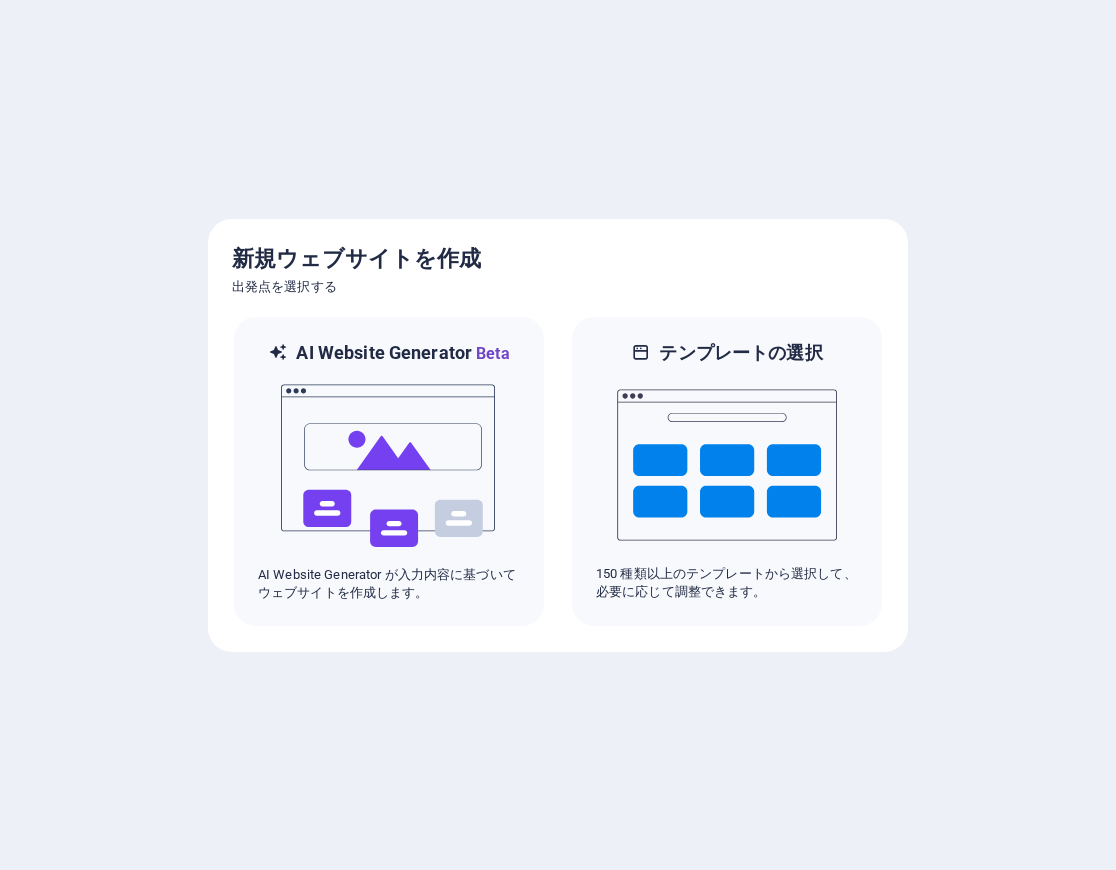 scroll, scrollTop: 0, scrollLeft: 0, axis: both 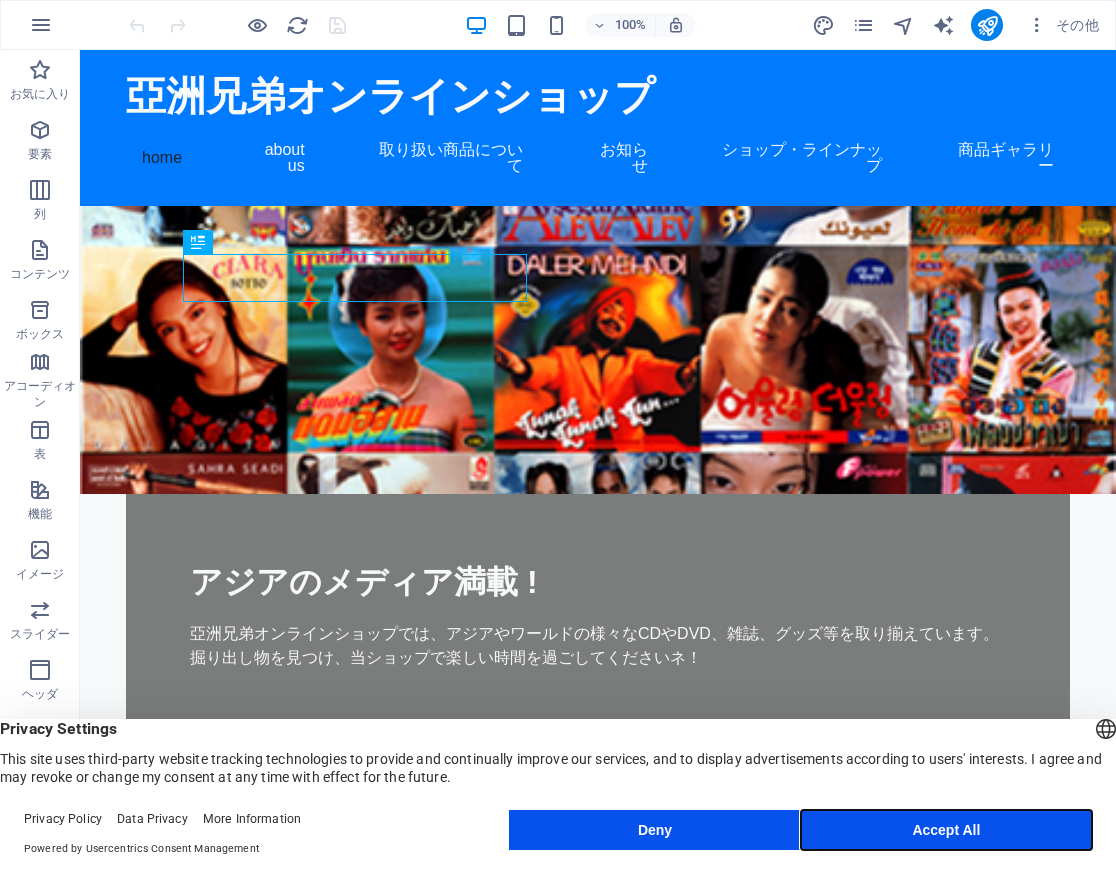 drag, startPoint x: 990, startPoint y: 815, endPoint x: 993, endPoint y: 829, distance: 14.3178215 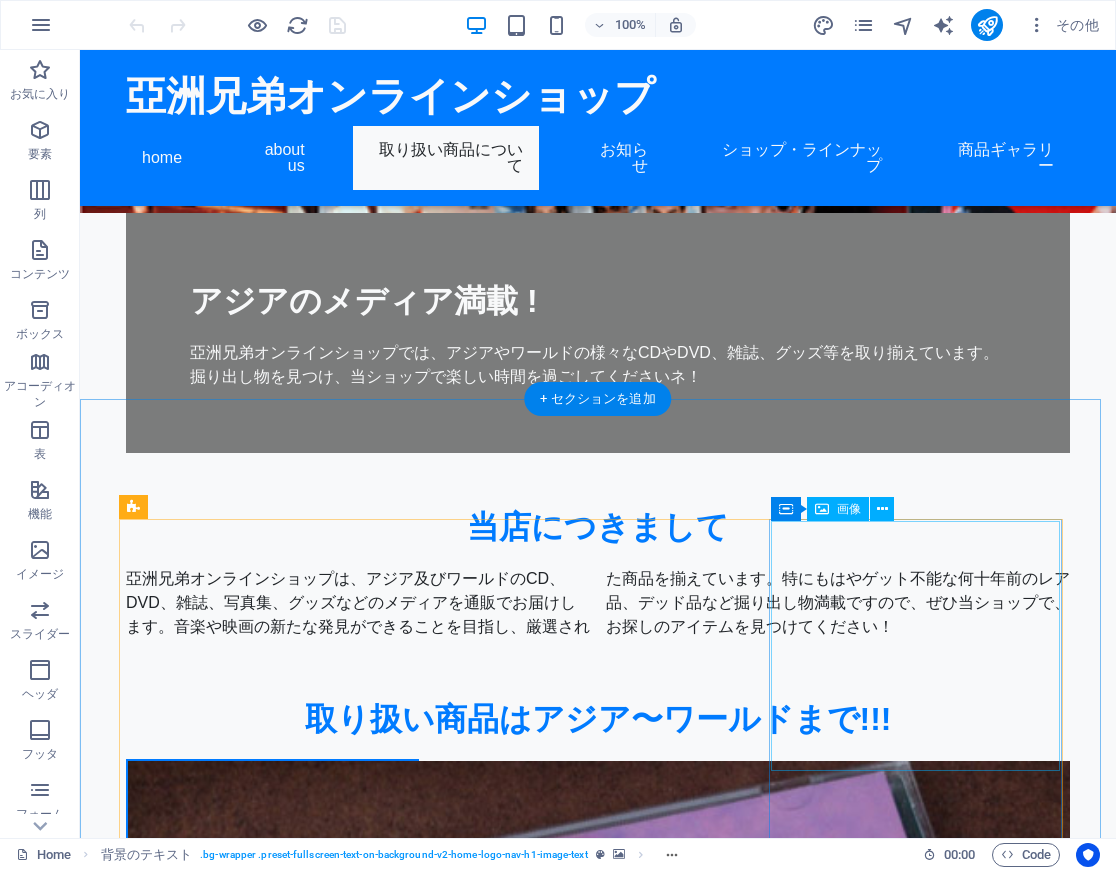 scroll, scrollTop: 444, scrollLeft: 0, axis: vertical 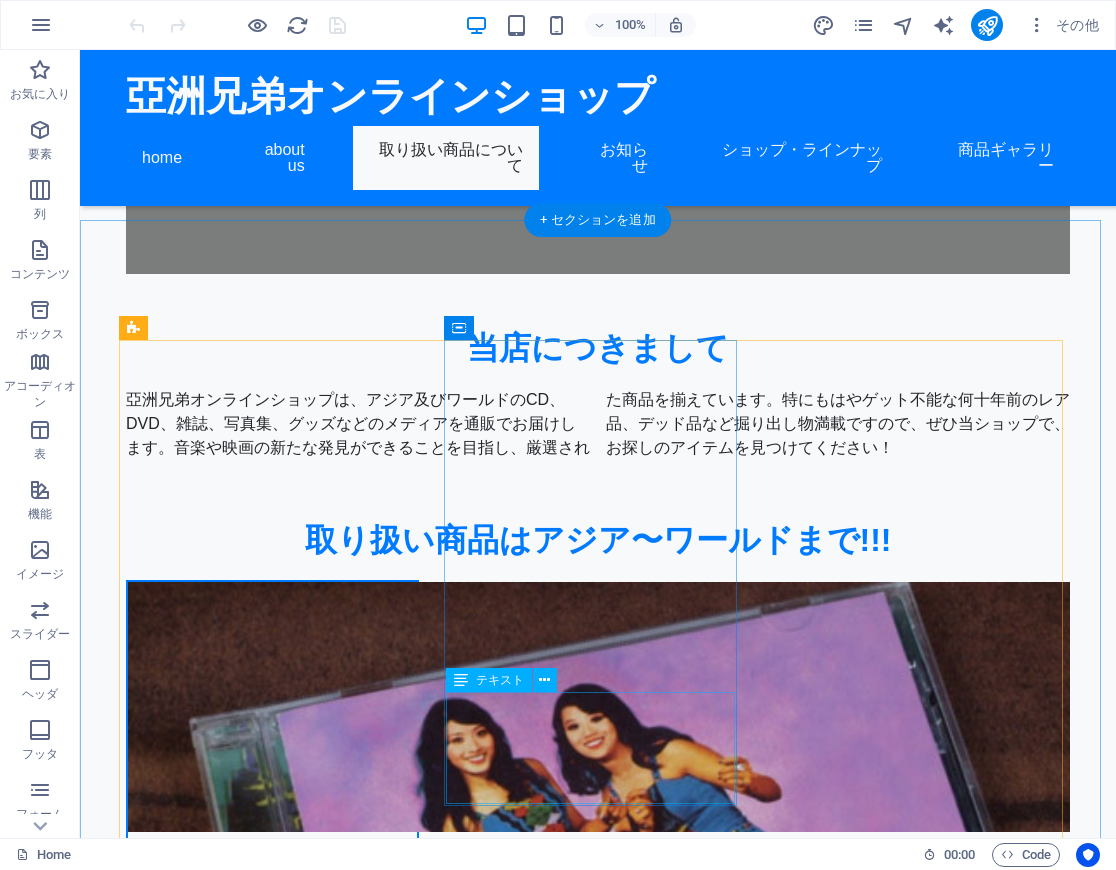 click on "ワールド方面も各種品揃え。ブルガリアやセルビアのポップフォーク、トルコ、ギリシャ、アラブ、湾岸、インド、パキスタンまで！" at bounding box center (272, 1470) 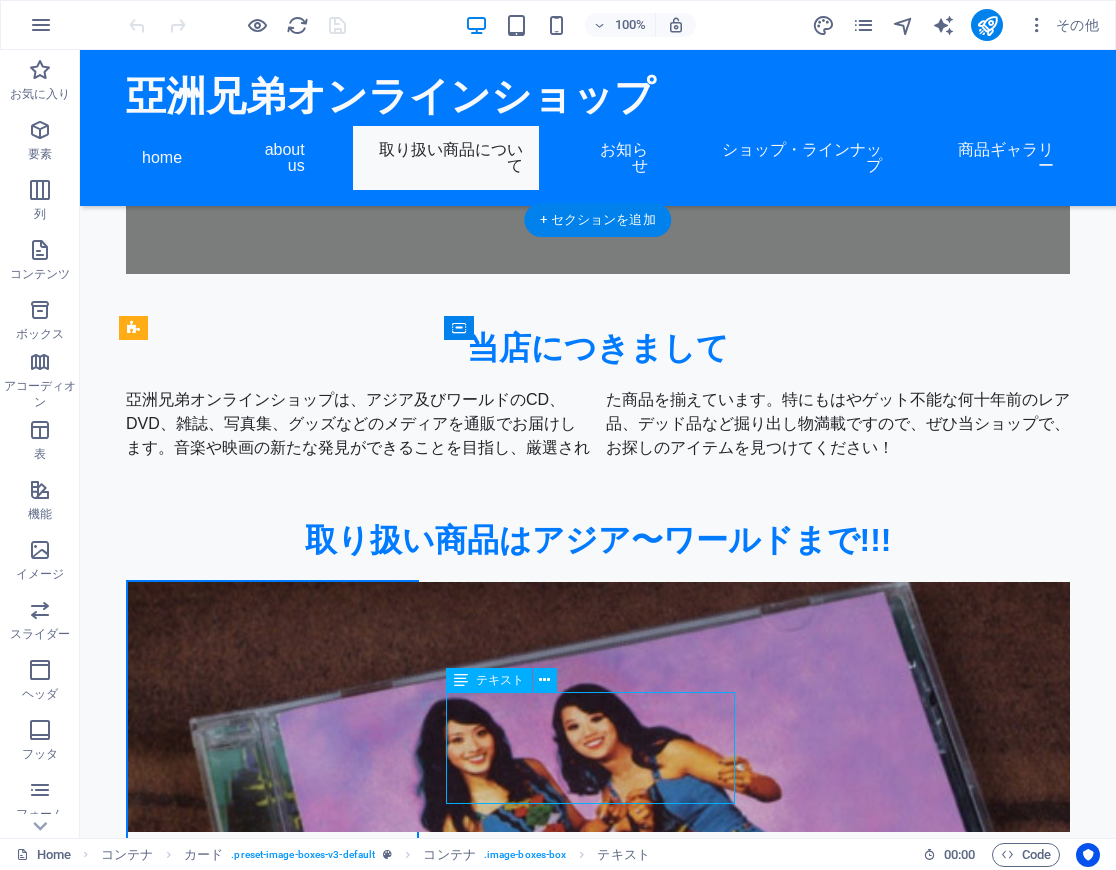 click on "ワールド方面も各種品揃え。ブルガリアやセルビアのポップフォーク、トルコ、ギリシャ、アラブ、湾岸、インド、パキスタンまで！" at bounding box center (272, 1470) 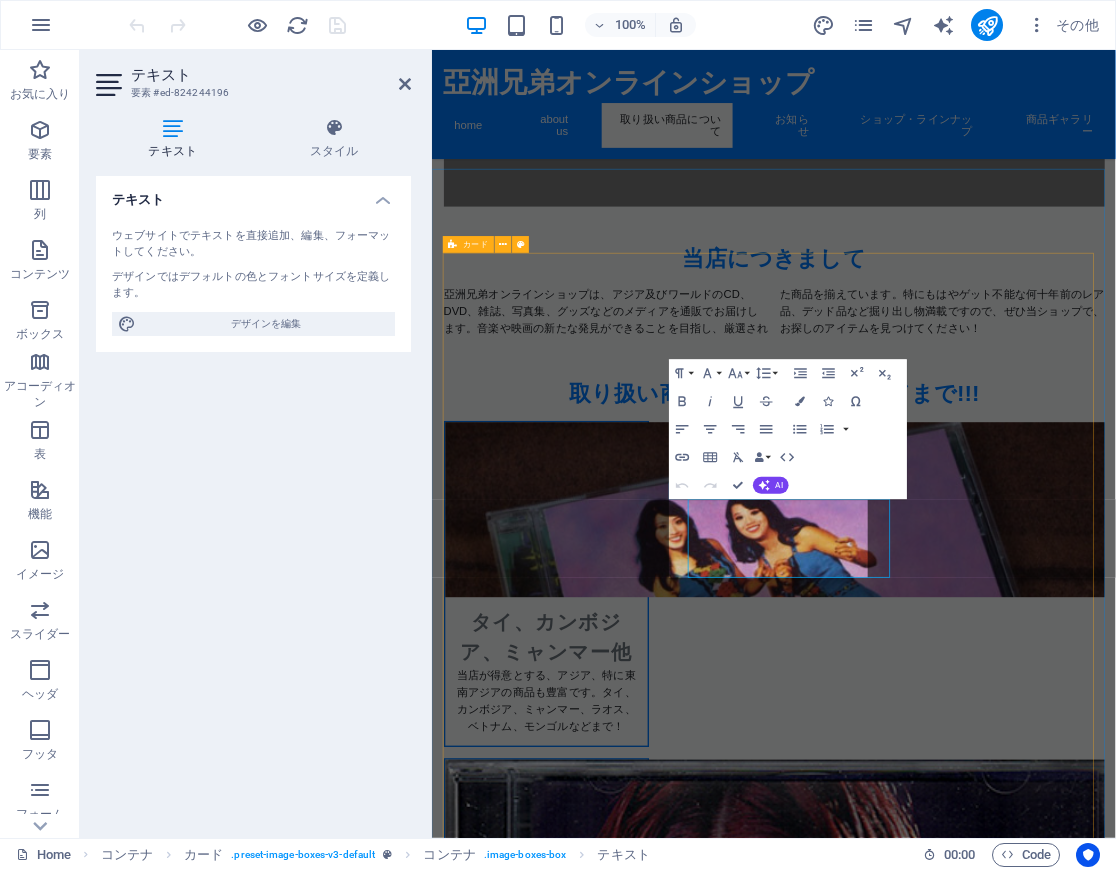 click on "ワールド方面も各種品揃え。ブルガリアやセルビアのポップフォーク、トルコ、ギリシャ、アラブ、湾岸、インド、パキスタンまで！" at bounding box center [595, 1462] 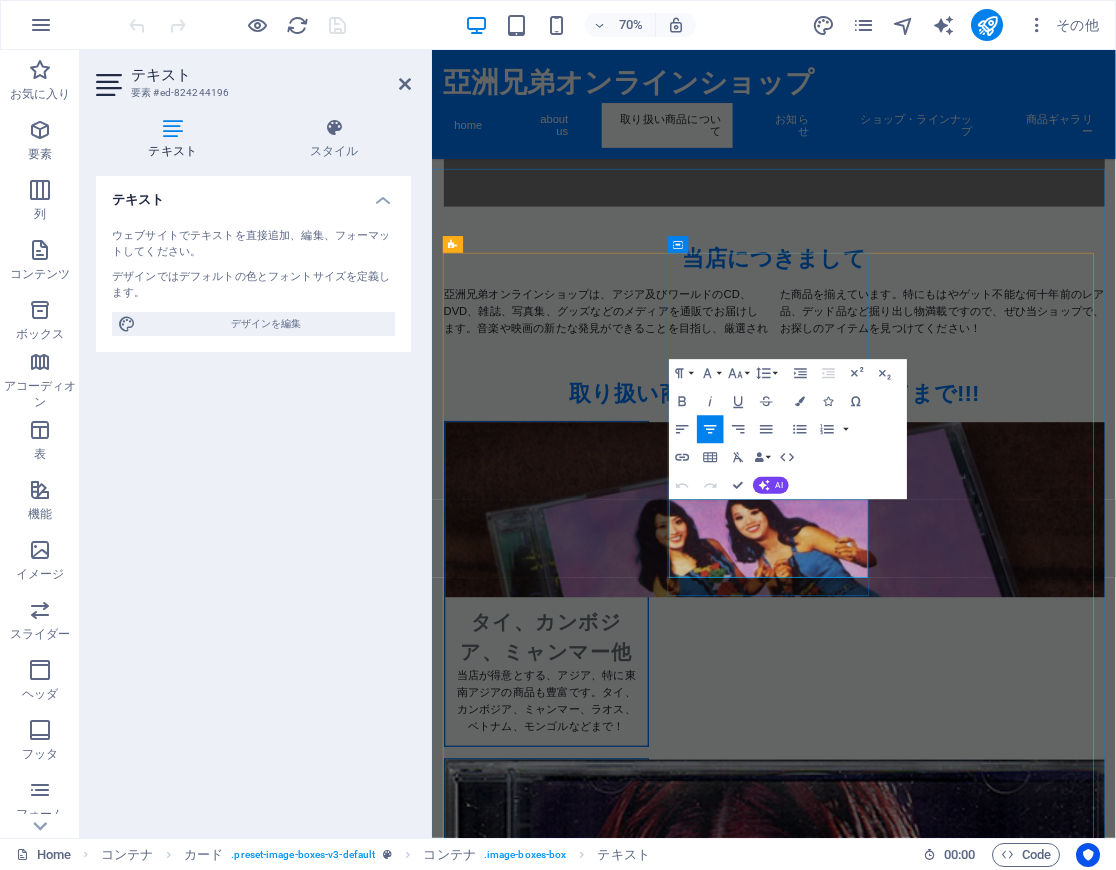 click on "ワールド方面も各種品揃え。ブルガリアやセルビアのポップフォーク、トルコ、ギリシャ、アラブ、湾岸、インド、パキスタンまで！" at bounding box center (595, 1462) 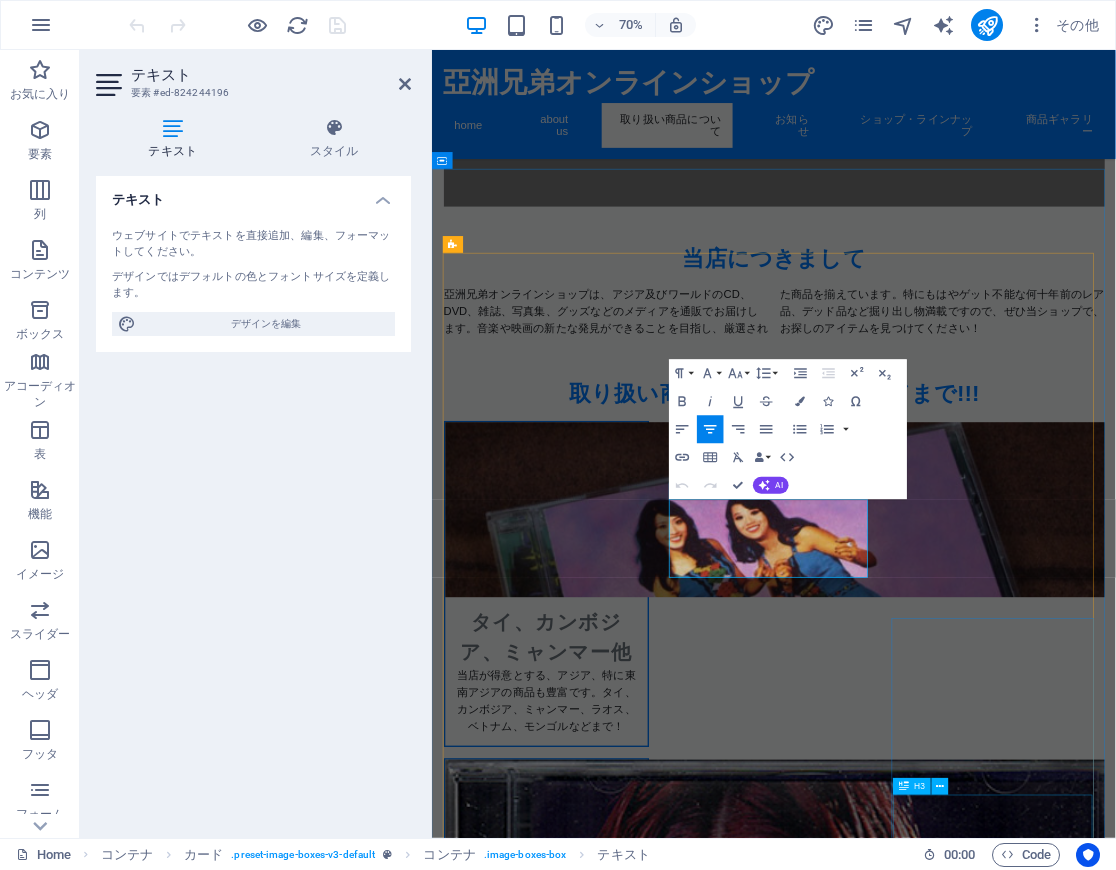 type 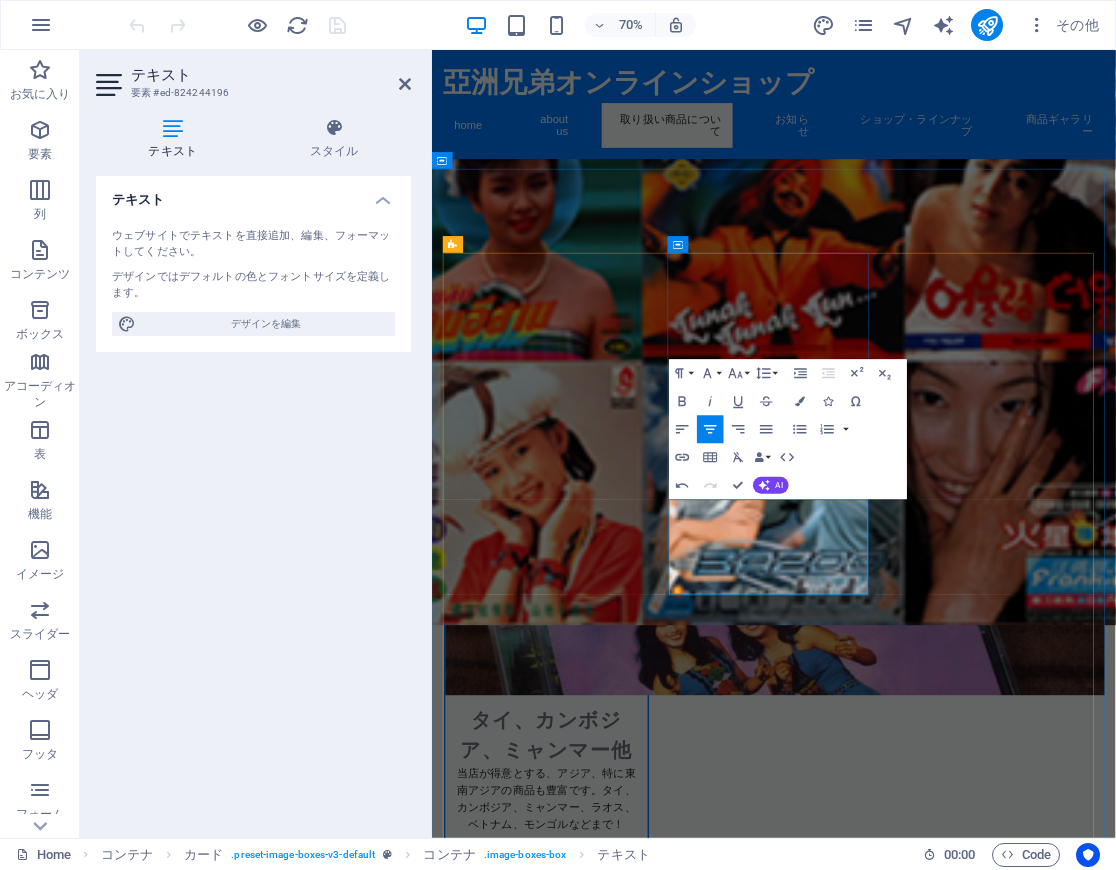 scroll, scrollTop: 440, scrollLeft: 0, axis: vertical 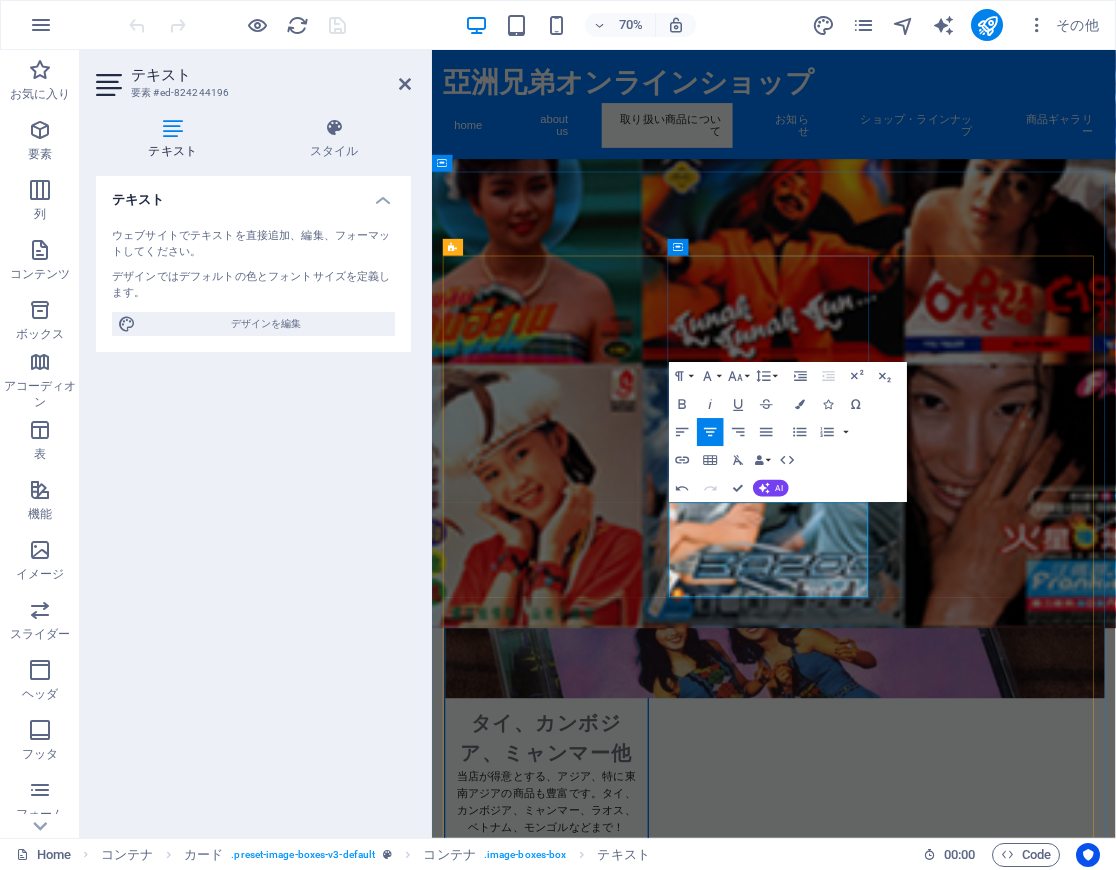 drag, startPoint x: 841, startPoint y: 782, endPoint x: 887, endPoint y: 786, distance: 46.173584 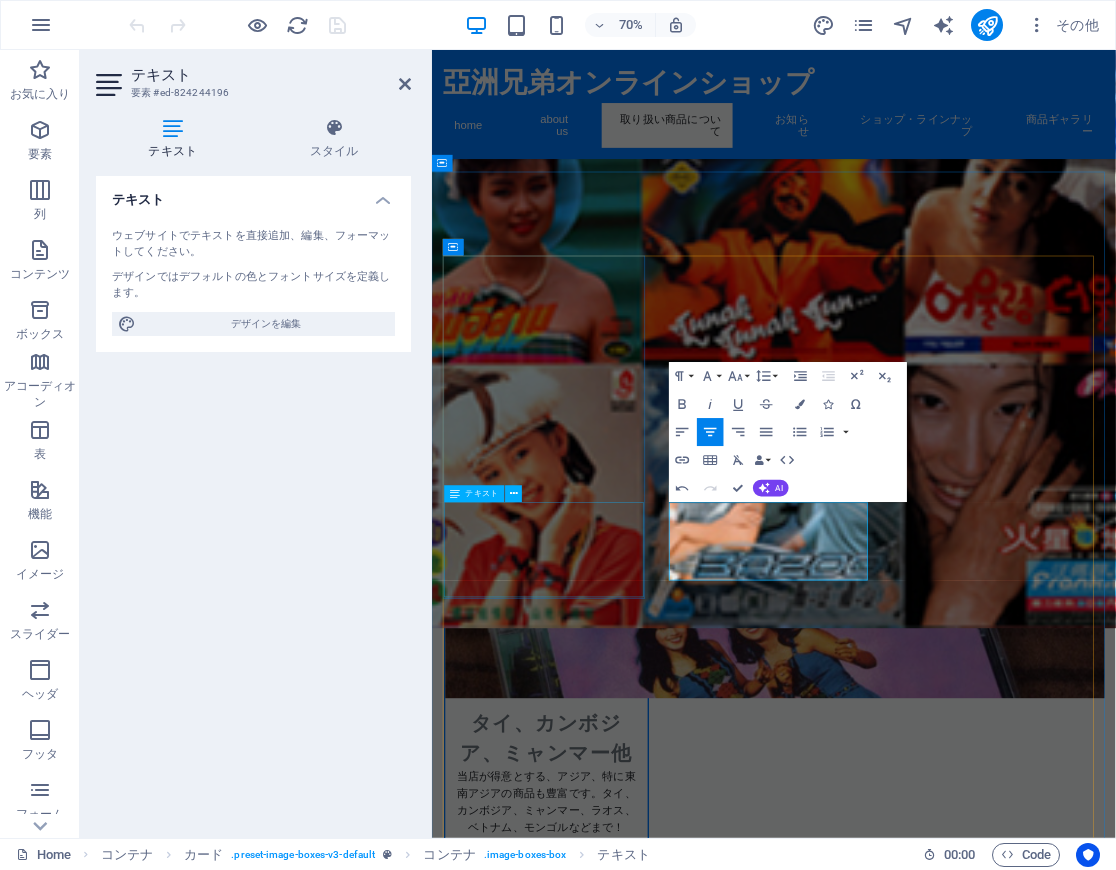 click on "当店が得意とする、アジア、特に東南アジアの商品も豊富です。タイ、カンボジア、ミャンマー、ラオス、ベトナム、モンゴルなどまで！" at bounding box center (595, 1132) 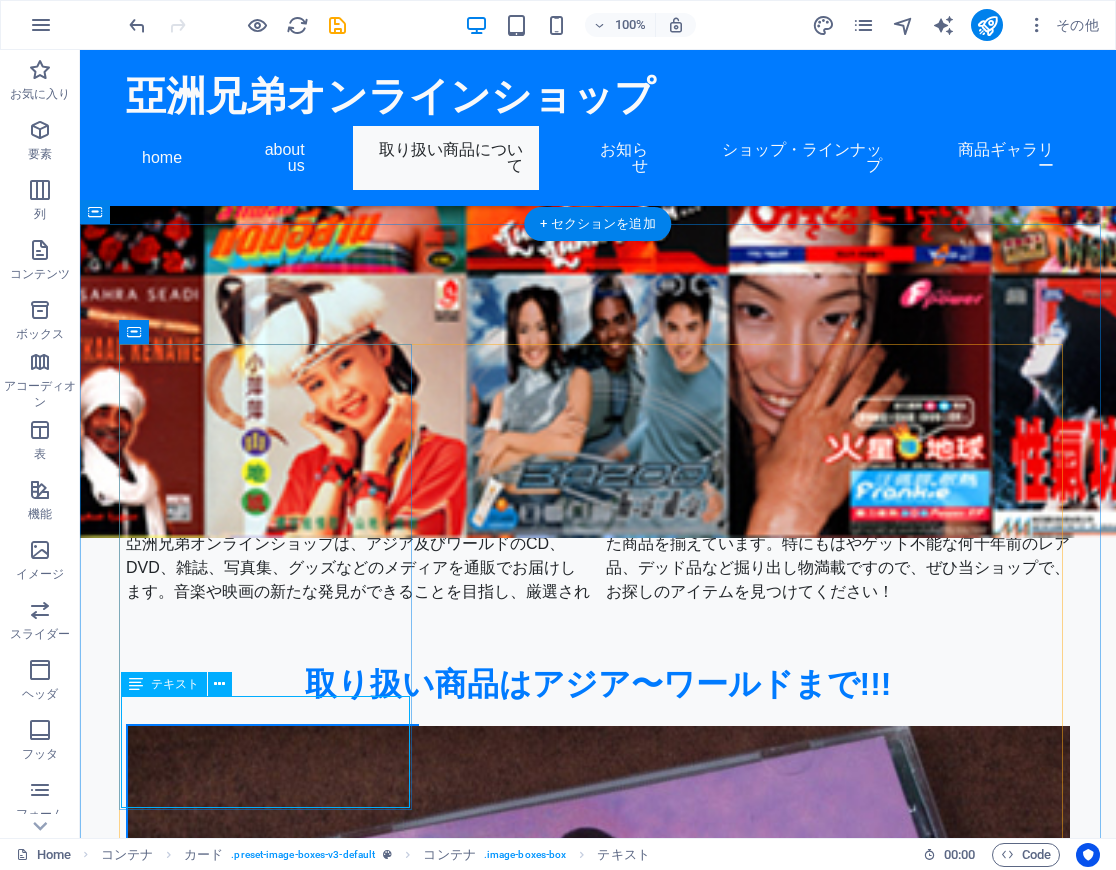 click on "当店が得意とする、アジア、特に東南アジアの商品も豊富です。タイ、カンボジア、ミャンマー、ラオス、ベトナム、モンゴルなどまで！" at bounding box center (272, 1132) 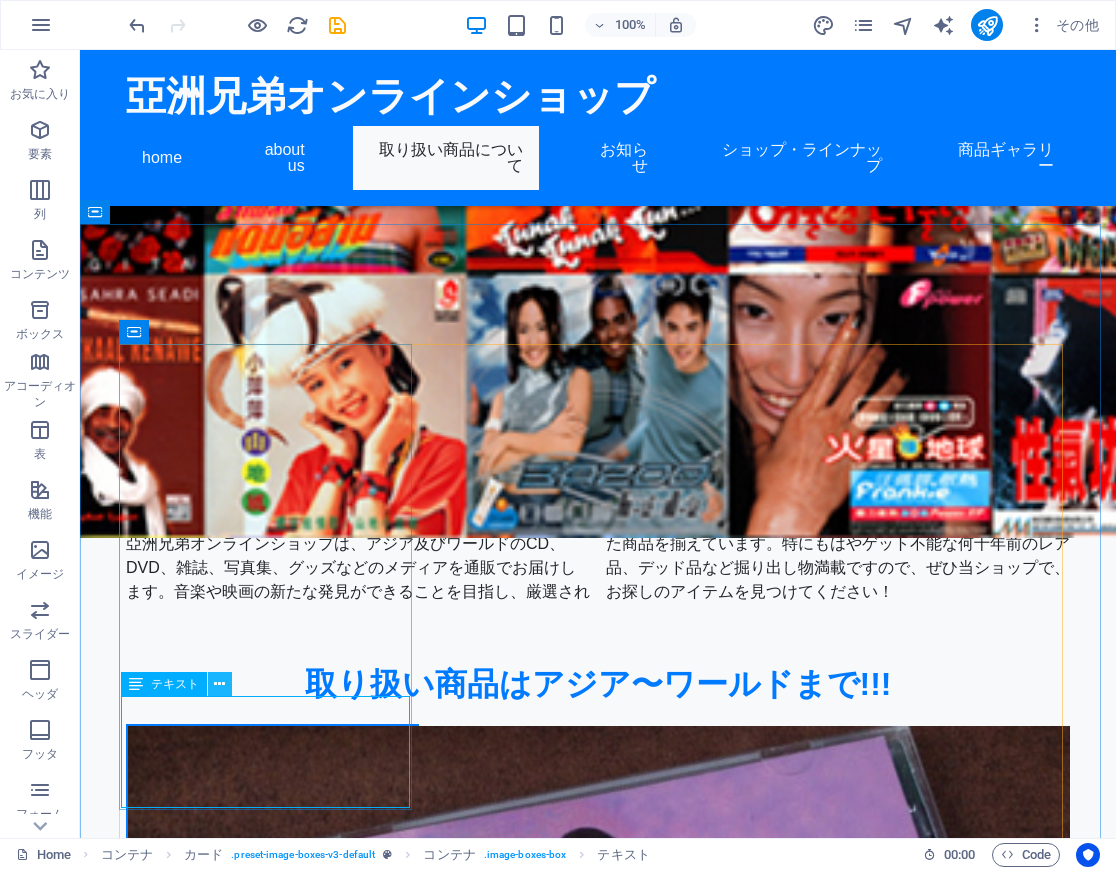 click at bounding box center (219, 684) 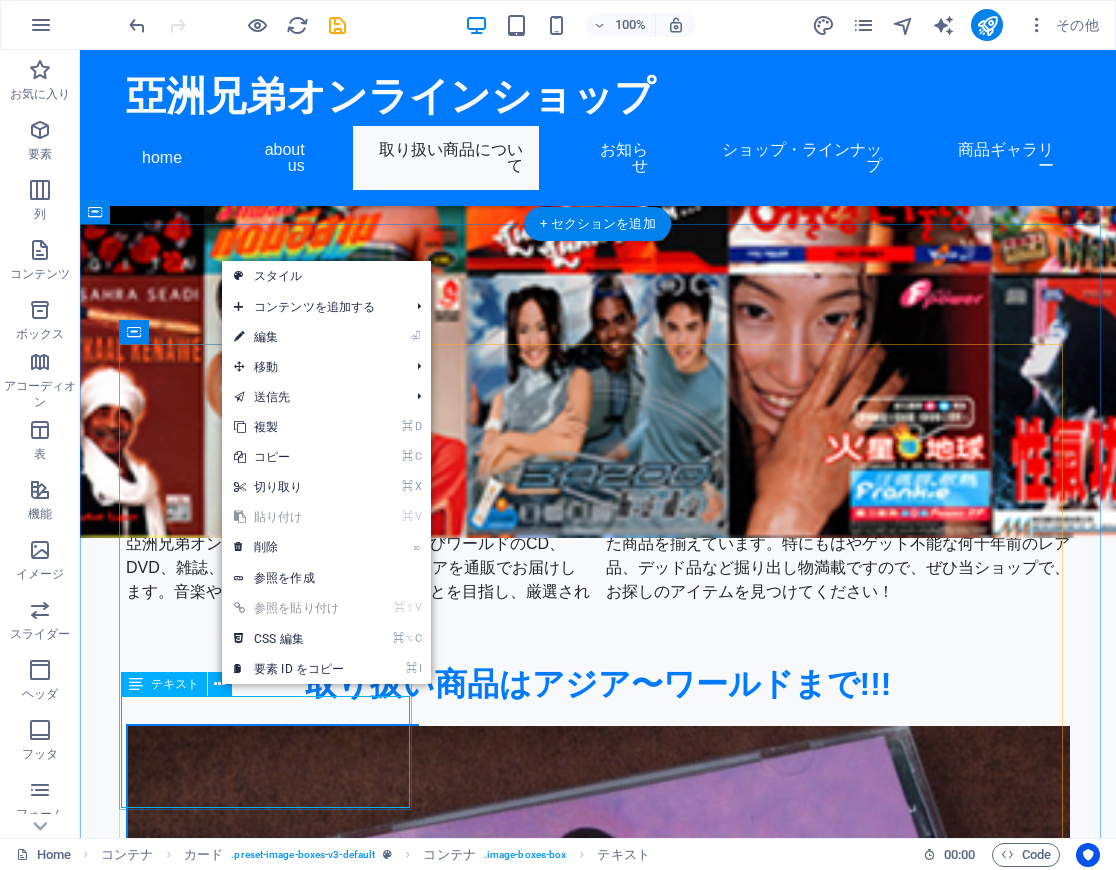 click on "当店が得意とする、アジア、特に東南アジアの商品も豊富です。タイ、カンボジア、ミャンマー、ラオス、ベトナム、モンゴルなどまで！" at bounding box center (272, 1132) 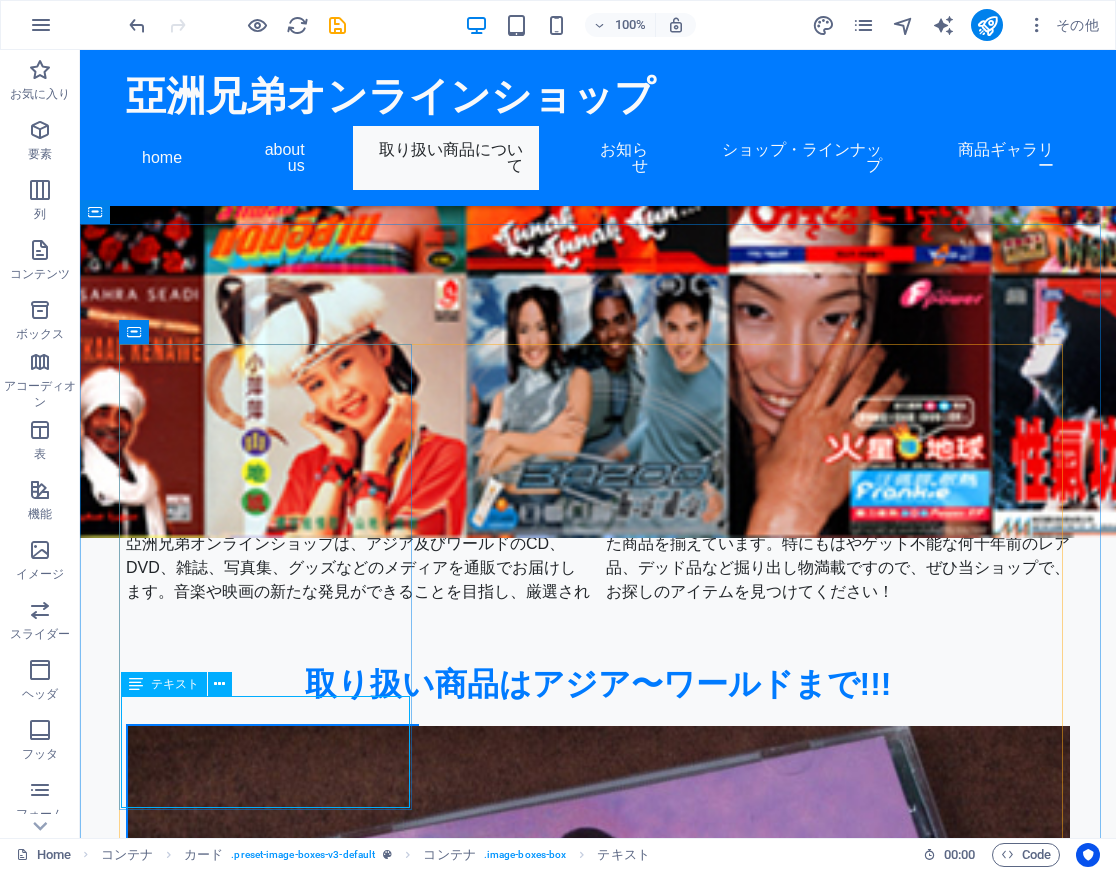 click on "テキスト" at bounding box center [175, 684] 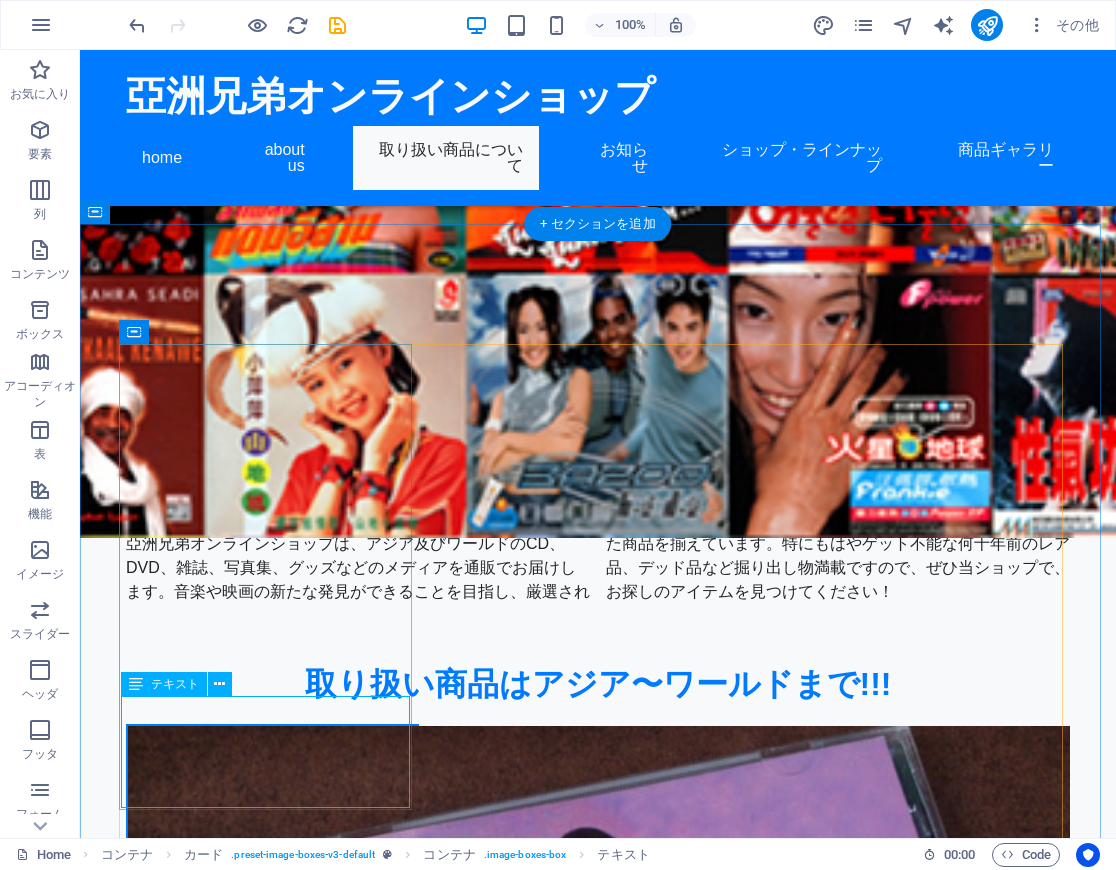 click on "当店が得意とする、アジア、特に東南アジアの商品も豊富です。タイ、カンボジア、ミャンマー、ラオス、ベトナム、モンゴルなどまで！" at bounding box center (272, 1132) 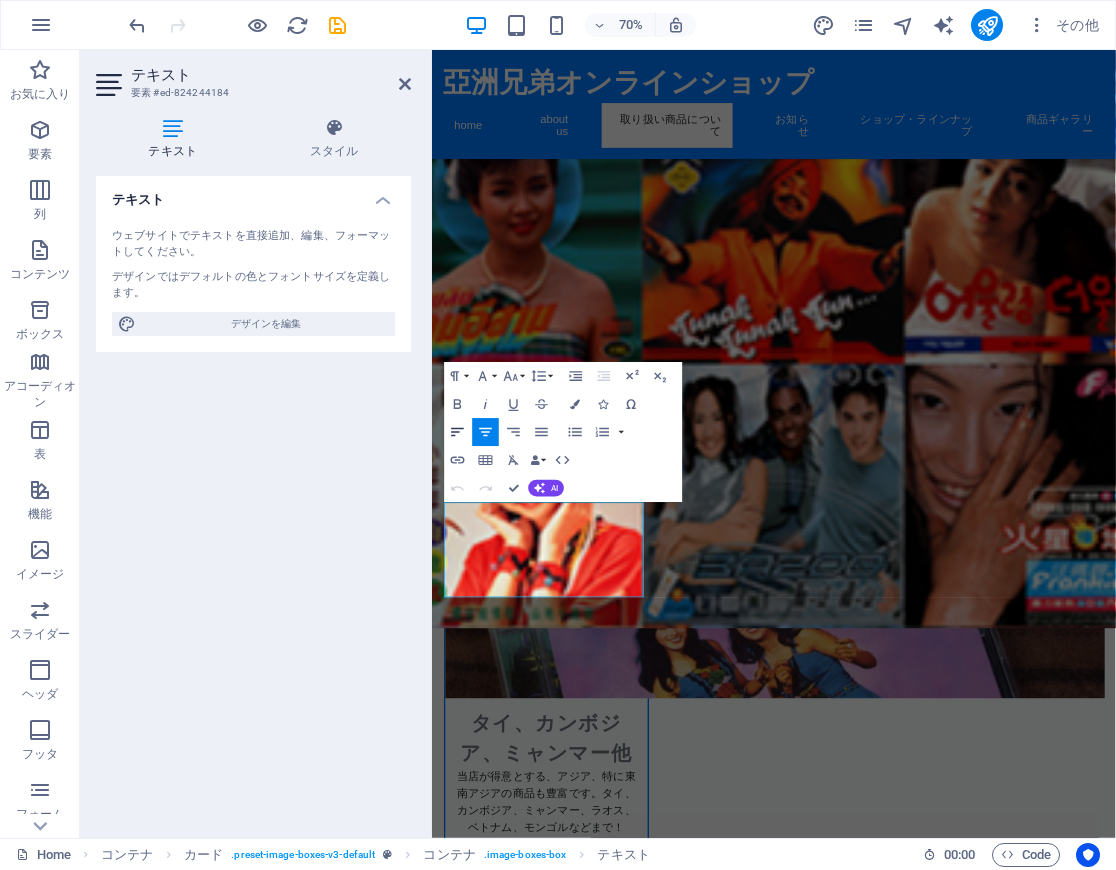 click 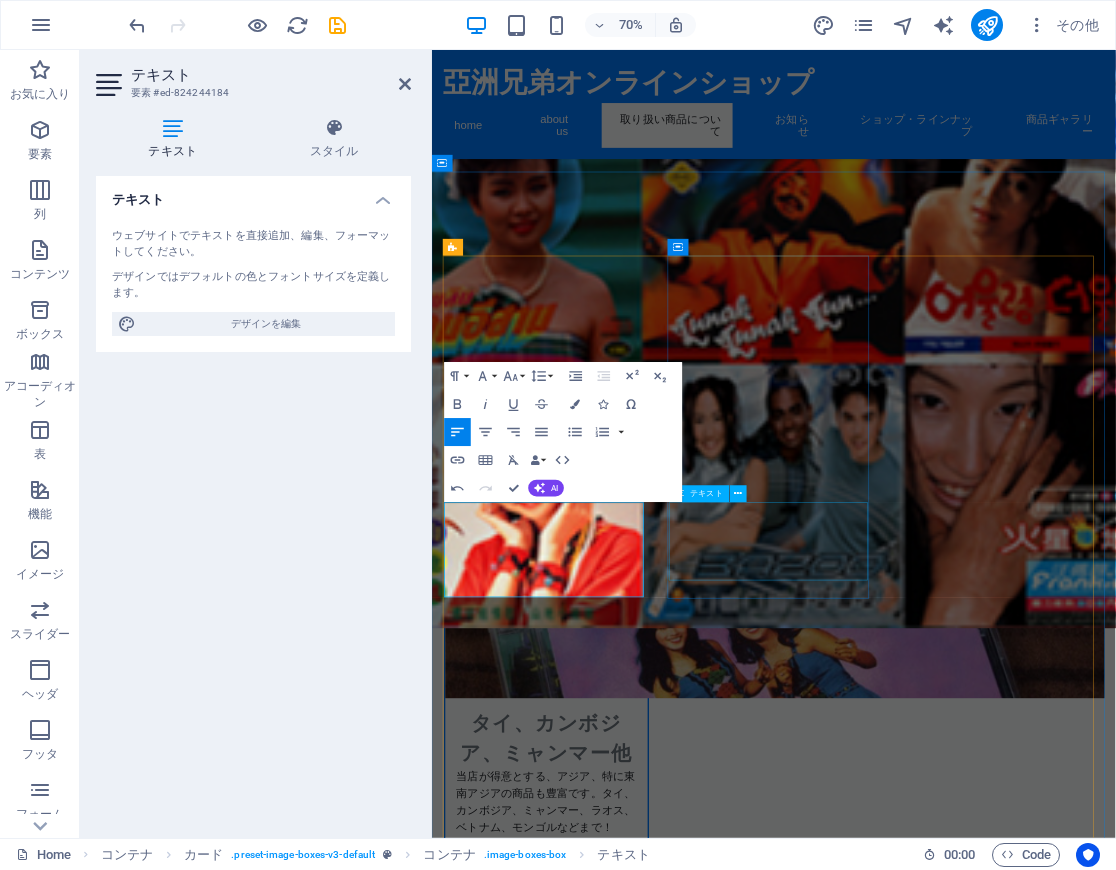 click on "ワールド方面も各種品揃え。ブルガリアやセルビアのポップフォーク、トルコ、ギリシャ、ロシア、アラブ、インド、パキスタンまで！" at bounding box center (595, 1614) 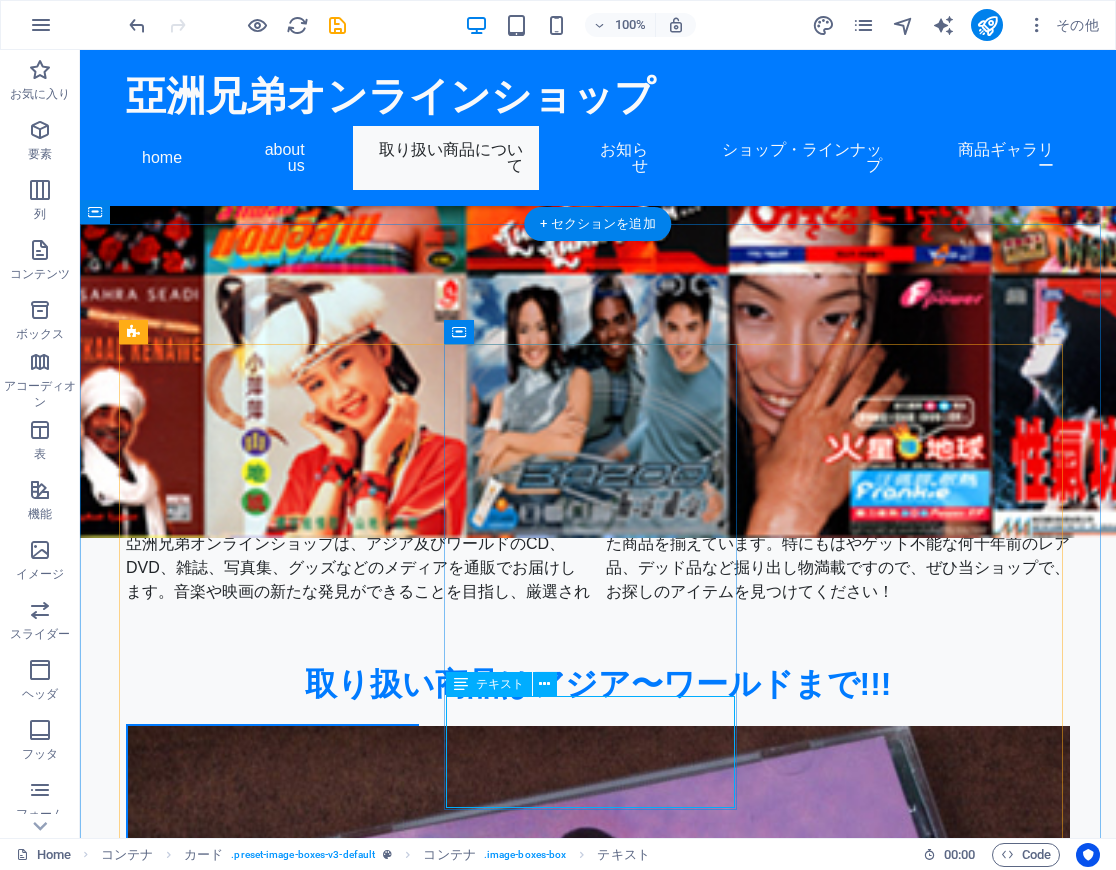 click on "ワールド方面も各種品揃え。ブルガリアやセルビアのポップフォーク、トルコ、ギリシャ、ロシア、アラブ、インド、パキスタンまで！" at bounding box center (272, 1614) 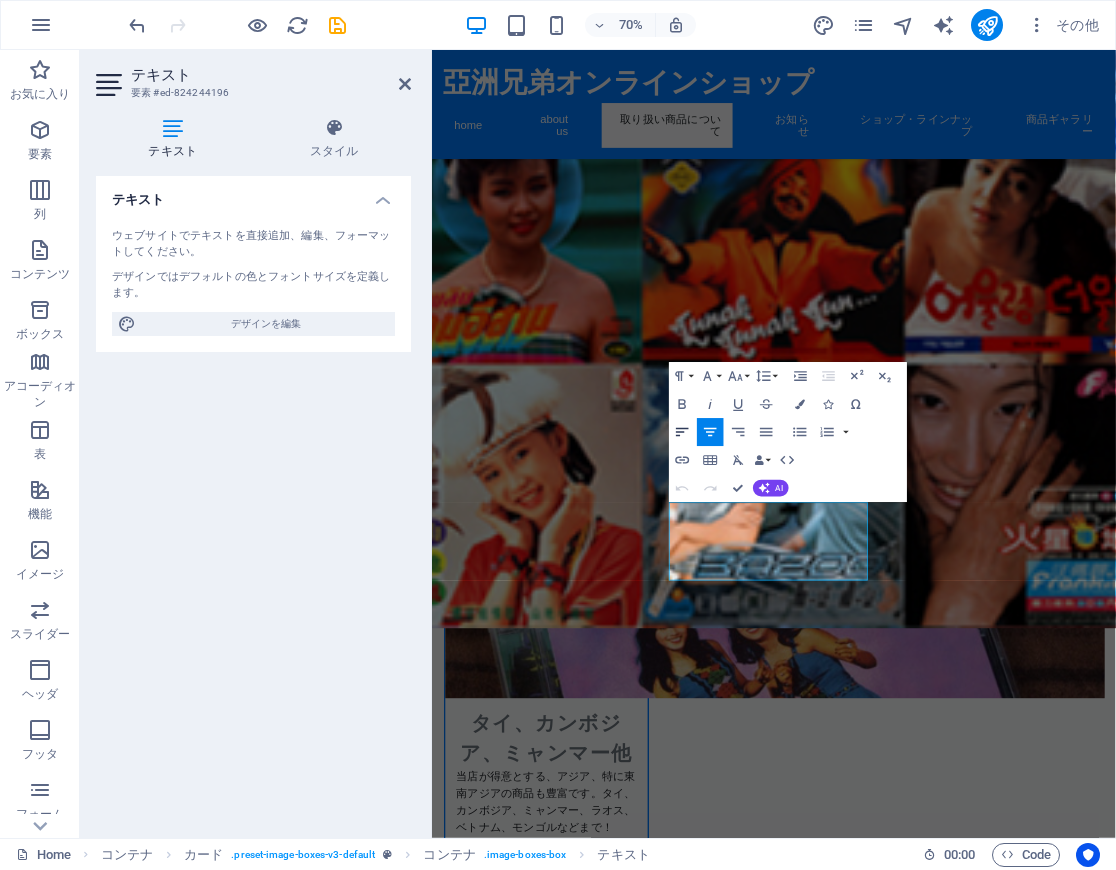click 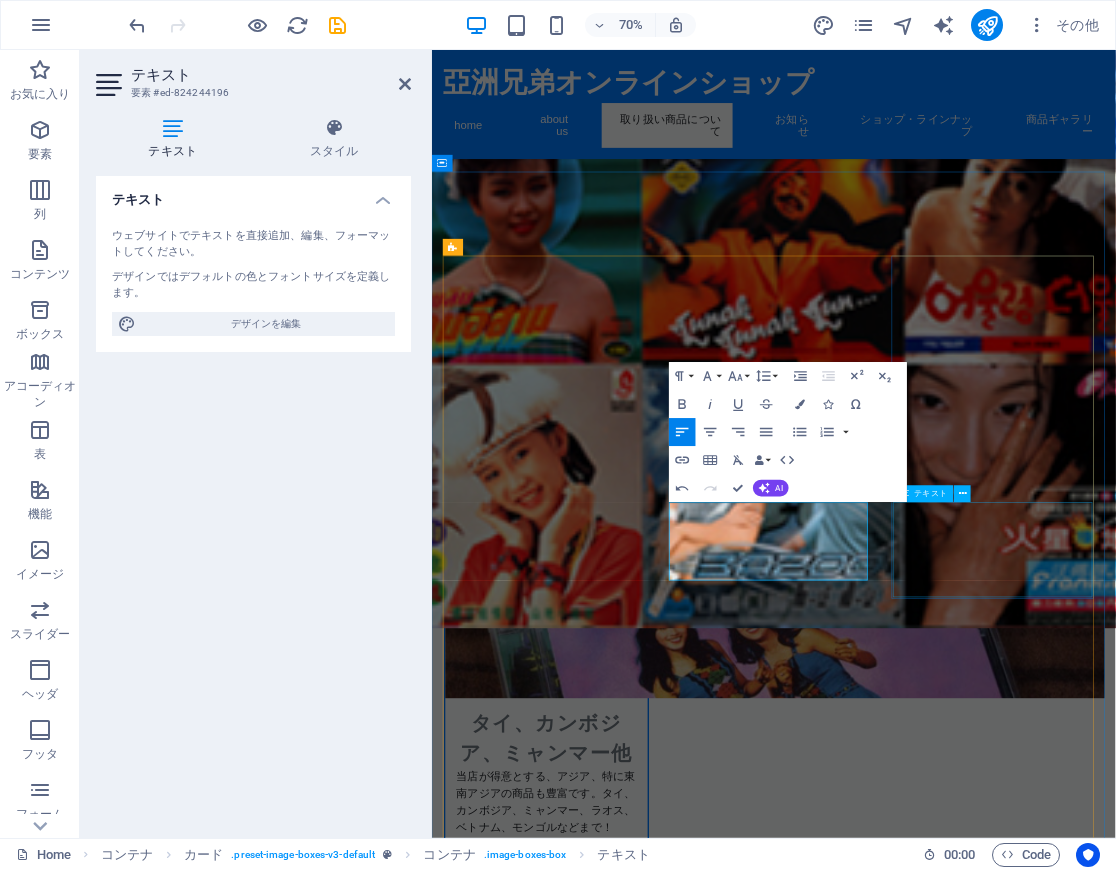 click on "洋楽の中でも特にフォークカントリー、ルーツミュージックの品揃えが豊富です。80年代90年代のポップカントリーやブルーグラス満載！" at bounding box center (595, 2096) 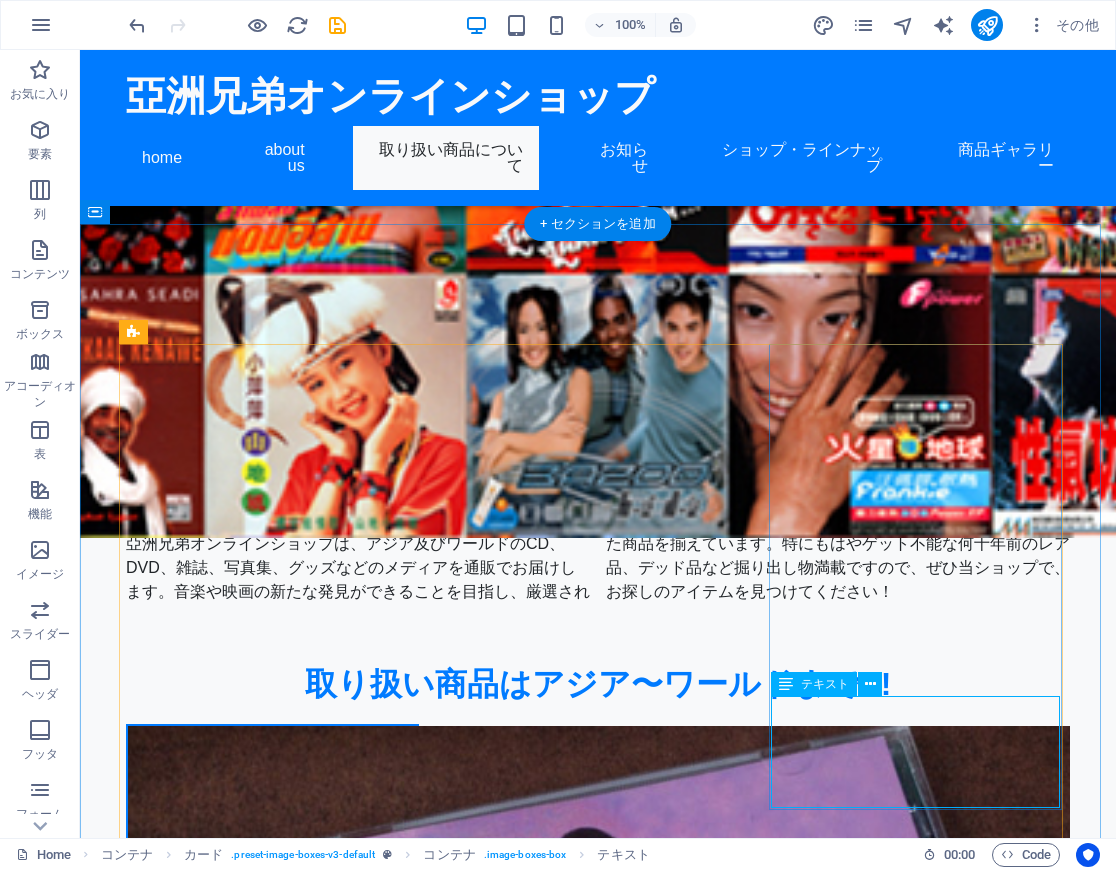 click on "洋楽の中でも特にフォークカントリー、ルーツミュージックの品揃えが豊富です。80年代90年代のポップカントリーやブルーグラス満載！" at bounding box center (272, 2096) 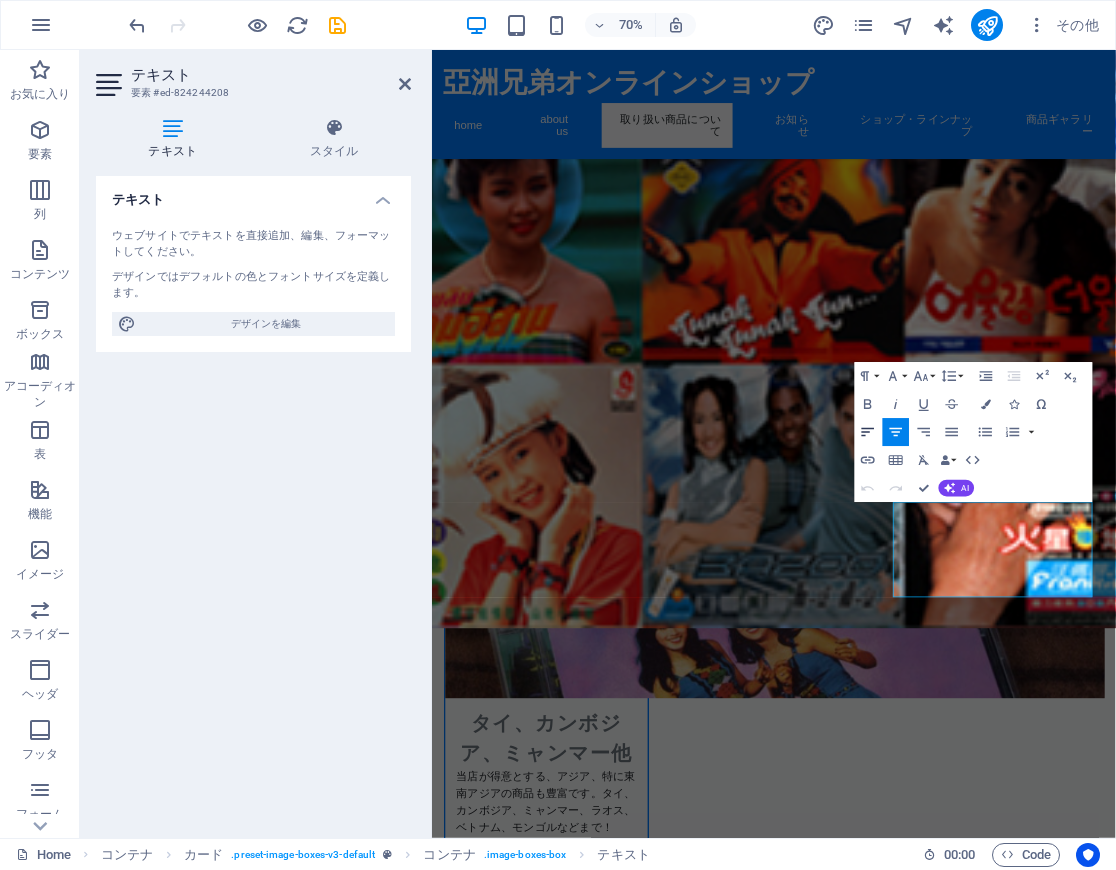 click 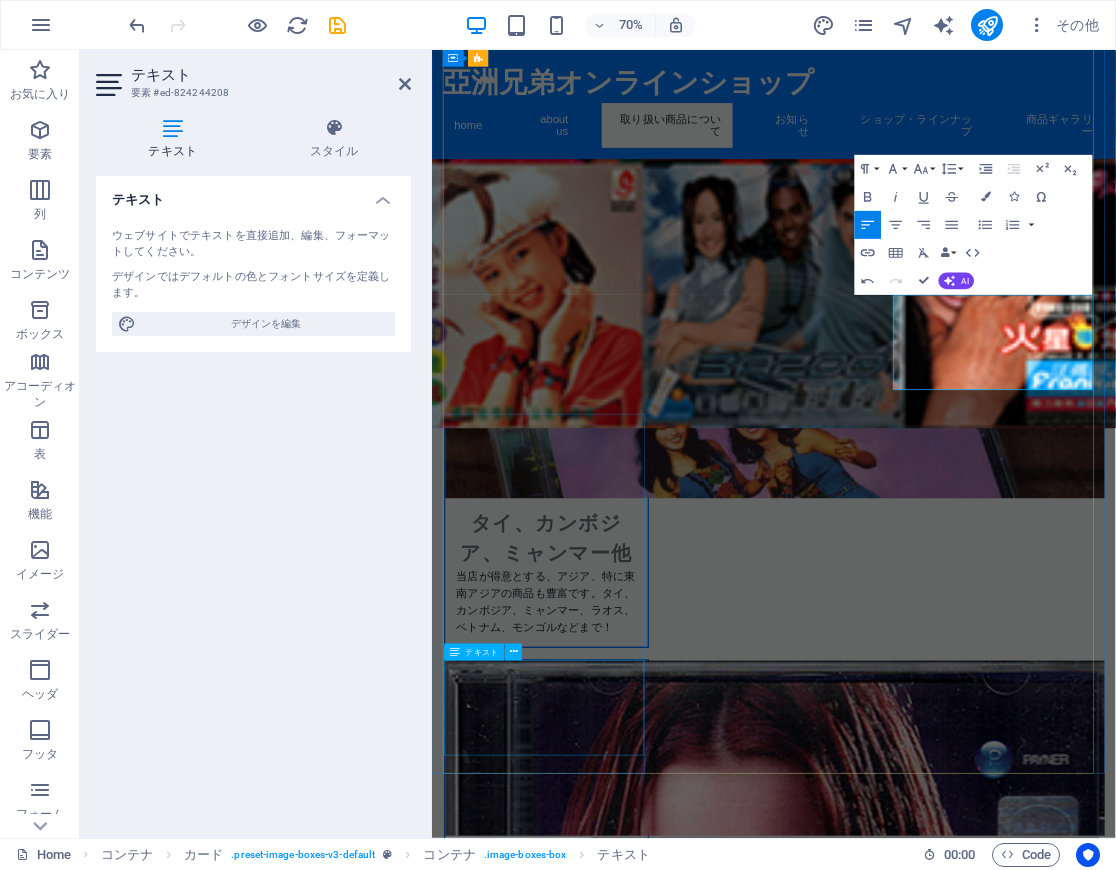 scroll, scrollTop: 736, scrollLeft: 0, axis: vertical 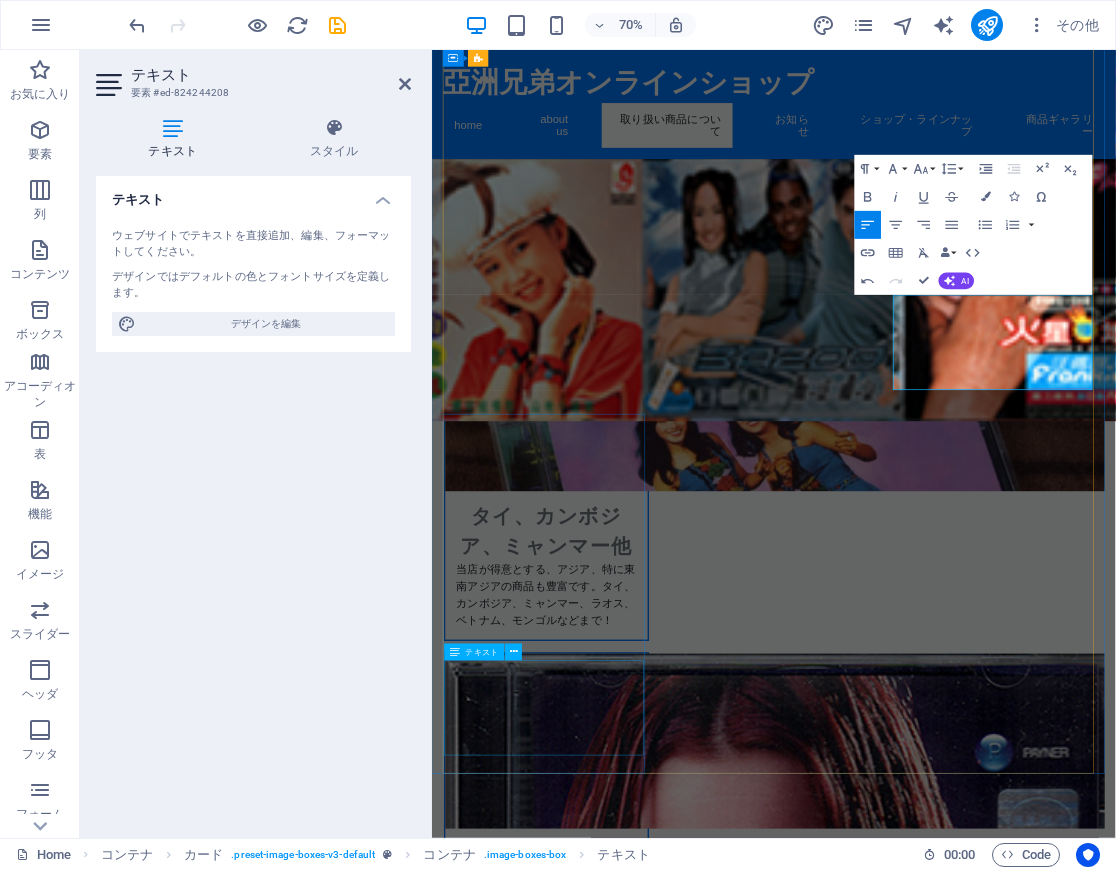 click on "邦楽も充実！70〜80年代を中心に広くアイドル等を品揃え。また60年代からのフェロモン歌謡や、ディープ歌謡、レアレーベルのマイナー歌手らの音盤も扱っています！" at bounding box center [595, 2294] 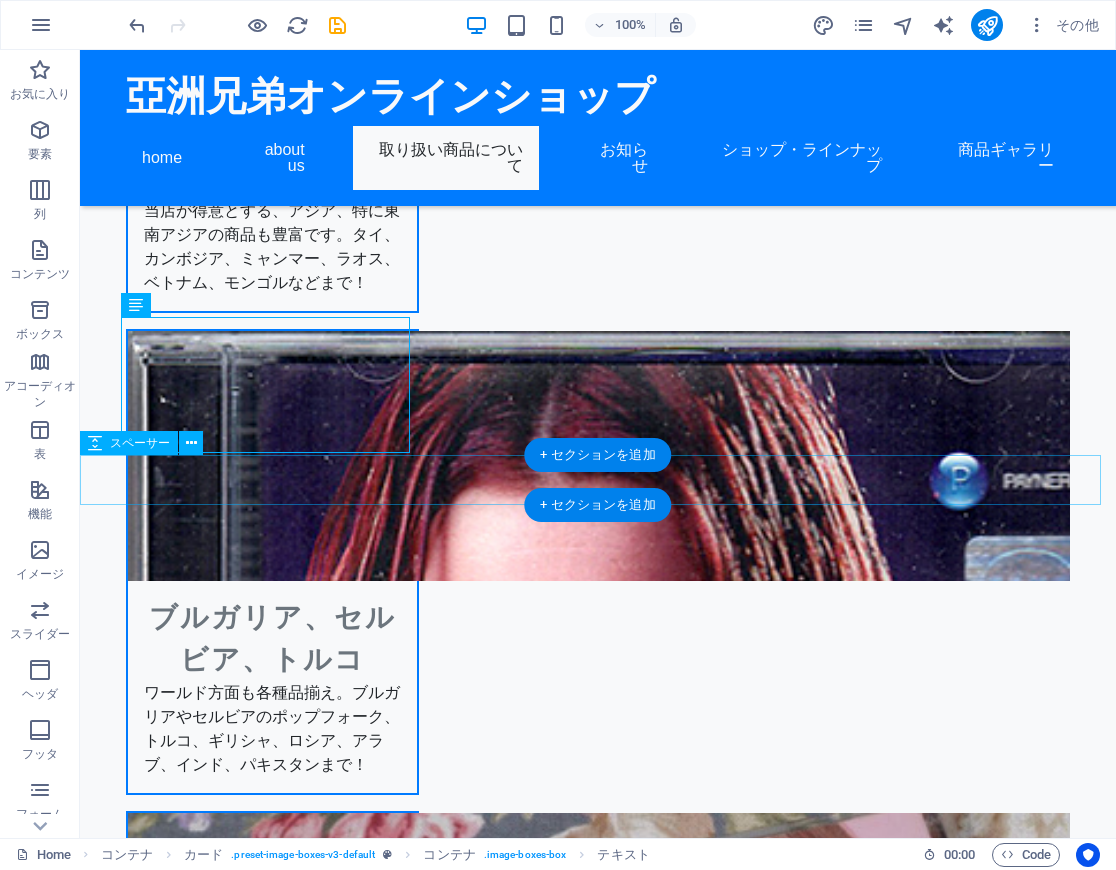 scroll, scrollTop: 1322, scrollLeft: 0, axis: vertical 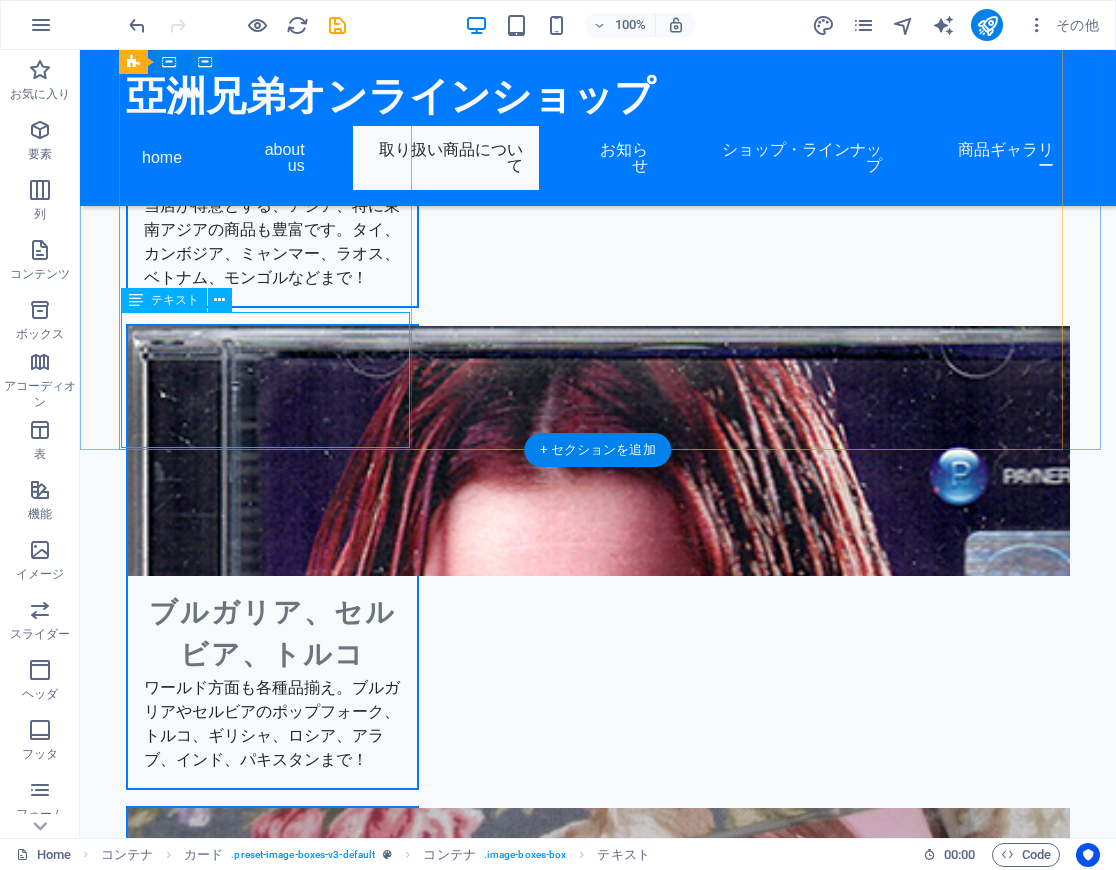 click on "邦楽も充実！70〜80年代を中心に広くアイドル等を品揃え。また60年代からのフェロモン歌謡や、ディープ歌謡、レアレーベルのマイナー歌手らの音盤も扱っています！" at bounding box center [272, 1708] 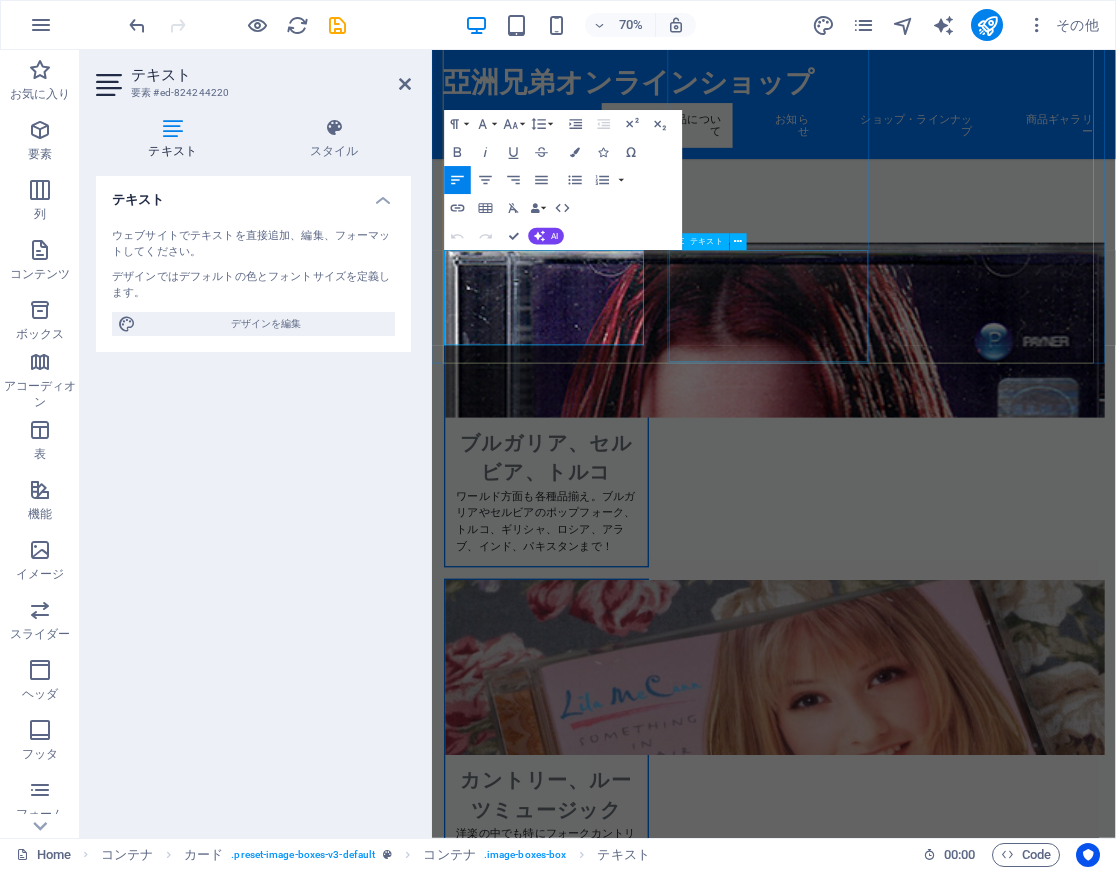 click on "中国、香港、台湾発売のLP、CD、DVDばかりでなく、マレーシアやシンガポールなど、アジア中華圏の商品も満載です！日本デビュー日本語歌唱の中華圏歌手の品揃えも豊富！" at bounding box center [595, 2226] 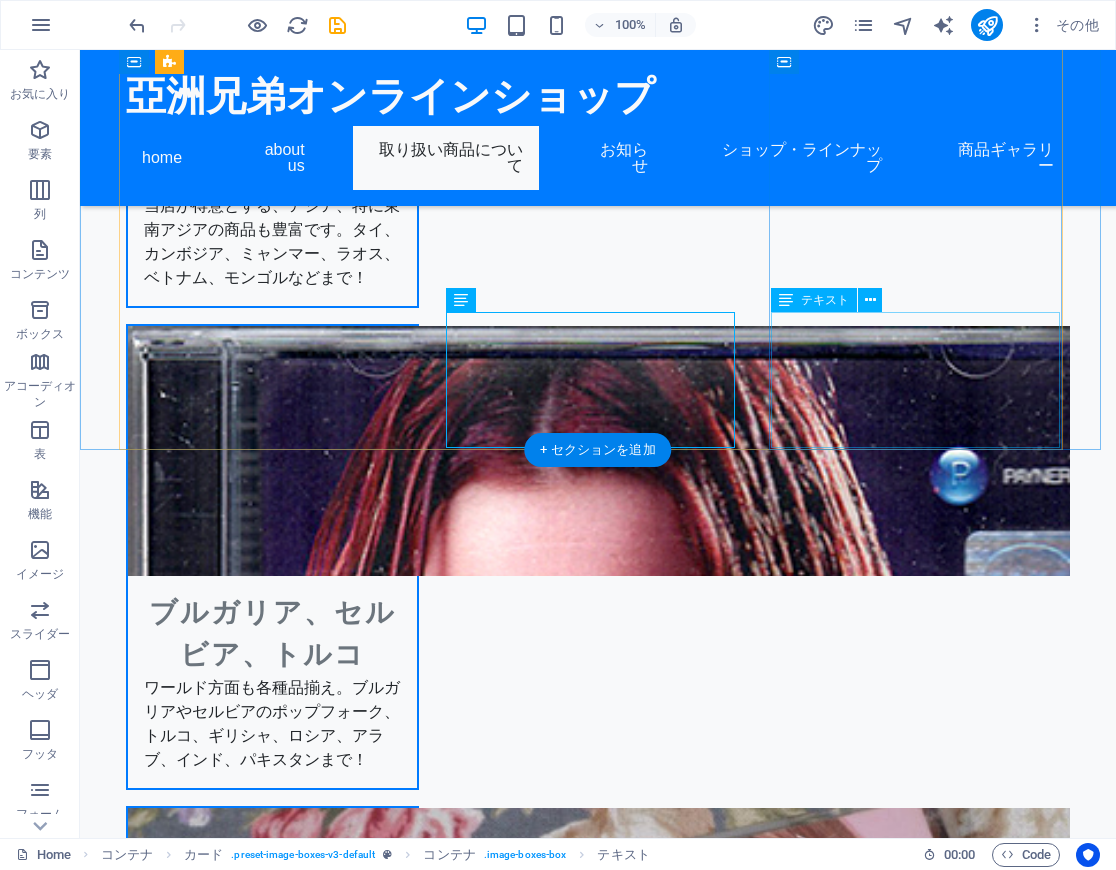 click on "洋楽（海外盤）をはじめ日本発売盤、外人歌手の日本発売日本語歌唱盤なども扱っています。特に海外R&B盤、カントリー盤、LP、CDの品揃えが豊富です！" at bounding box center (272, 2744) 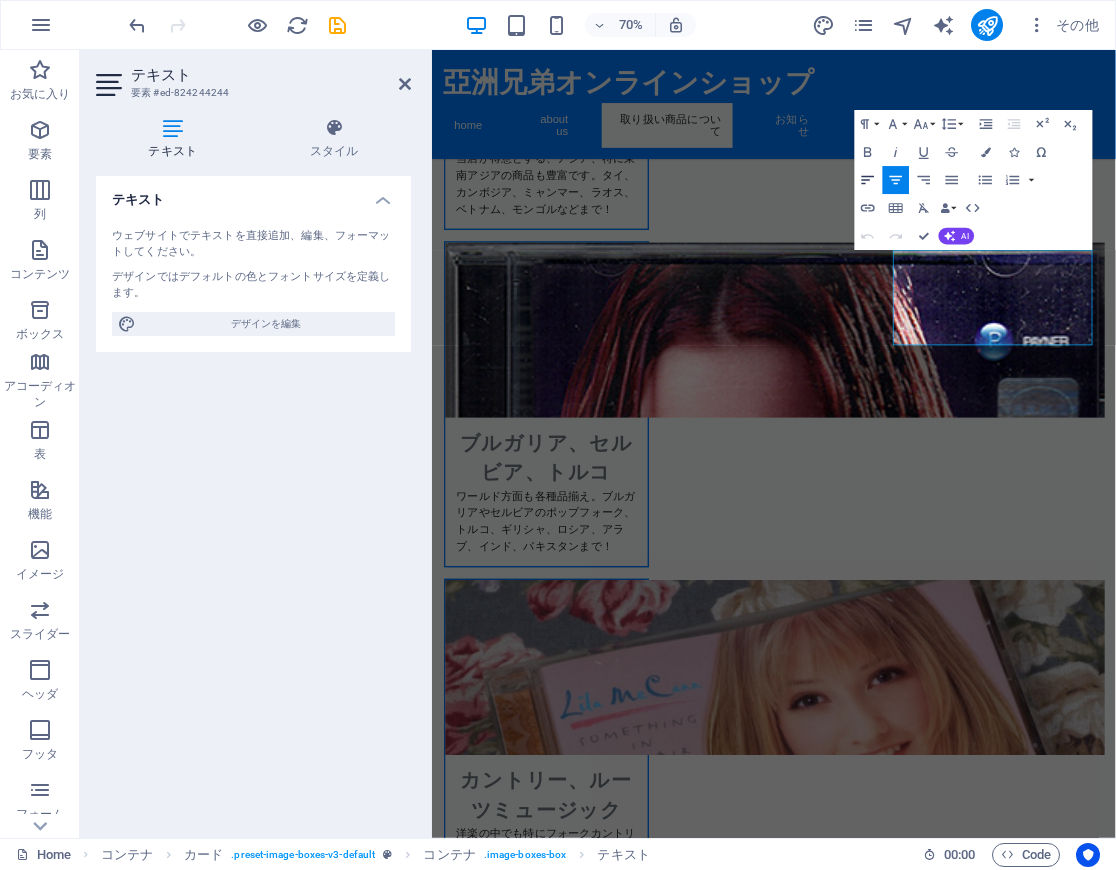 click 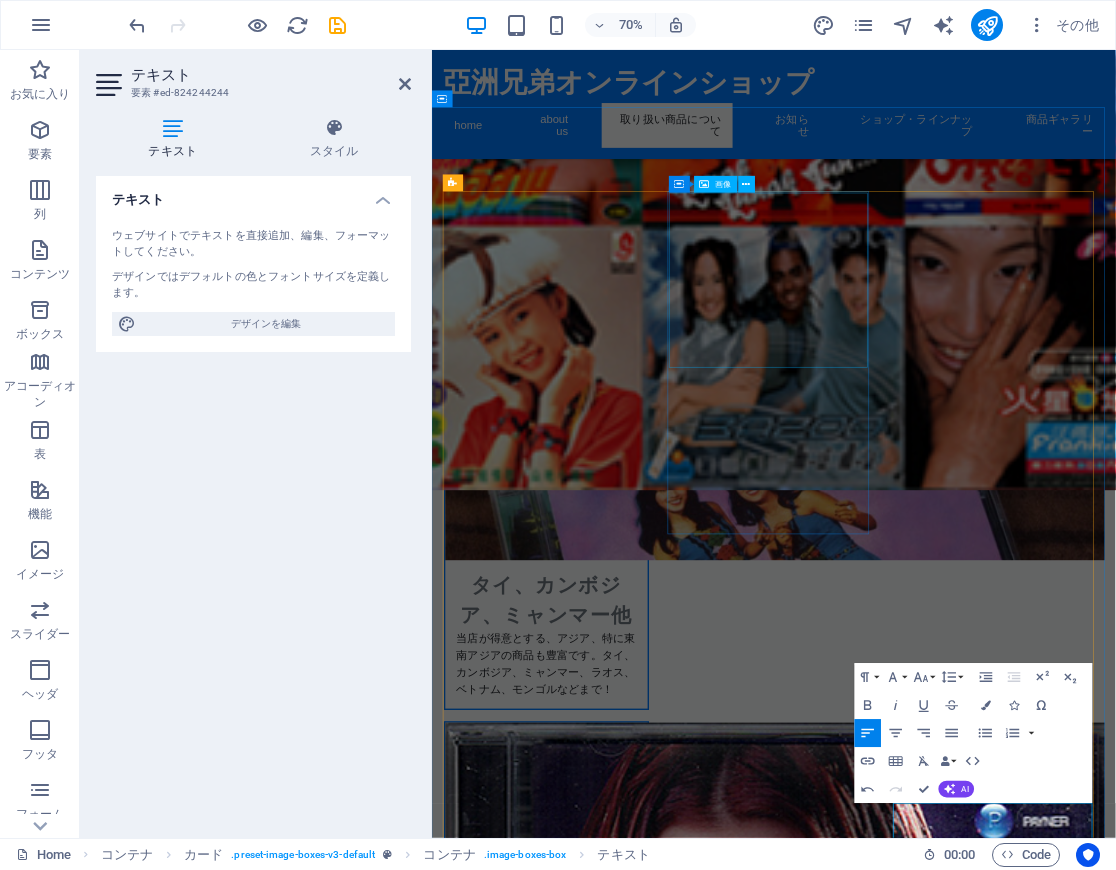 scroll, scrollTop: 530, scrollLeft: 0, axis: vertical 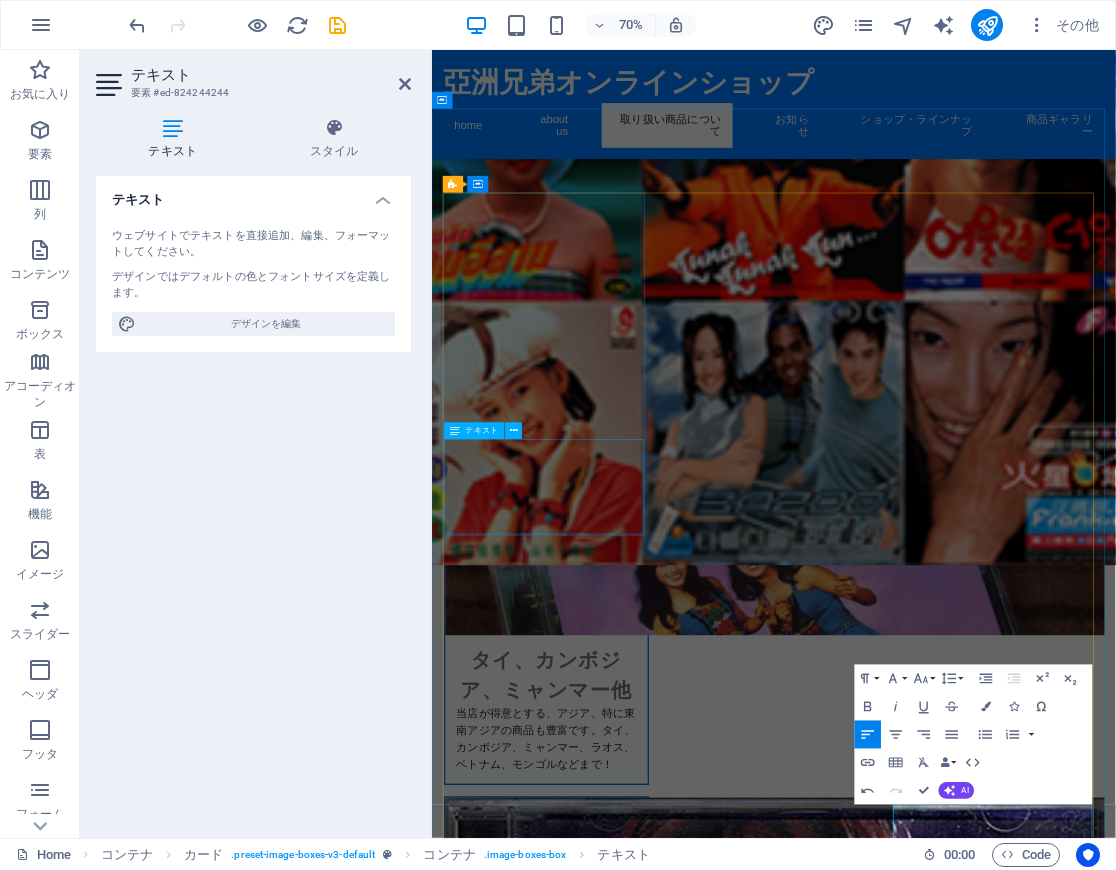 click on "当店が得意とする、アジア、特に東南アジアの商品も豊富です。タイ、カンボジア、ミャンマー、ラオス、ベトナム、モンゴルなどまで！" at bounding box center (595, 1042) 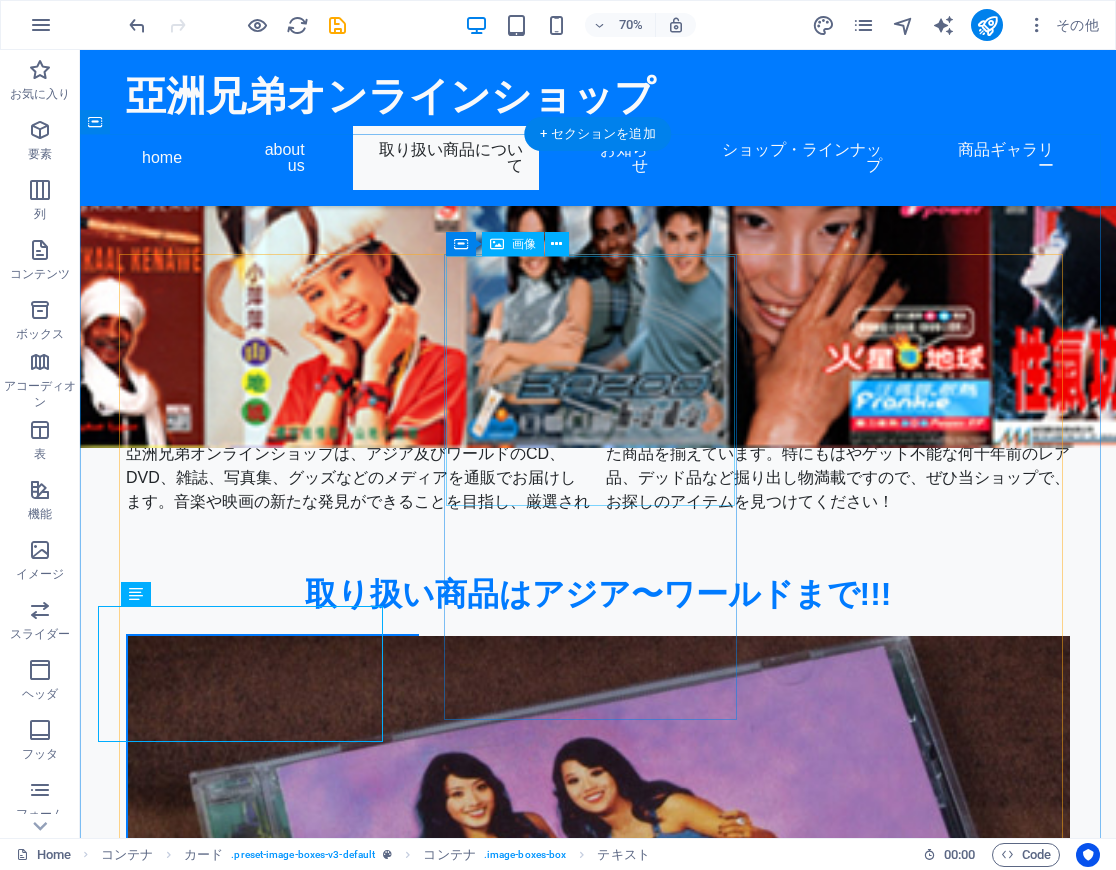 click on "中国、香港、台湾発売のLP、CD、DVDばかりでなく、マレーシアやシンガポールなど、アジア中華圏の商品も満載です！日本デビュー日本語歌唱の中華圏歌手の品揃えも豊富！" at bounding box center [272, 3018] 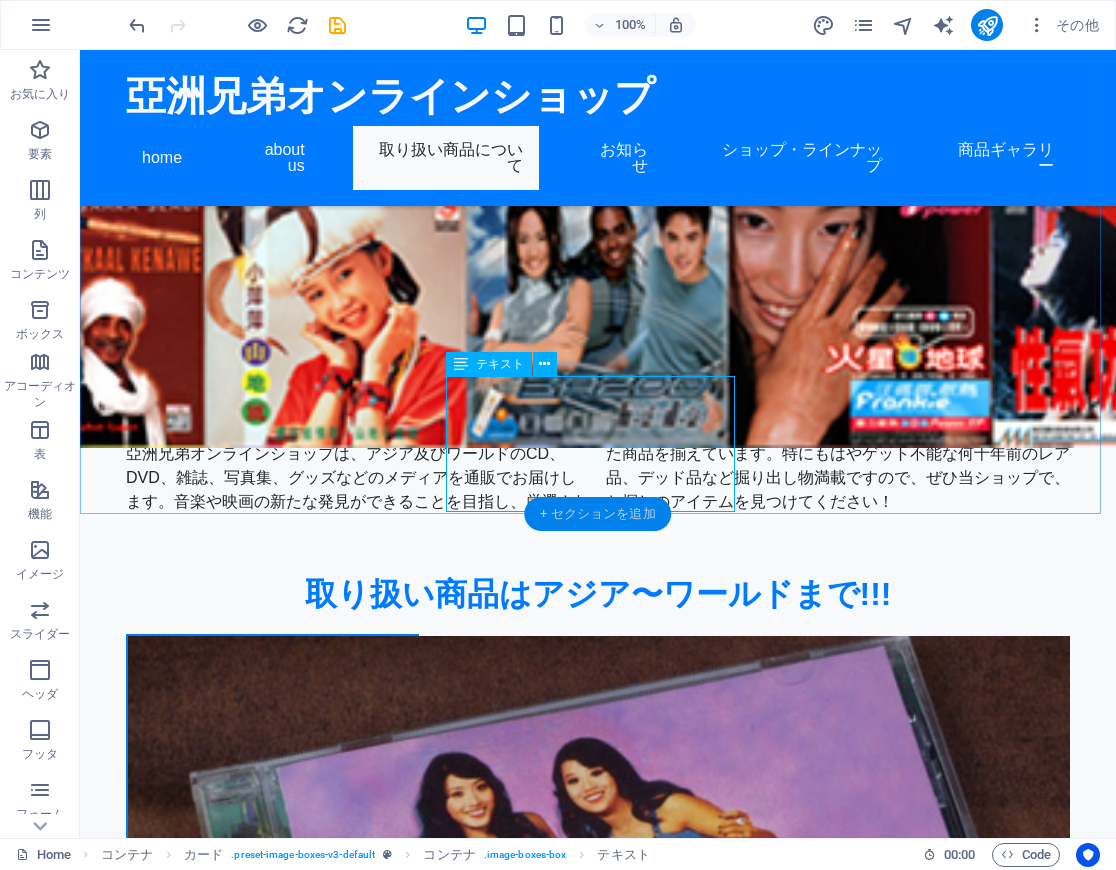 scroll, scrollTop: 1258, scrollLeft: 0, axis: vertical 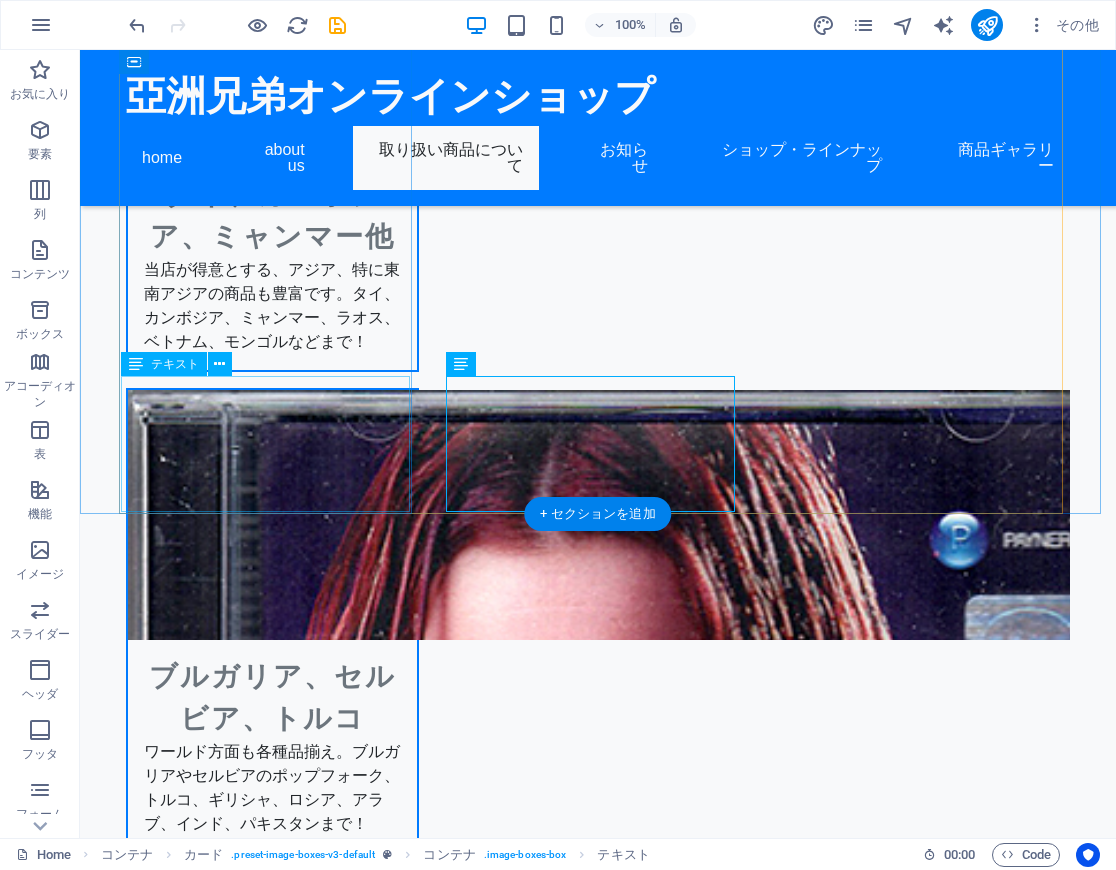 click on "邦楽も充実！70〜80年代を中心に広くアイドル等を品揃え。また60年代からのフェロモン歌謡や、ディープ歌謡、レアレーベルのマイナー歌手らの音盤も扱っています！" at bounding box center [272, 1772] 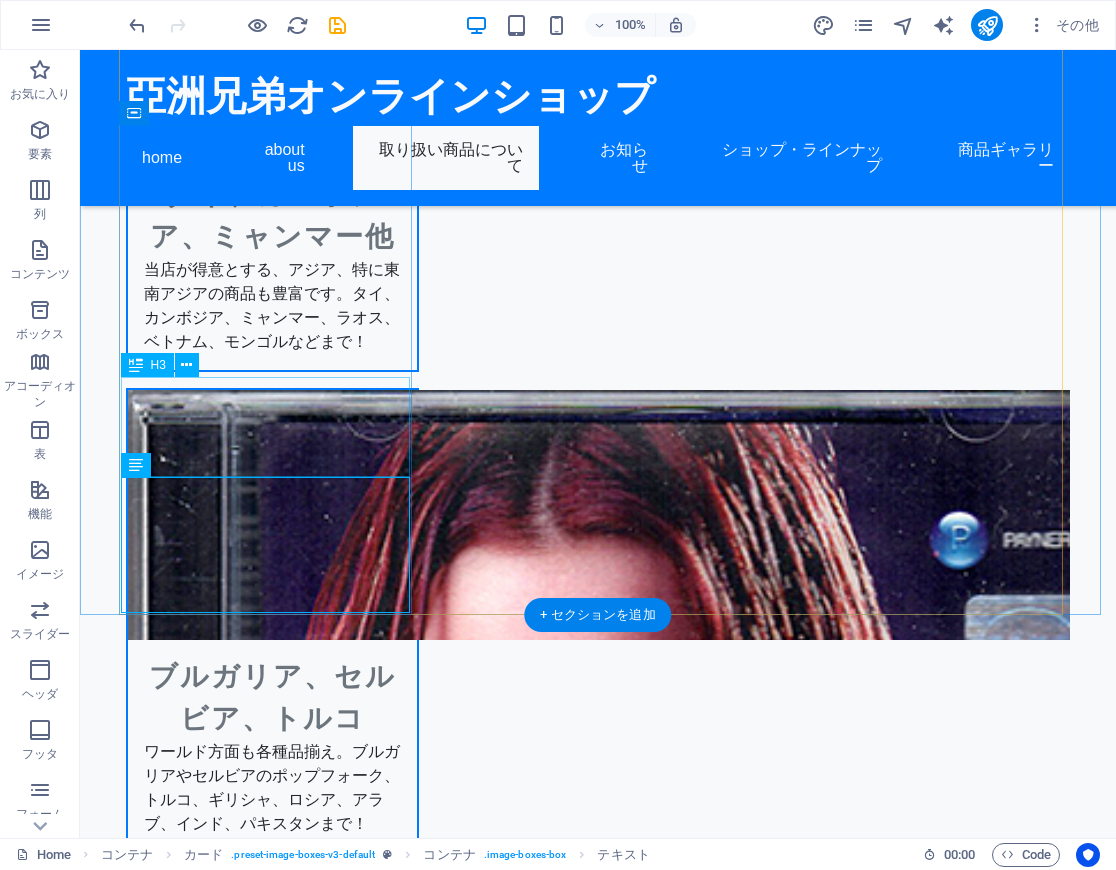scroll, scrollTop: 662, scrollLeft: 0, axis: vertical 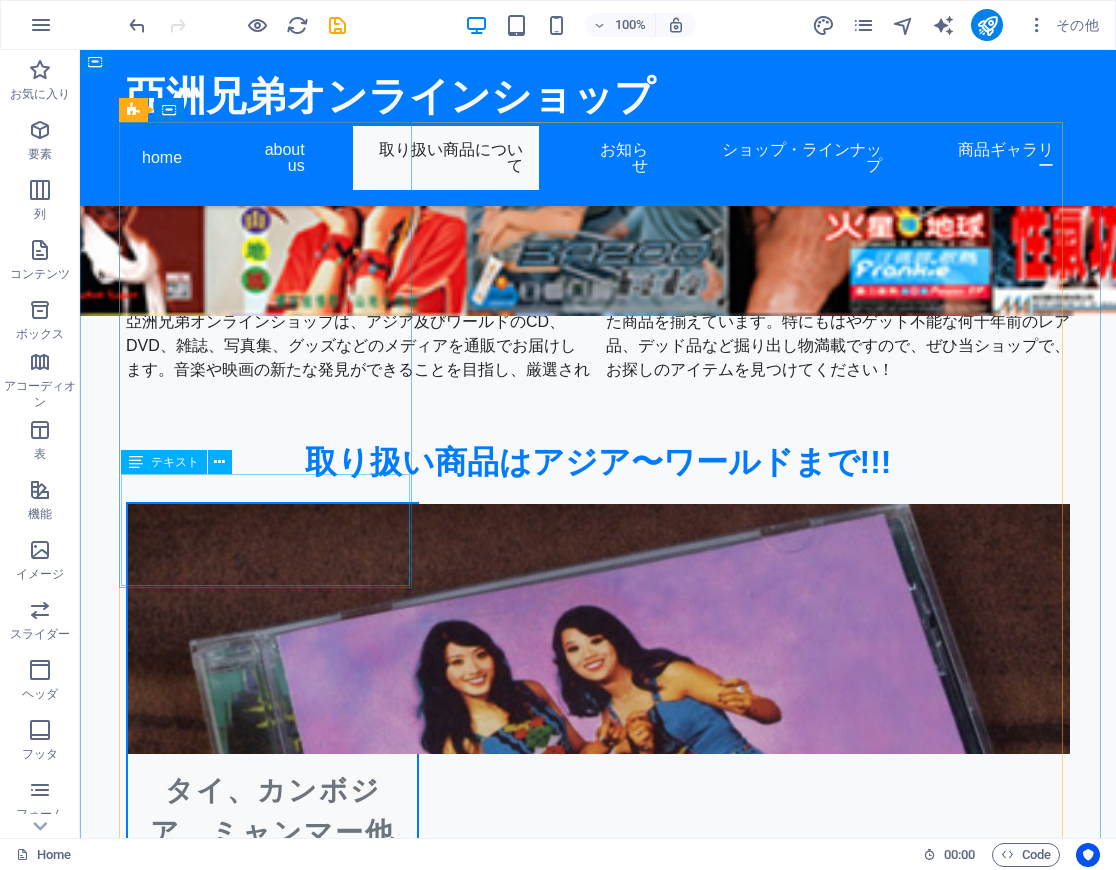 click on "当店が得意とする、アジア、特に東南アジアの商品も豊富です。タイ、カンボジア、ミャンマー、ラオス、ベトナム、モンゴルなどまで！" at bounding box center (272, 910) 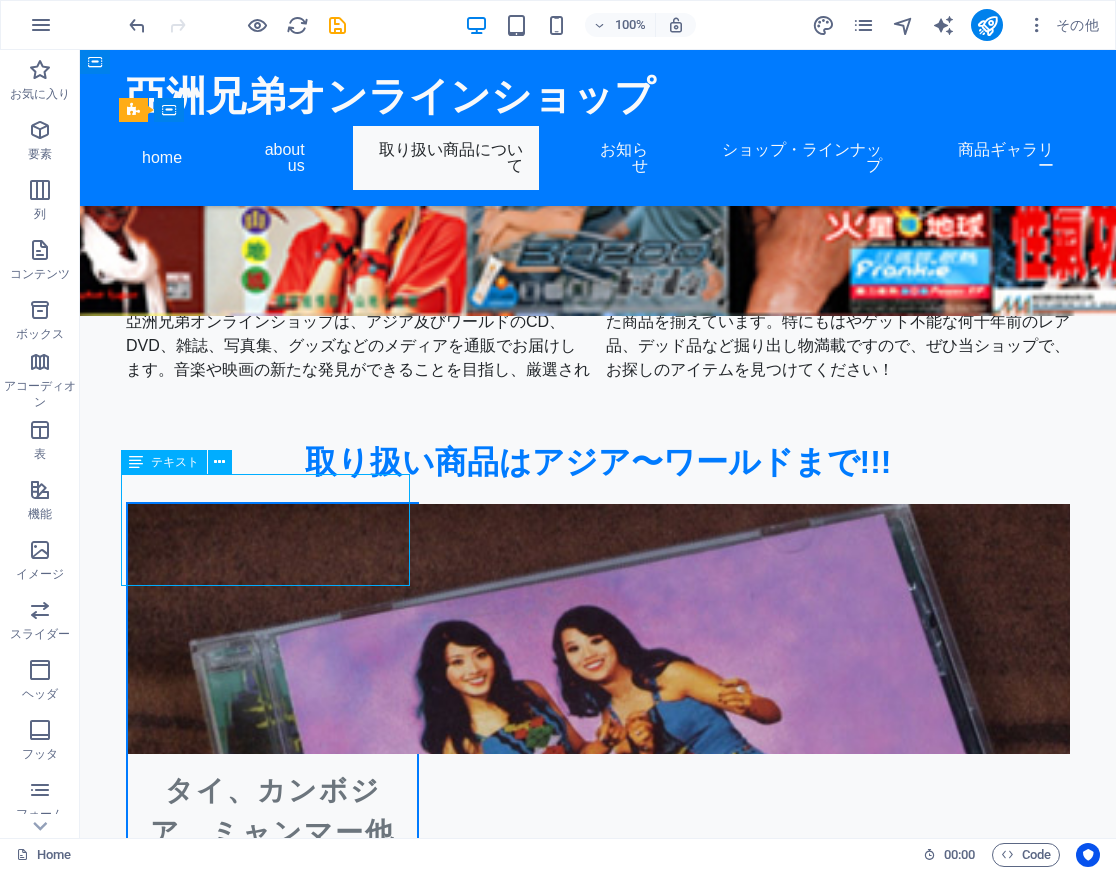 click on "当店が得意とする、アジア、特に東南アジアの商品も豊富です。タイ、カンボジア、ミャンマー、ラオス、ベトナム、モンゴルなどまで！" at bounding box center [272, 910] 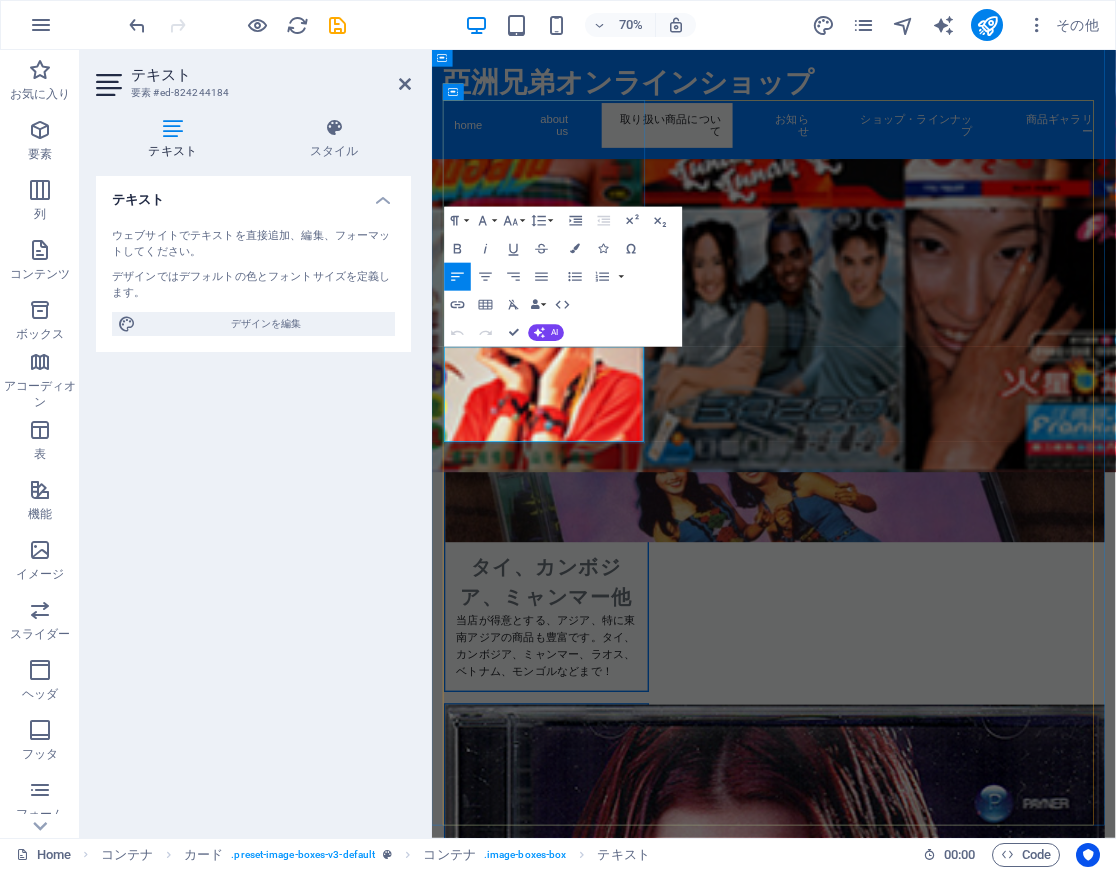 click on "当店が得意とする、アジア、特に東南アジアの商品も豊富です。タイ、カンボジア、ミャンマー、ラオス、ベトナム、モンゴルなどまで！" at bounding box center (595, 902) 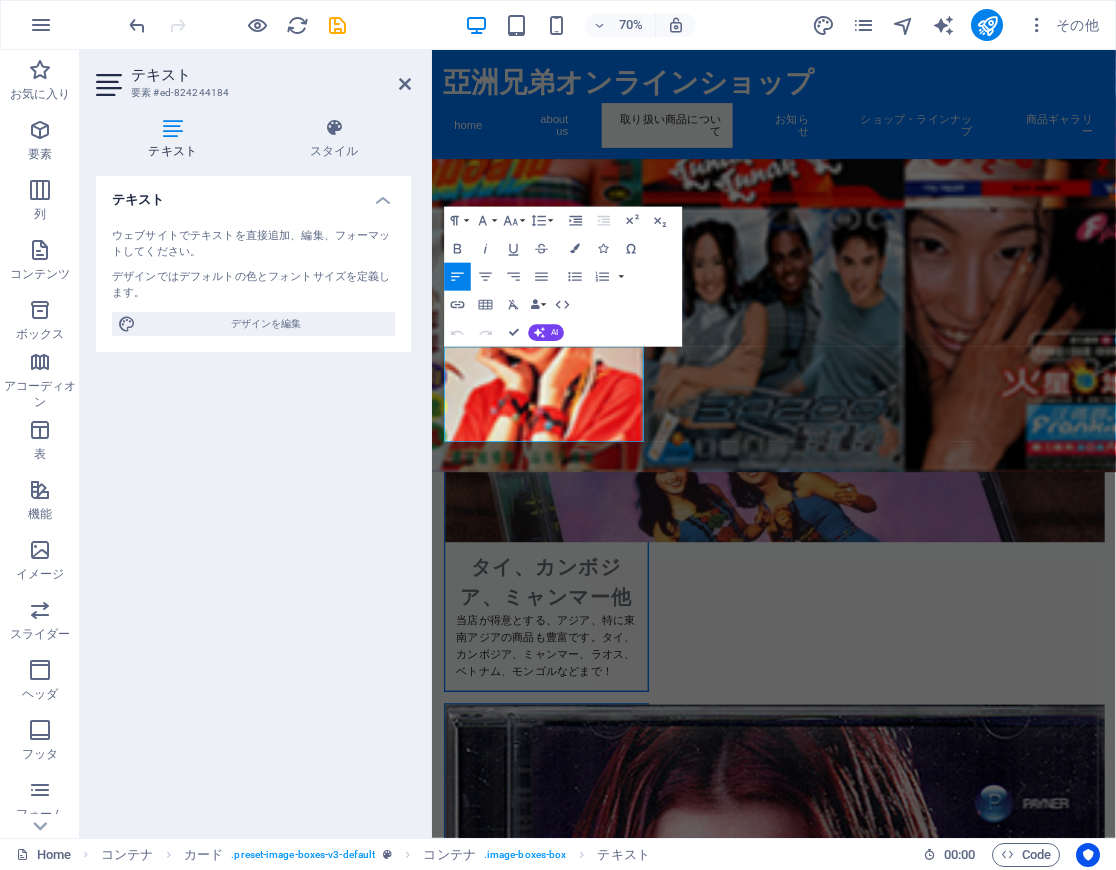 type 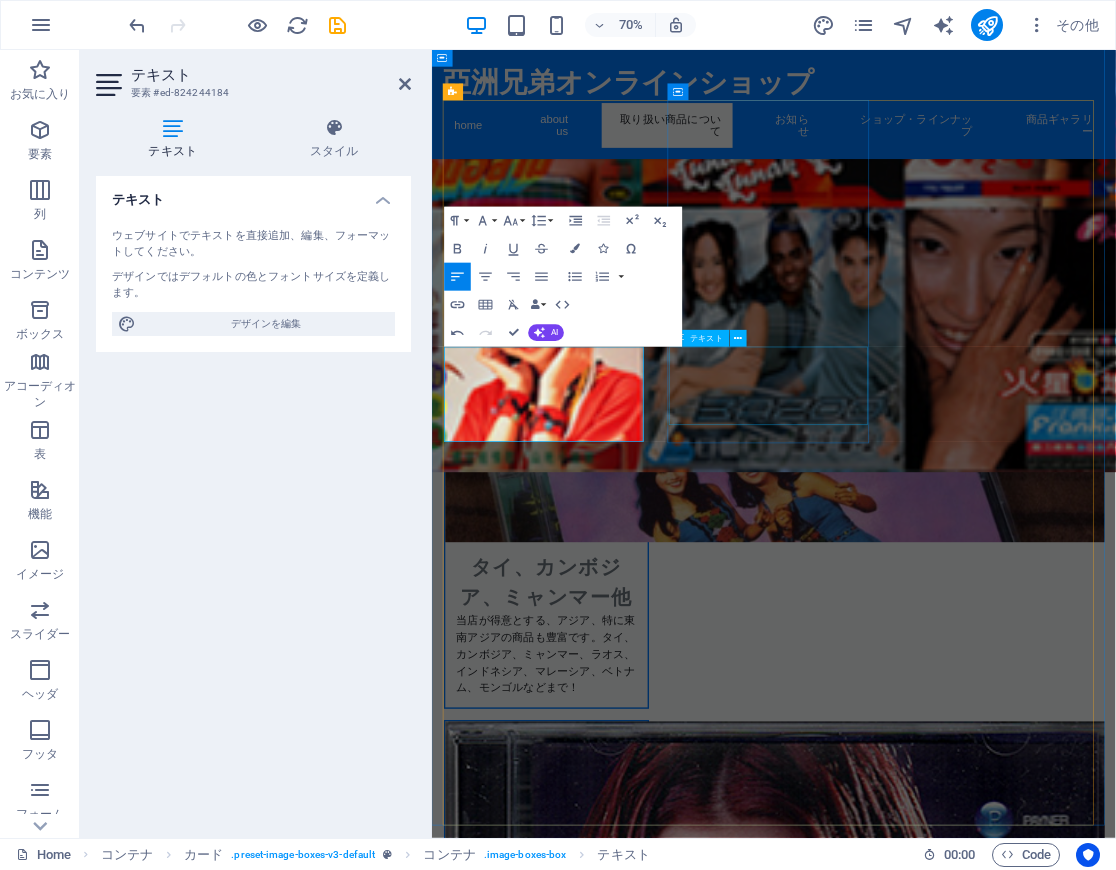 click on "ワールド方面も各種品揃え。ブルガリアやセルビアのポップフォーク、トルコ、ギリシャ、ロシア、アラブ、インド、パキスタンまで！" at bounding box center (595, 1416) 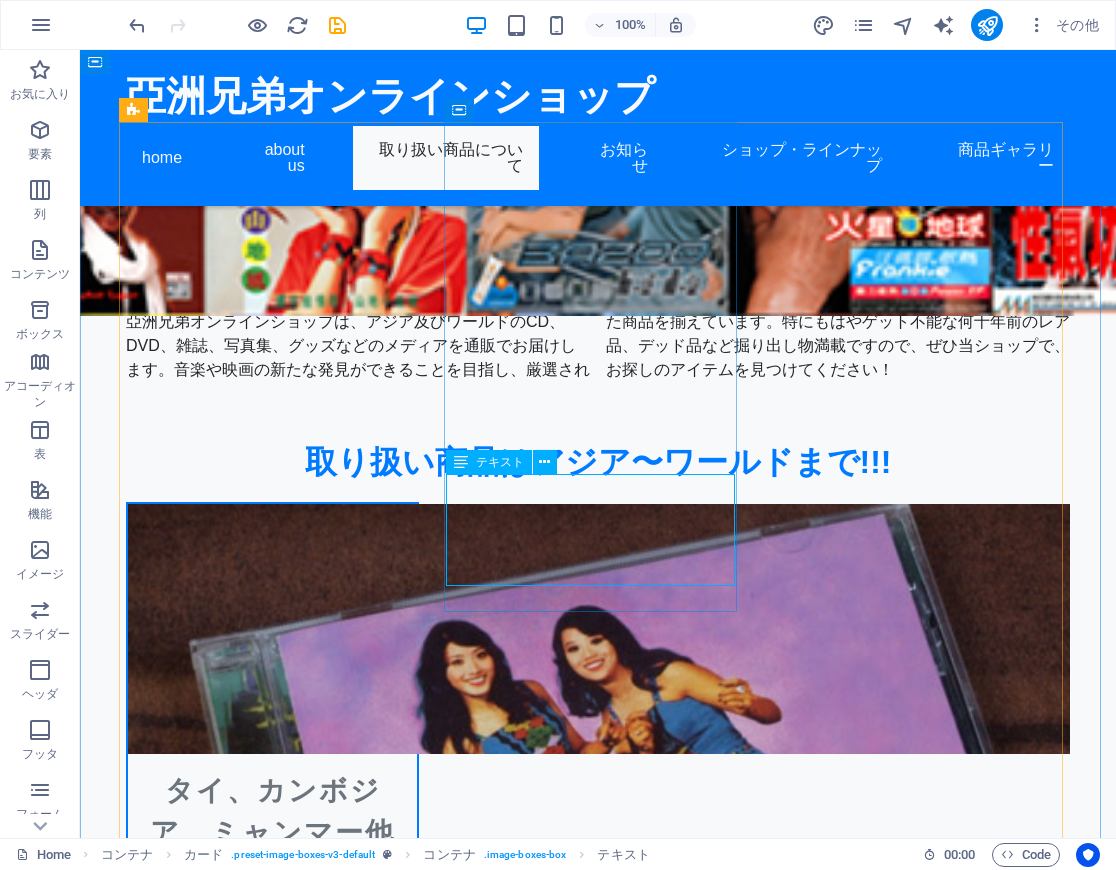 click on "ワールド方面も各種品揃え。ブルガリアやセルビアのポップフォーク、トルコ、ギリシャ、ロシア、アラブ、インド、パキスタンまで！" at bounding box center (272, 1416) 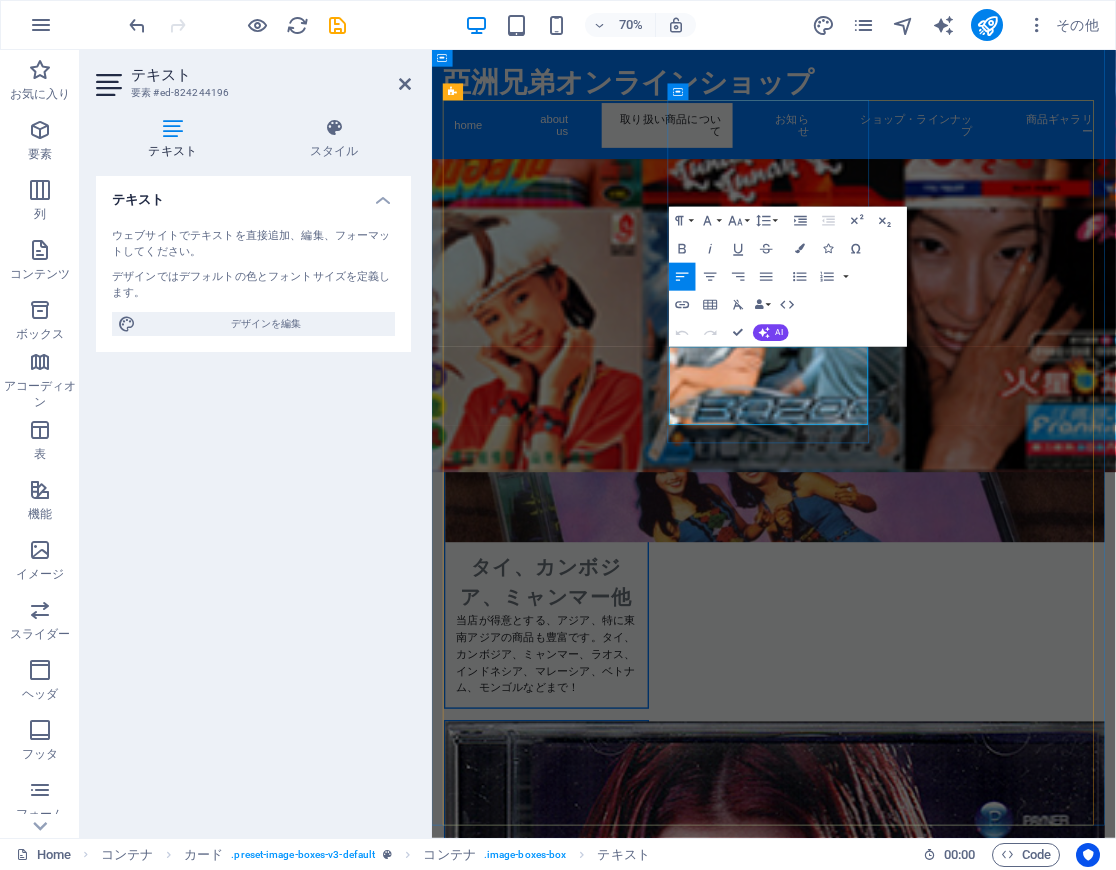 click on "ワールド方面も各種品揃え。ブルガリアやセルビアのポップフォーク、トルコ、ギリシャ、ロシア、アラブ、インド、パキスタンまで！" at bounding box center [595, 1408] 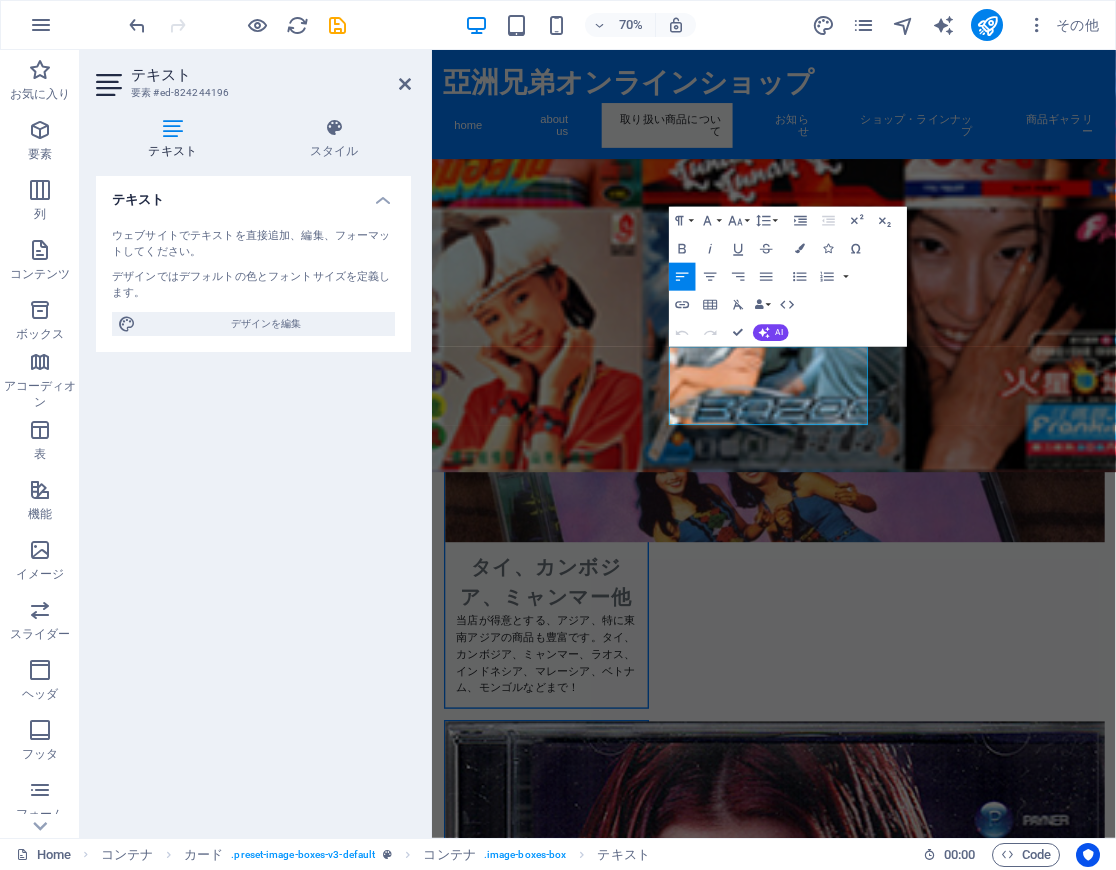 type 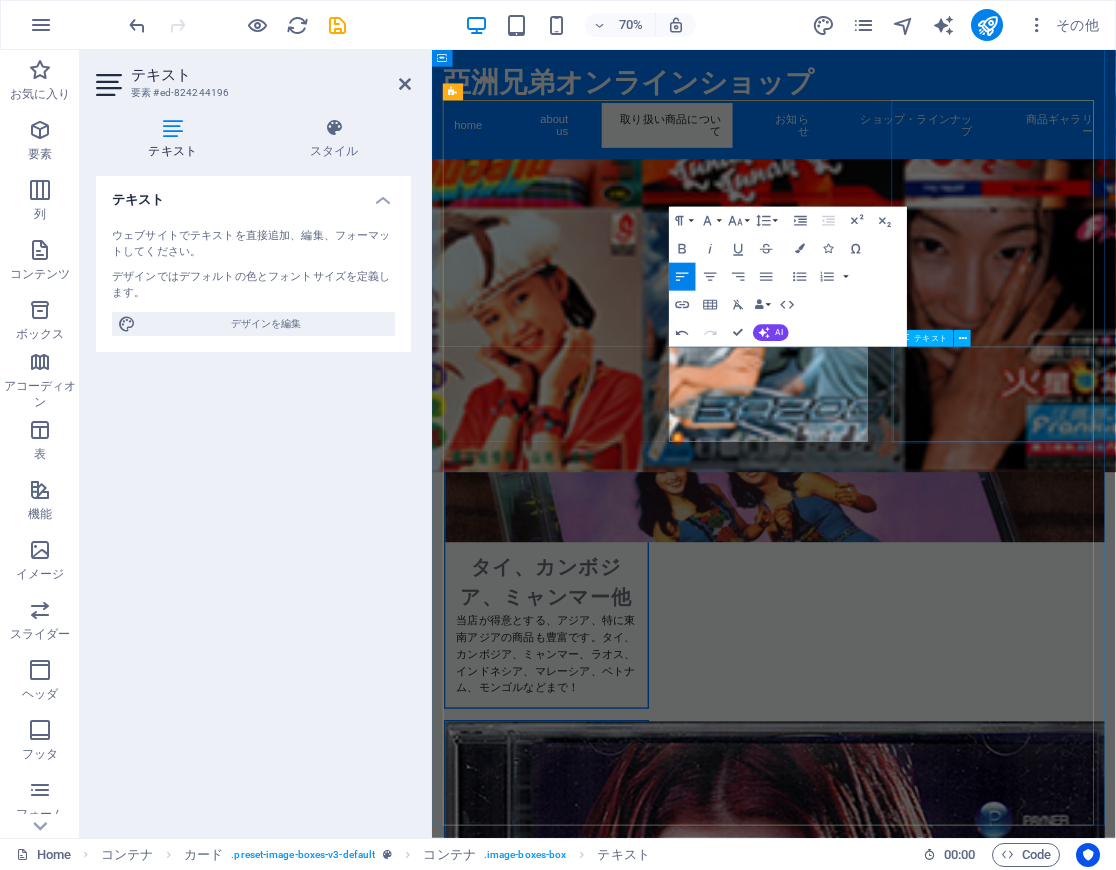 click on "洋楽の中でも特にフォークカントリー、ルーツミュージックの品揃えが豊富です。80年代90年代のポップカントリーやブルーグラス満載！" at bounding box center [595, 1922] 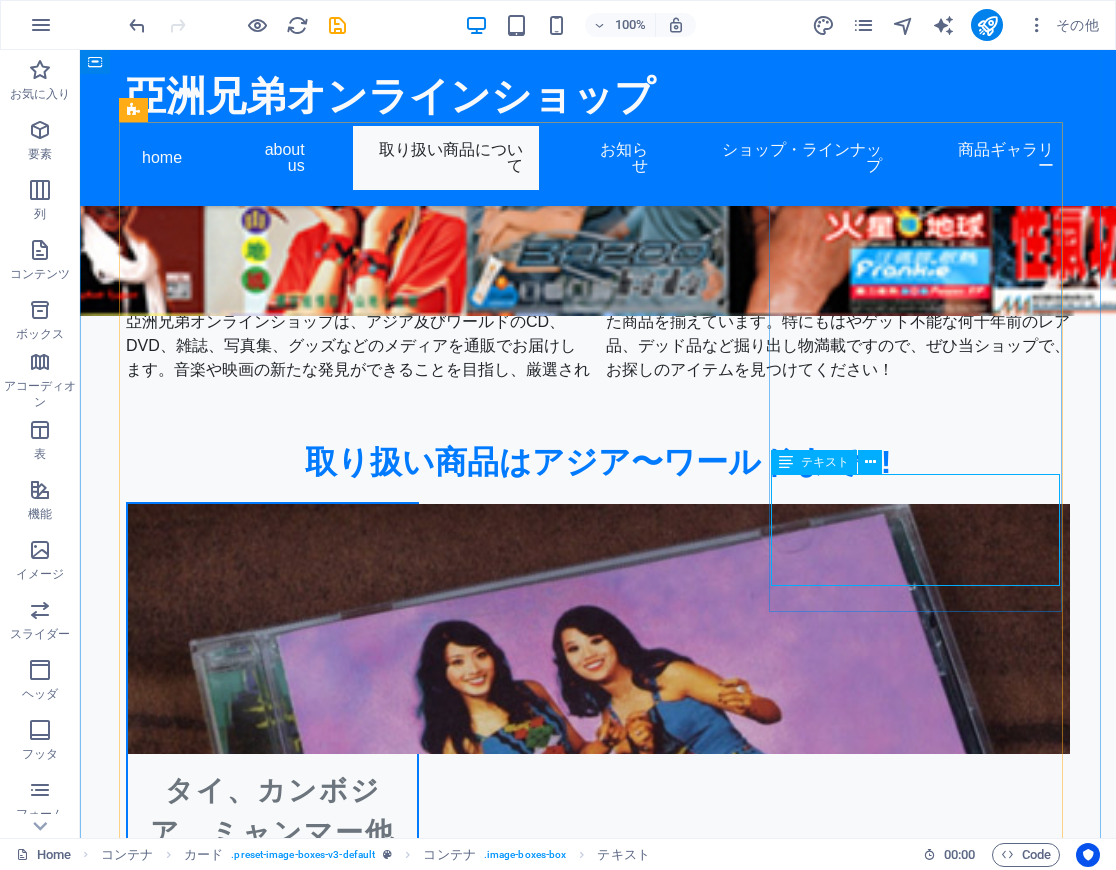 click on "洋楽の中でも特にフォークカントリー、ルーツミュージックの品揃えが豊富です。80年代90年代のポップカントリーやブルーグラス満載！" at bounding box center [272, 1922] 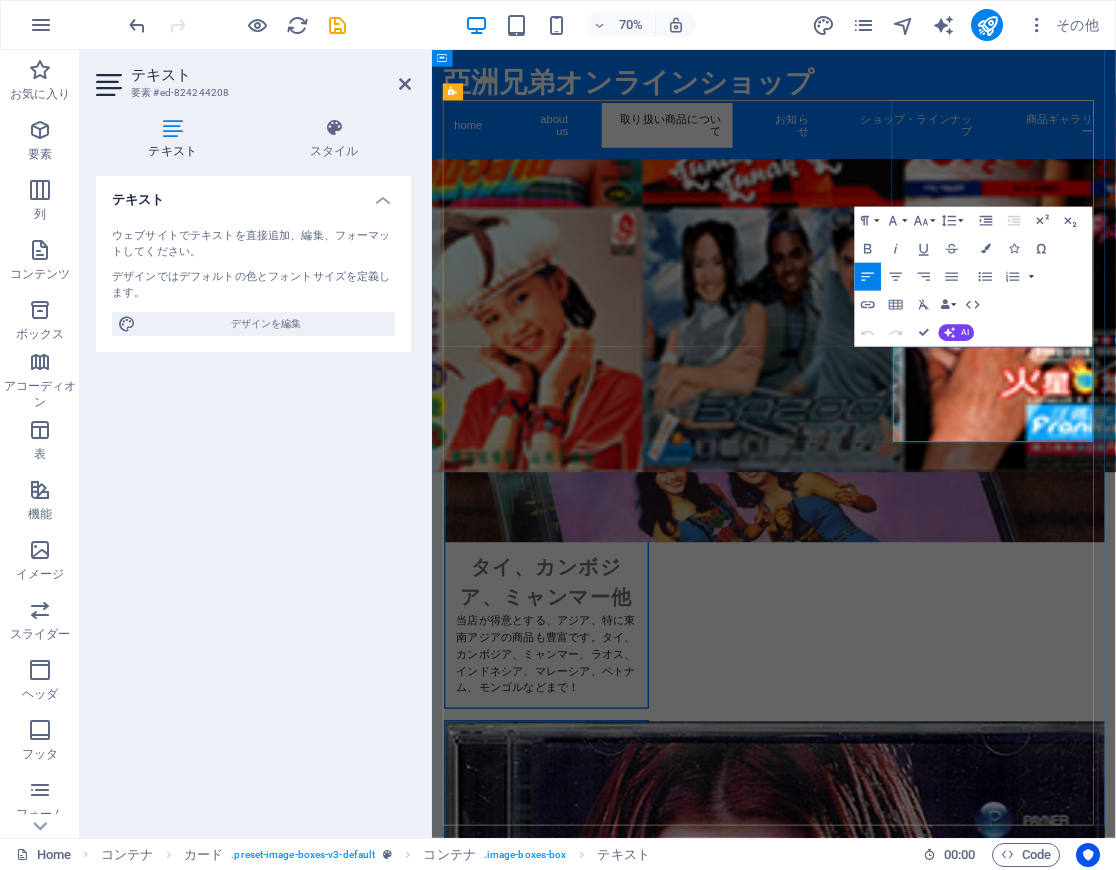 click on "洋楽の中でも特にフォークカントリー、ルーツミュージックの品揃えが豊富です。80年代90年代のポップカントリーやブルーグラス満載！" at bounding box center [595, 1914] 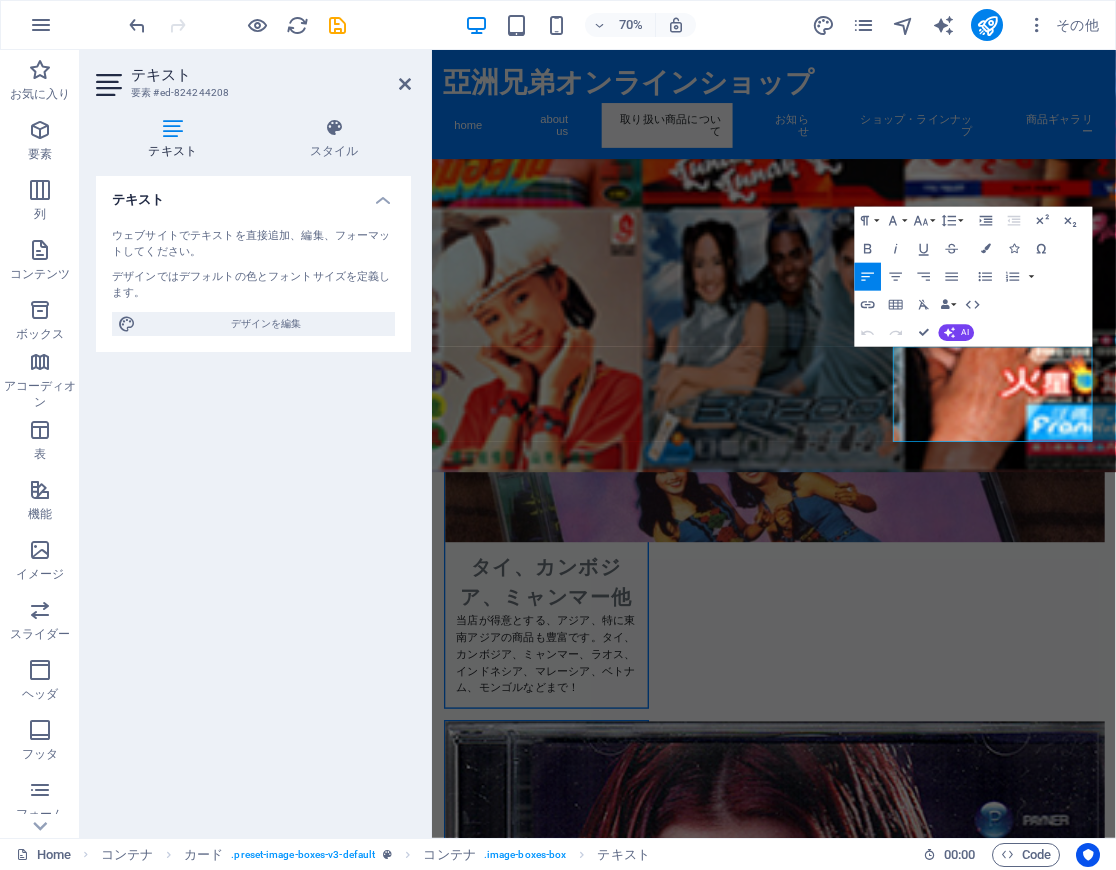 type 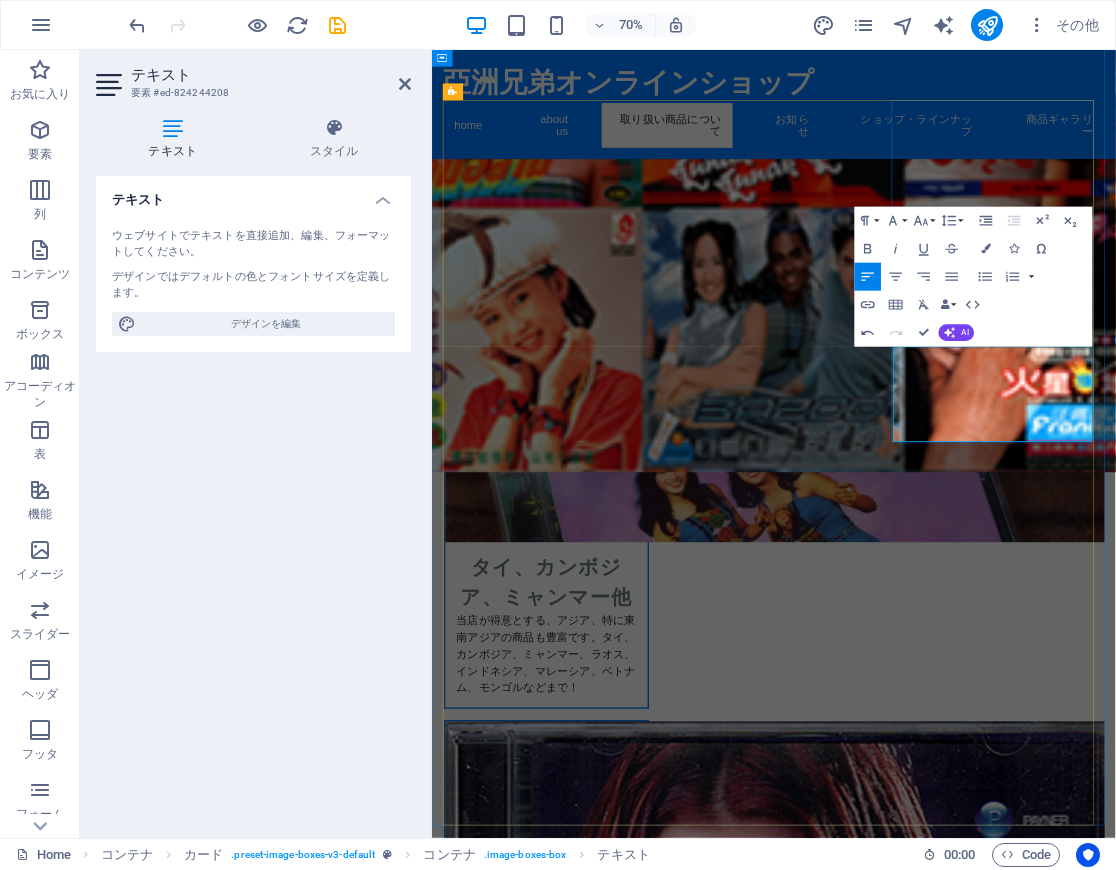 drag, startPoint x: 1161, startPoint y: 532, endPoint x: 1145, endPoint y: 538, distance: 17.088007 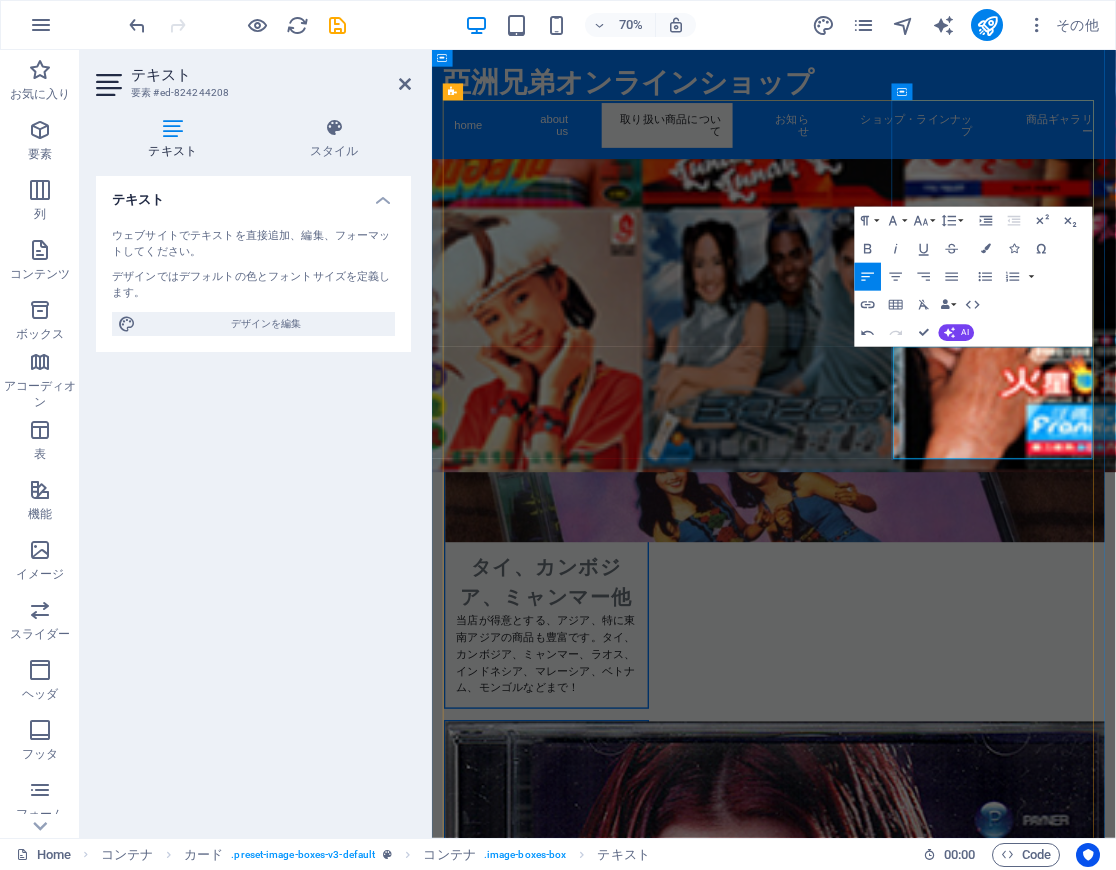 drag, startPoint x: 1302, startPoint y: 515, endPoint x: 1319, endPoint y: 514, distance: 17.029387 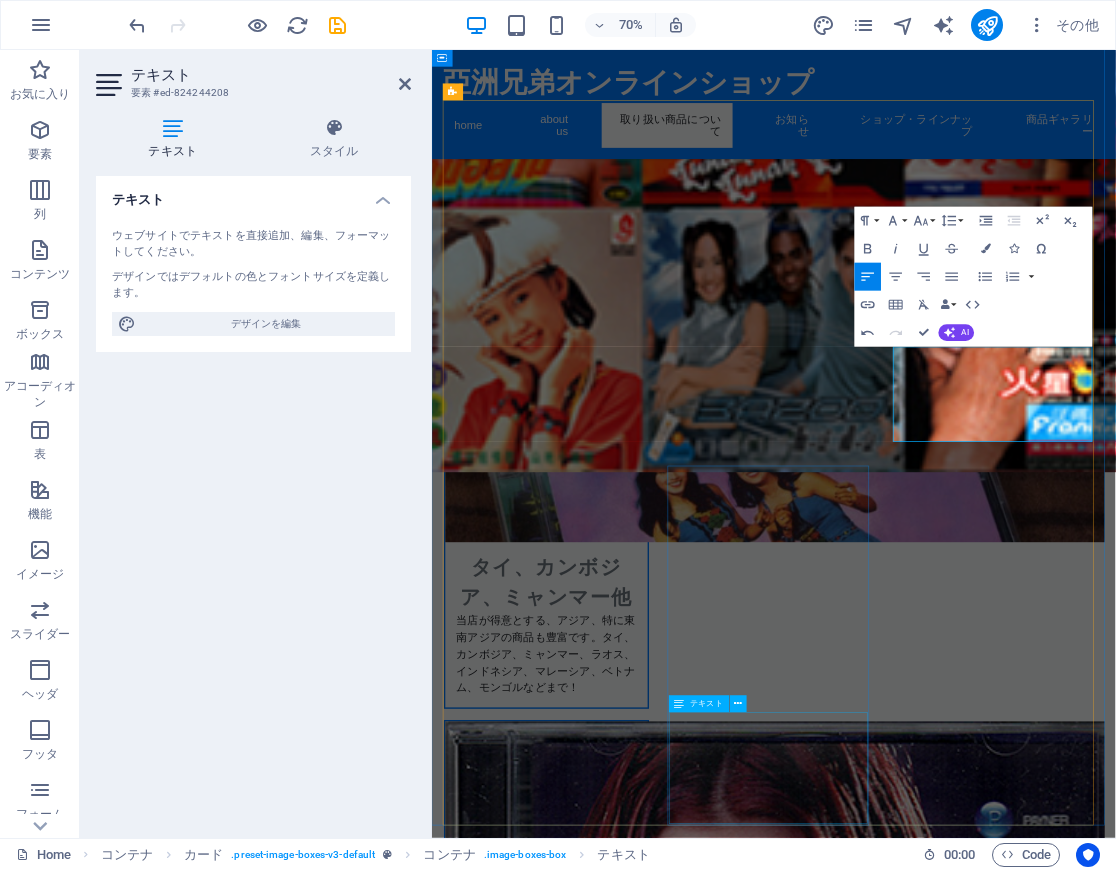 click on "中国、香港、台湾発売のLP、CD、DVDばかりでなく、マレーシアやシンガポールなど、アジア中華圏の商品も満載です！日本デビュー日本語歌唱の中華圏歌手の品揃えも豊富！" at bounding box center [595, 2958] 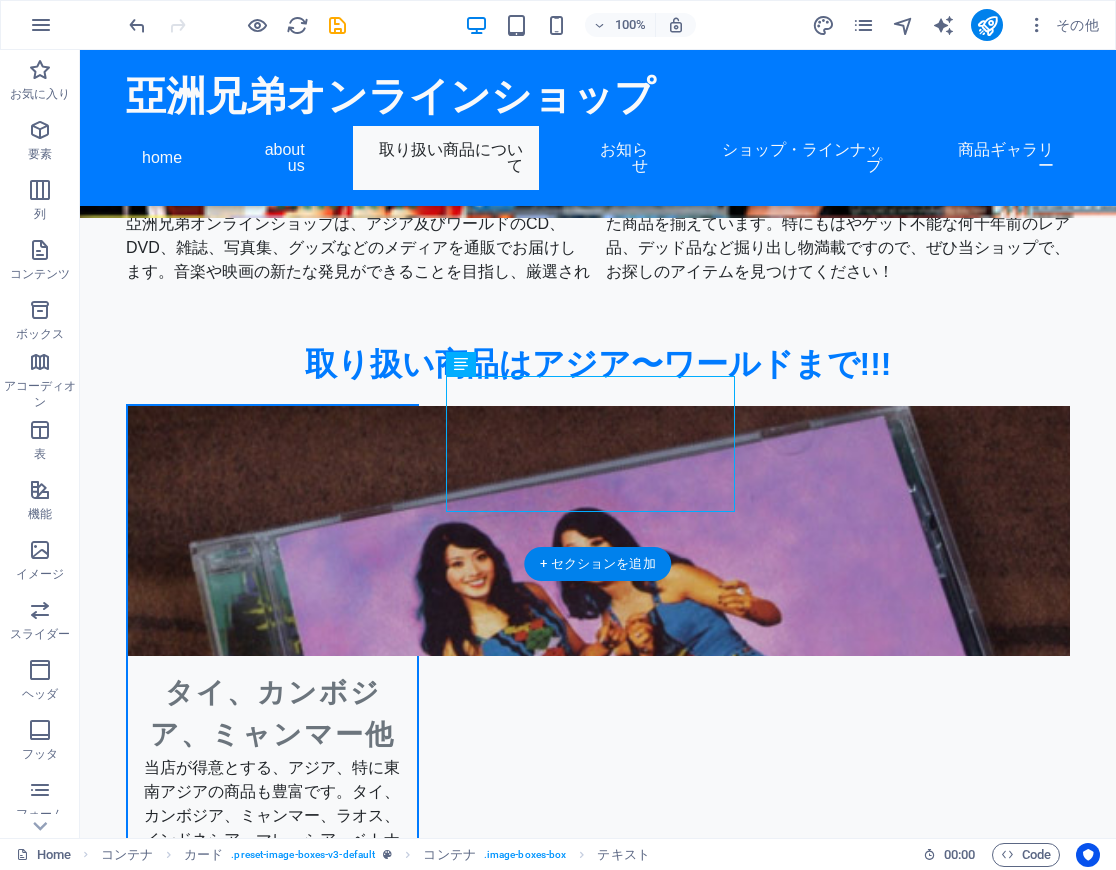 scroll, scrollTop: 1282, scrollLeft: 0, axis: vertical 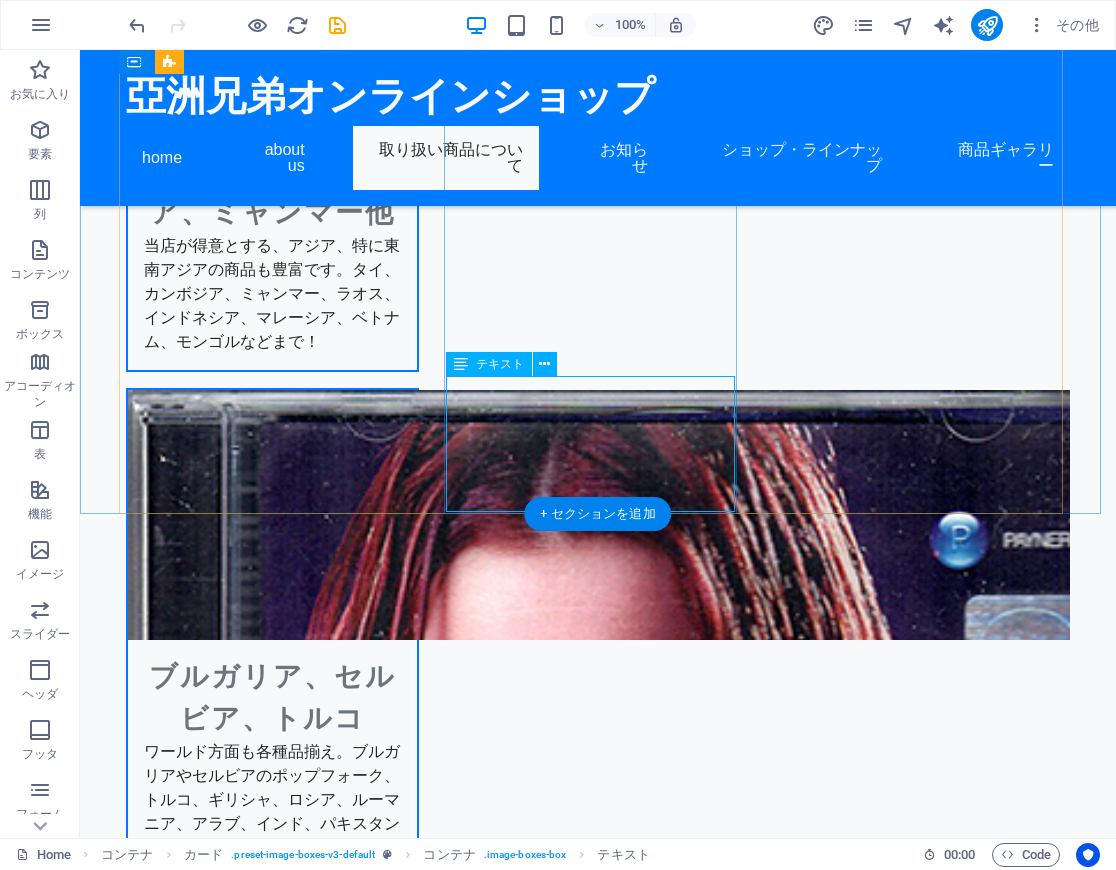 click on "中国、香港、台湾発売のLP、CD、DVDばかりでなく、マレーシアやシンガポールなど、アジア中華圏の商品も満載です！日本デビュー日本語歌唱の中華圏歌手の品揃えも豊富！" at bounding box center (272, 2338) 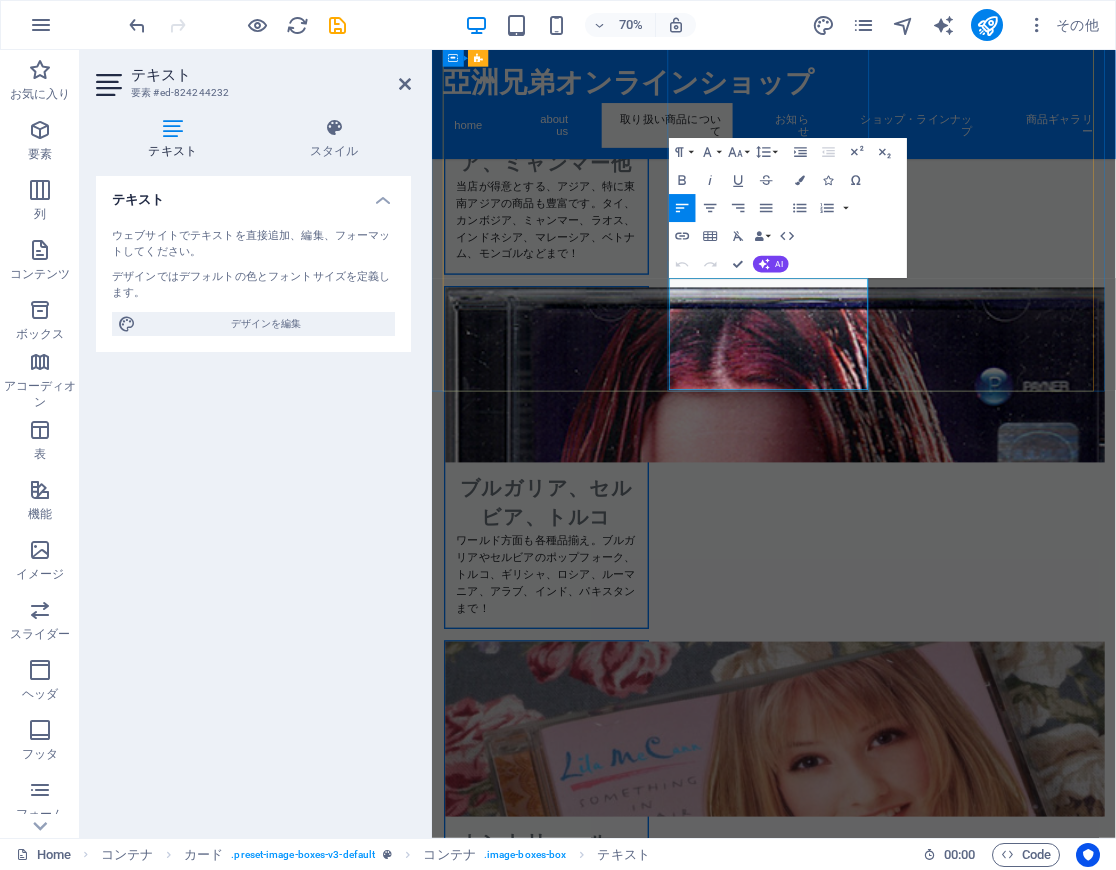 click on "中国、香港、台湾発売のLP、CD、DVDばかりでなく、マレーシアやシンガポールなど、アジア中華圏の商品も満載です！日本デビュー日本語歌唱の中華圏歌手の品揃えも豊富！" at bounding box center [595, 2330] 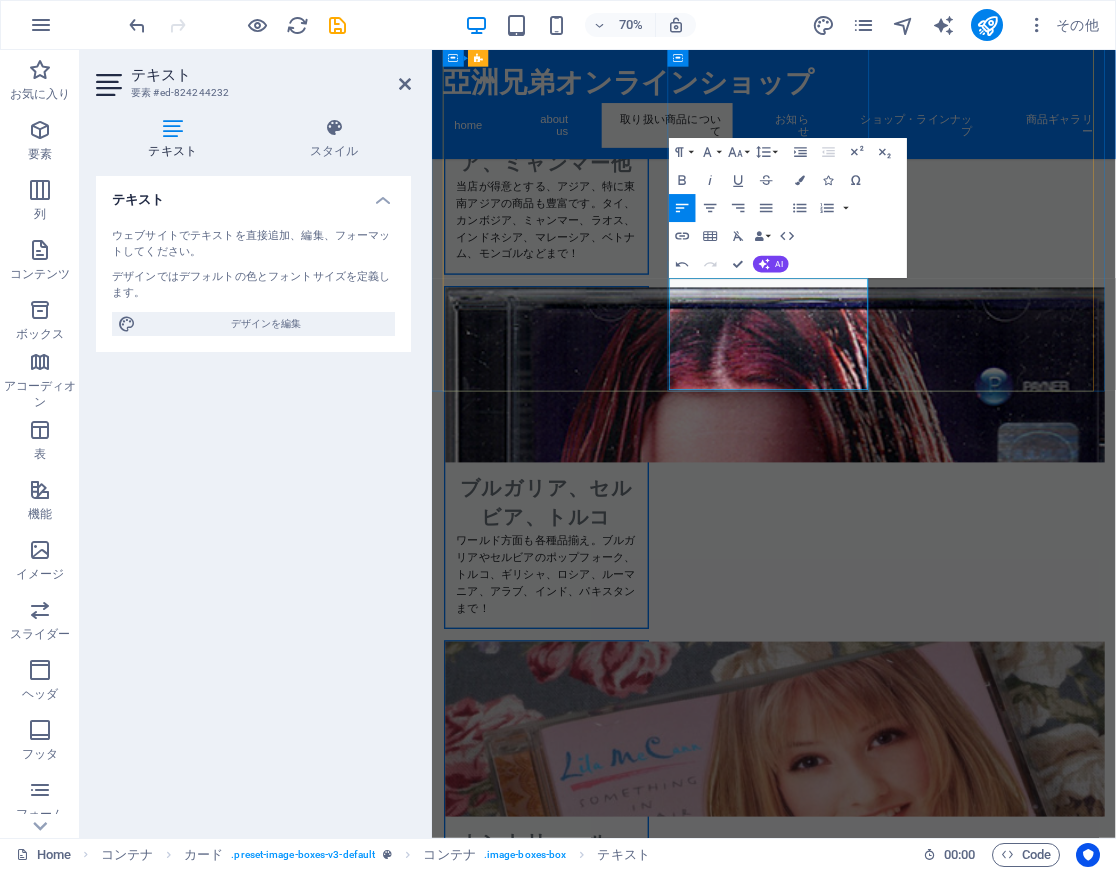 drag, startPoint x: 877, startPoint y: 463, endPoint x: 847, endPoint y: 460, distance: 30.149628 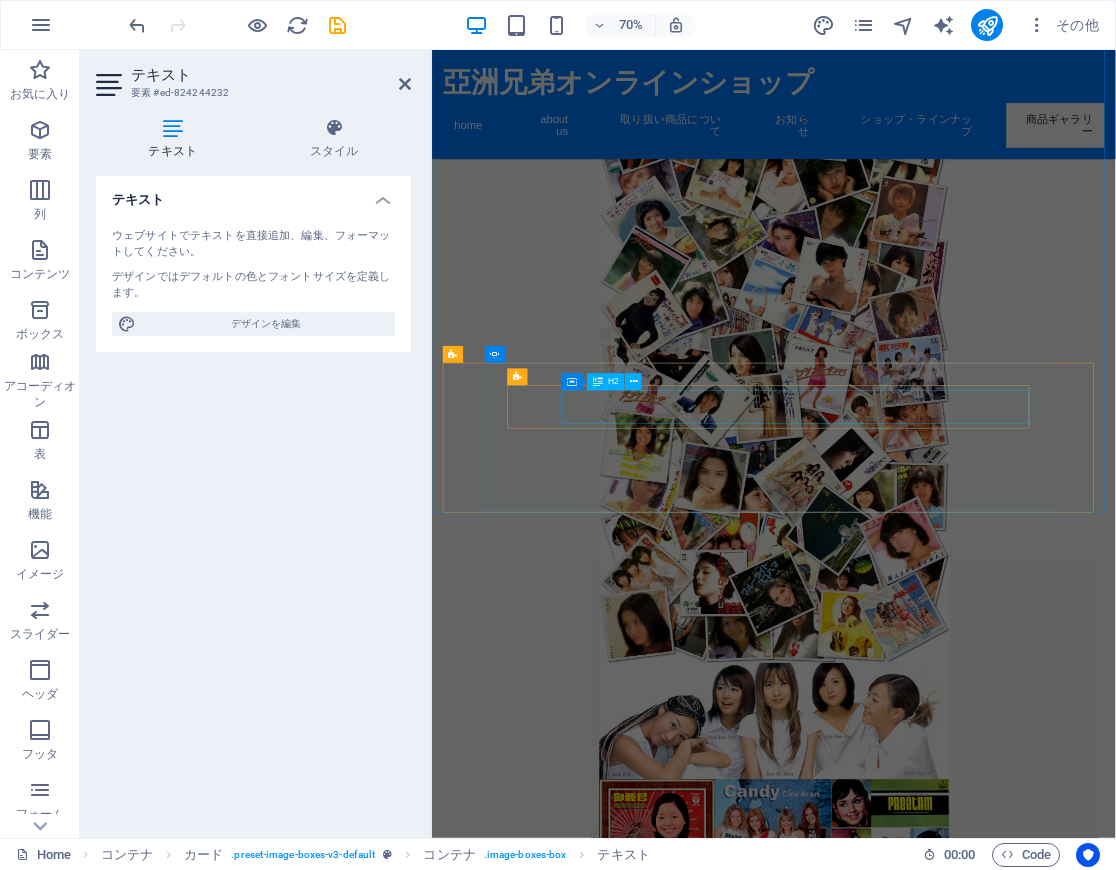scroll, scrollTop: 8535, scrollLeft: 0, axis: vertical 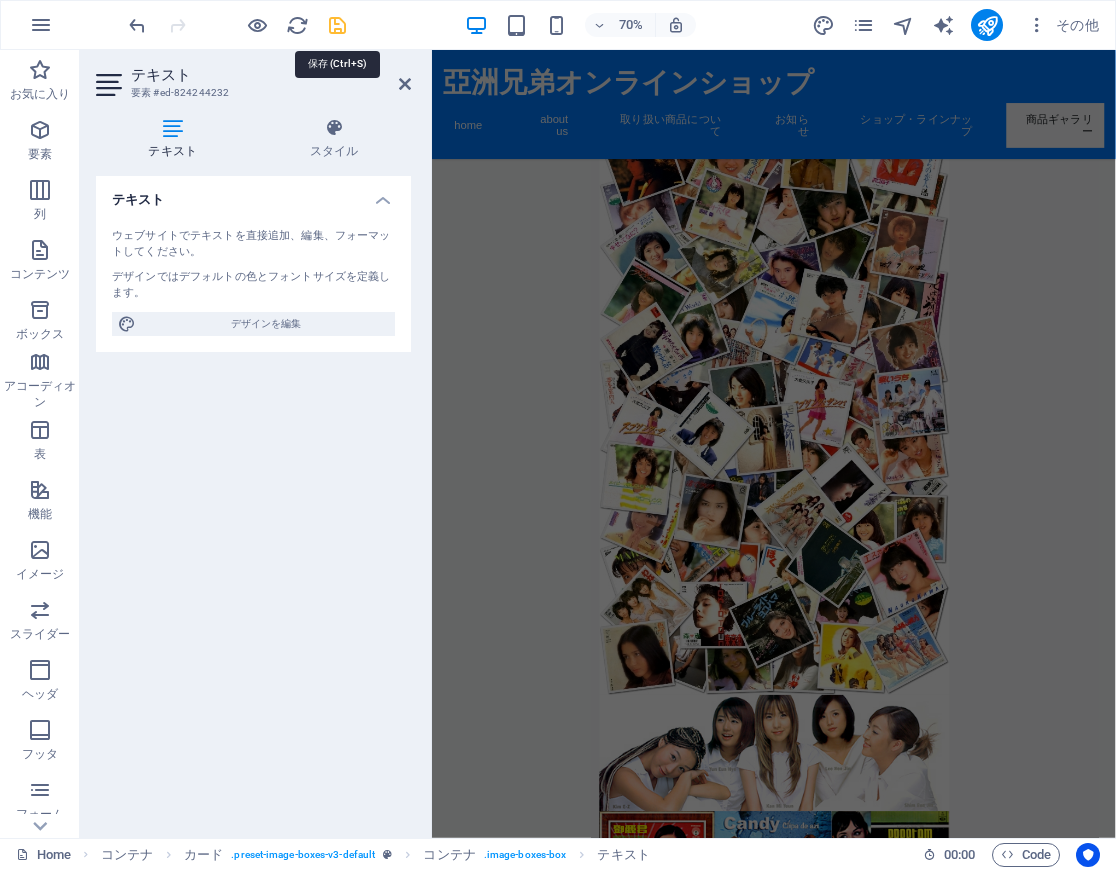click at bounding box center [337, 25] 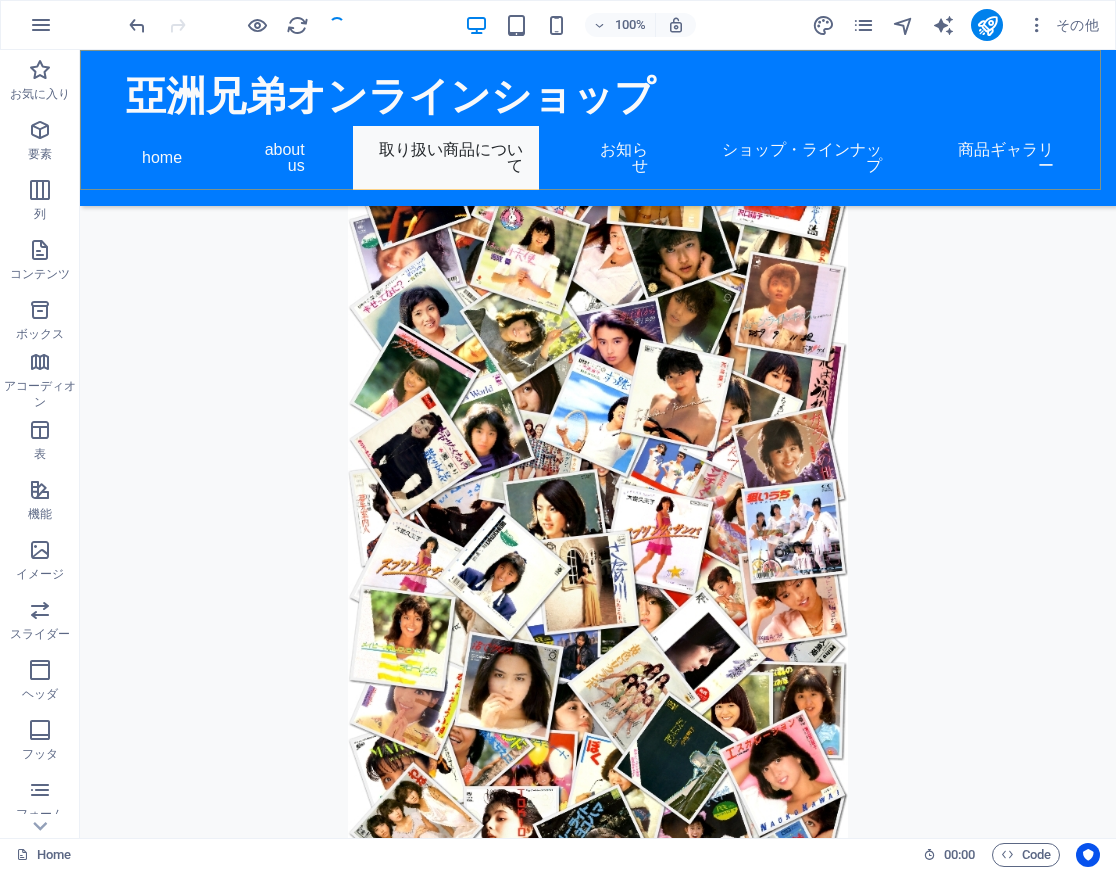 scroll, scrollTop: 1282, scrollLeft: 0, axis: vertical 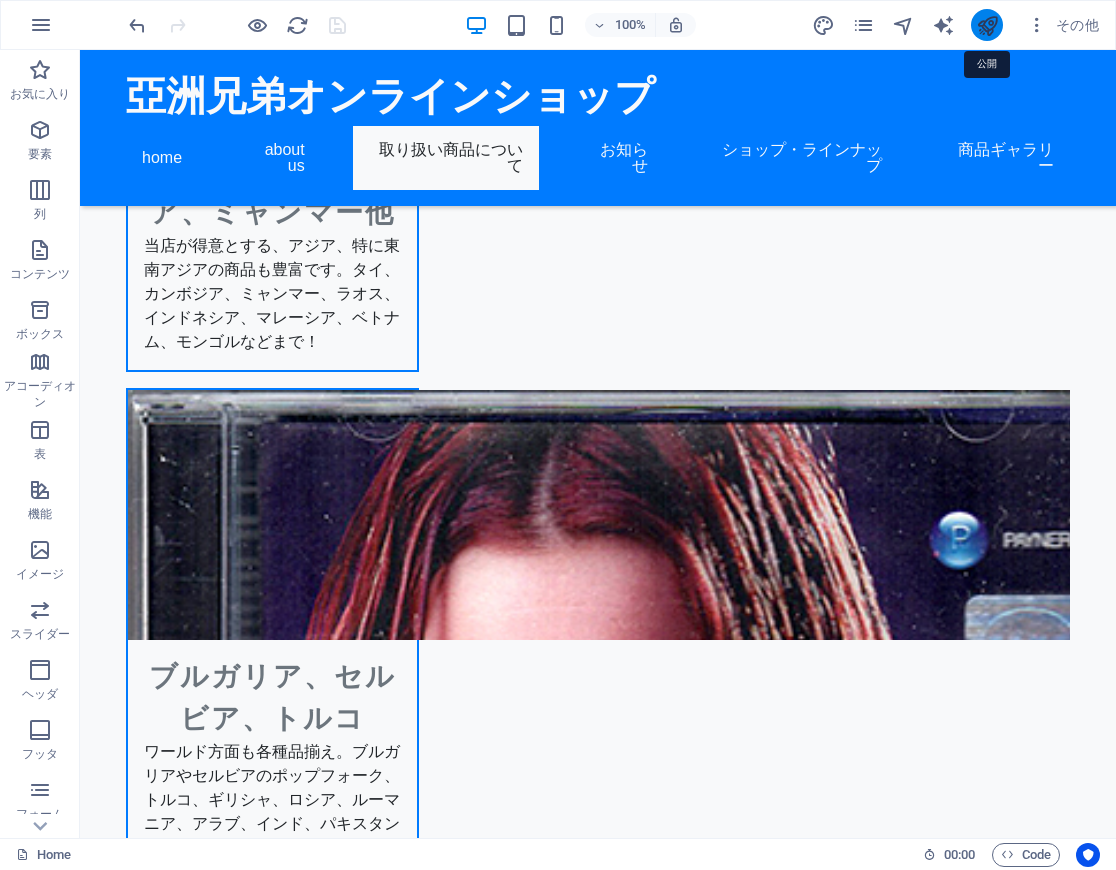 click at bounding box center [987, 25] 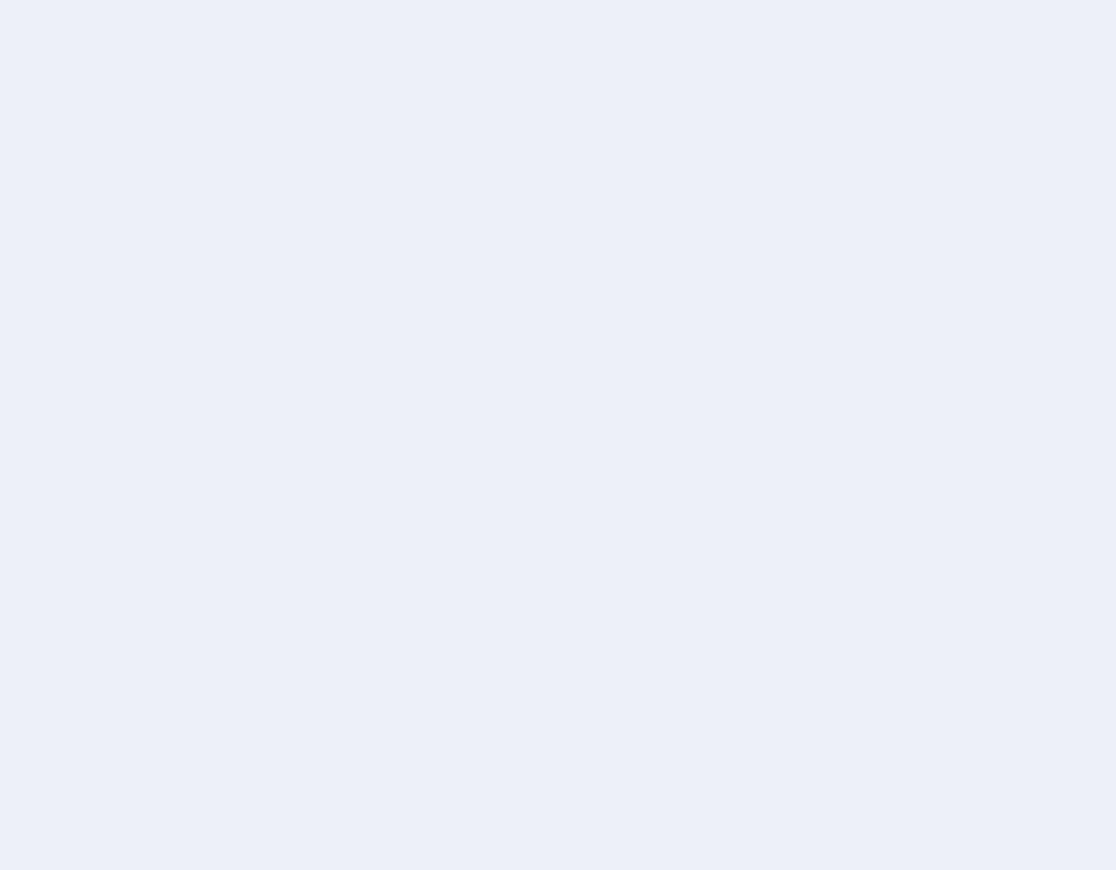 scroll, scrollTop: 0, scrollLeft: 0, axis: both 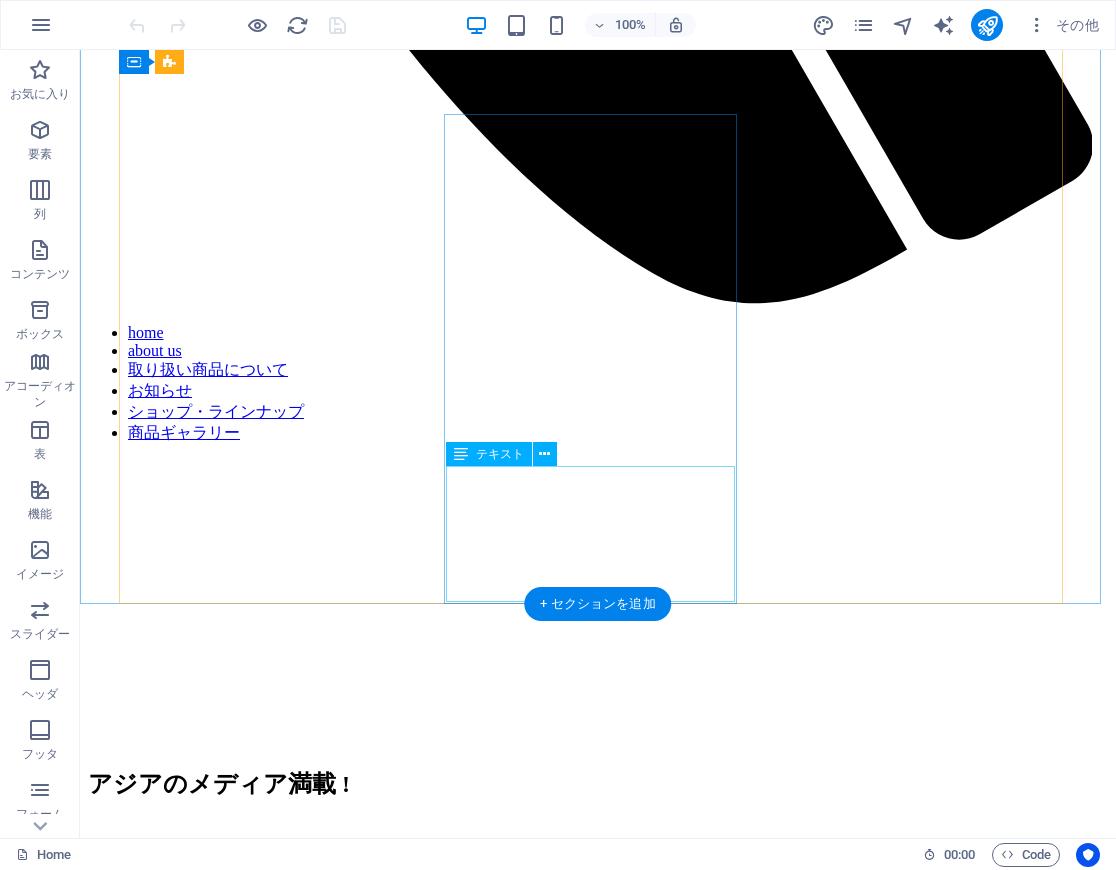 click on "中国、香港、台湾発売のLP、CD、DVDばかりでなく、マレーやシンガポールなど、アジア中華圏の商品も満載！日本デビュー日本語歌唱の中華圏歌手の品揃えも豊富！" at bounding box center [598, 3127] 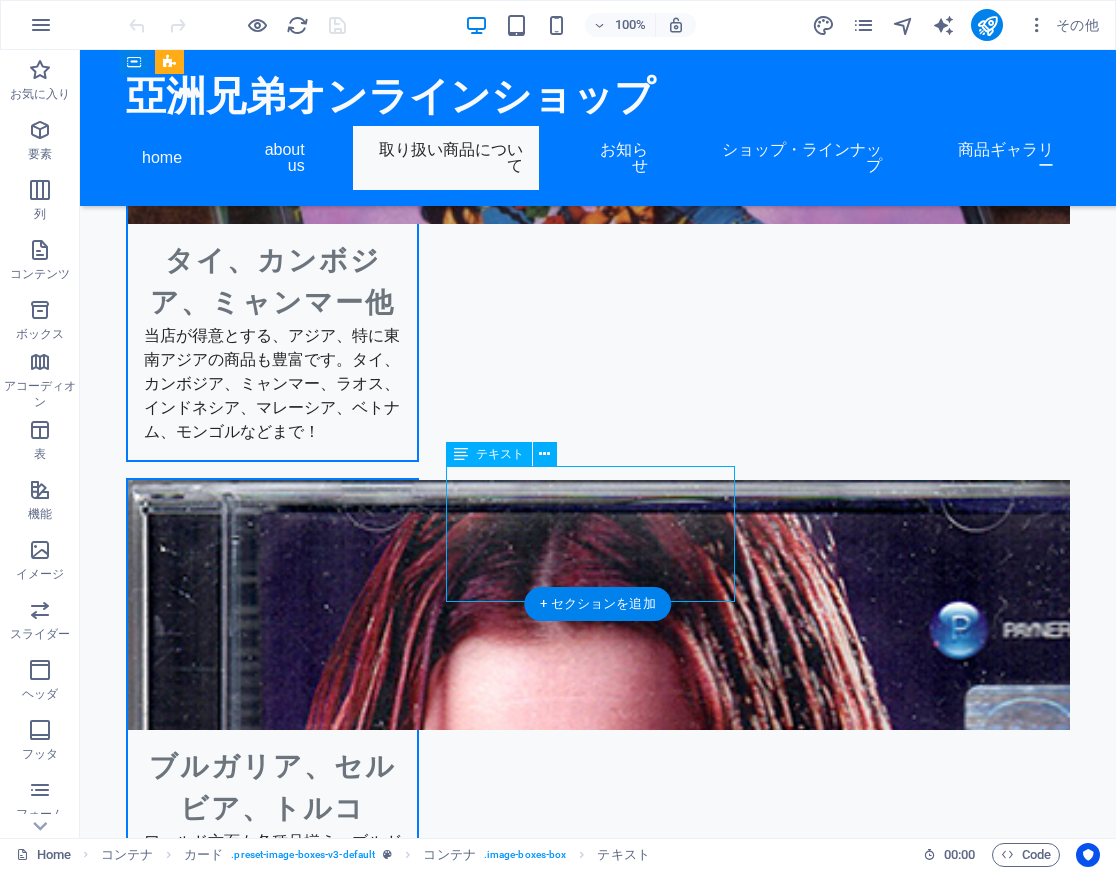 click on "中国、香港、台湾発売のLP、CD、DVDばかりでなく、マレーやシンガポールなど、アジア中華圏の商品も満載！日本デビュー日本語歌唱の中華圏歌手の品揃えも豊富！" at bounding box center [272, 2416] 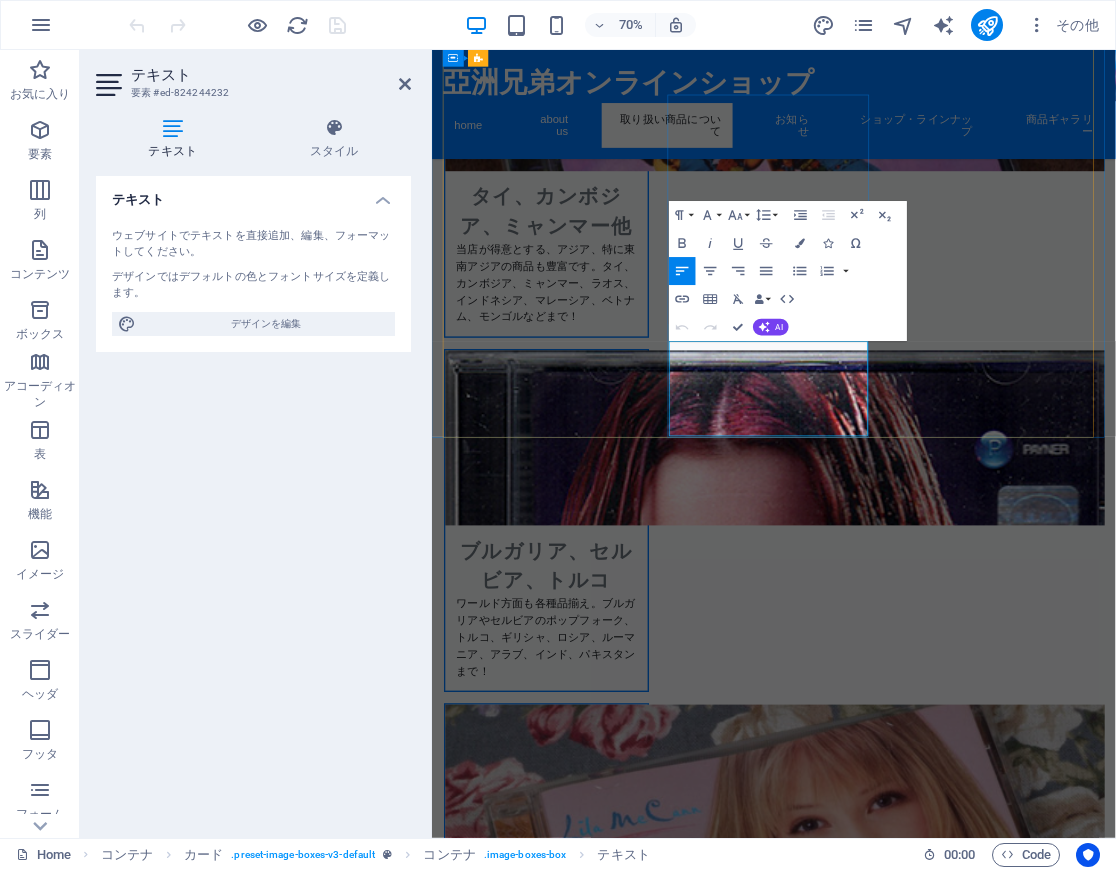 click on "中国、香港、台湾発売のLP、CD、DVDばかりでなく、マレーやシンガポールなど、アジア中華圏の商品も満載！日本デビュー日本語歌唱の中華圏歌手の品揃えも豊富！" at bounding box center (595, 2408) 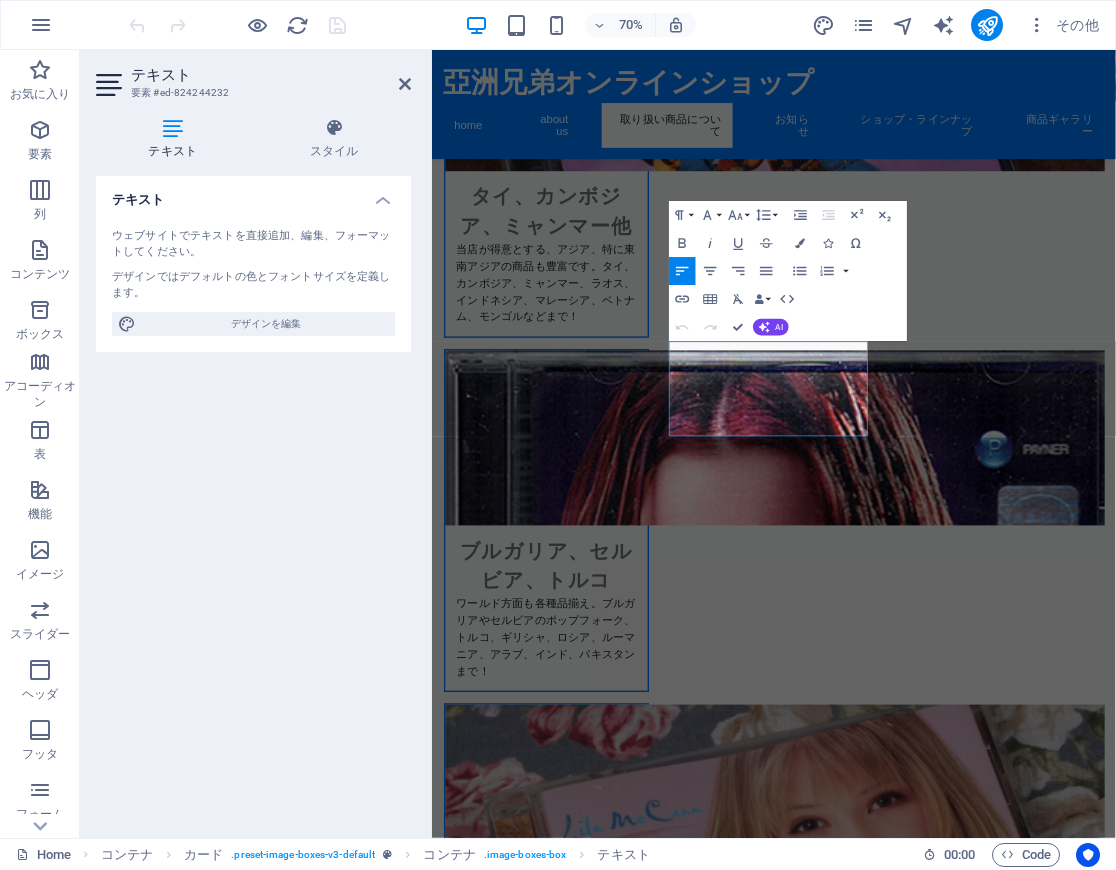 type 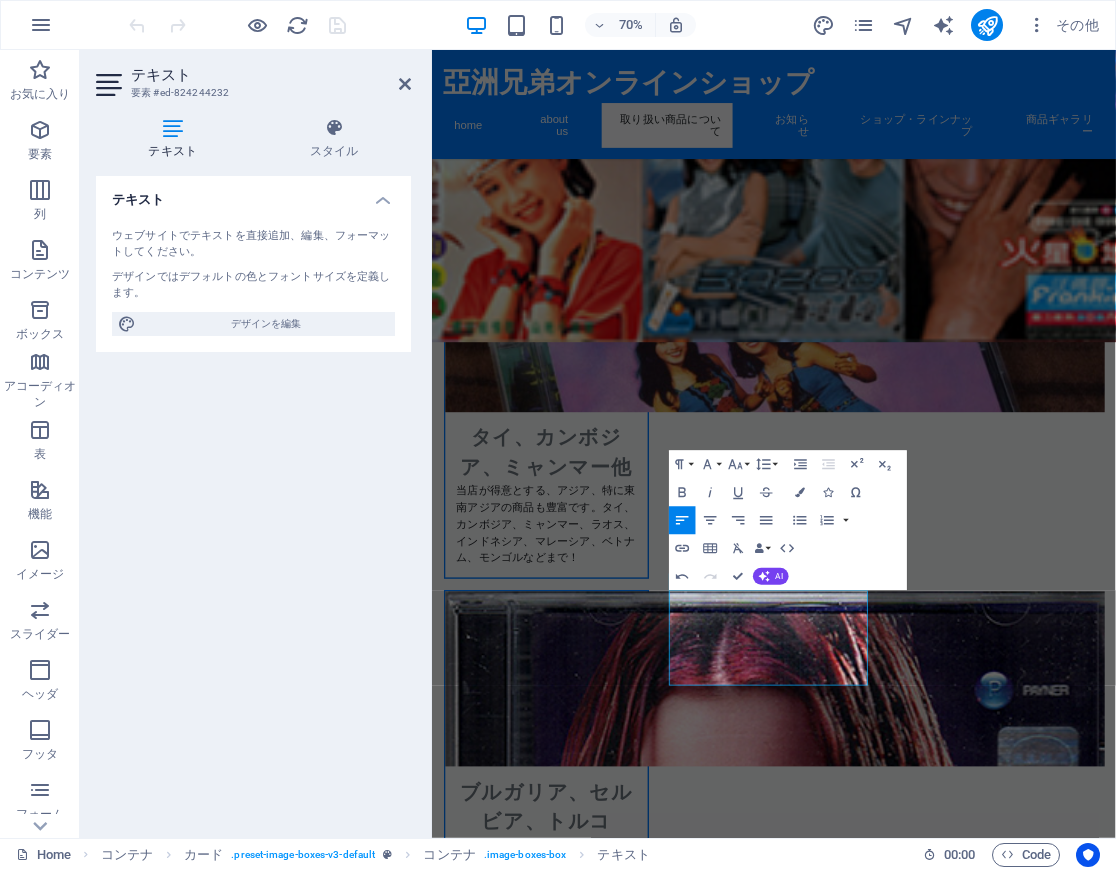 scroll, scrollTop: 836, scrollLeft: 0, axis: vertical 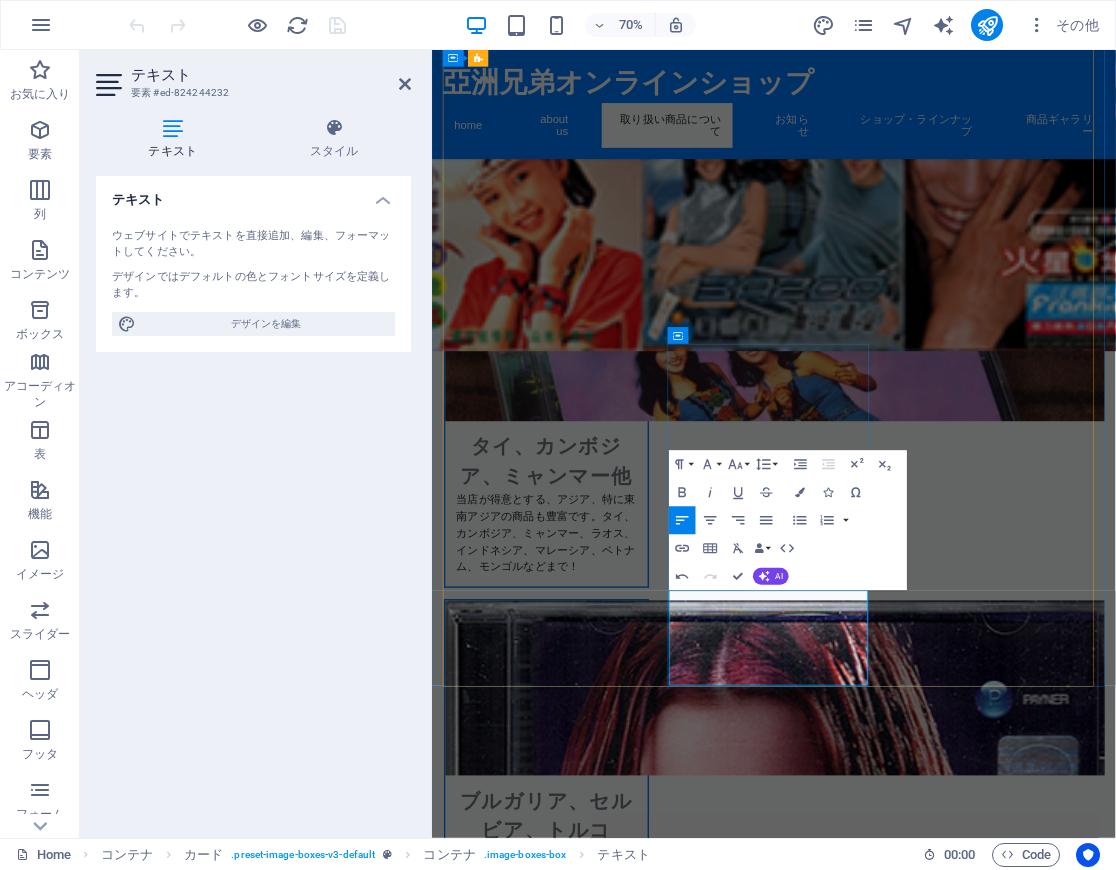click on "中国、香港、台湾発売のLP、CD、DVDばかりでなく、マレーやシンガポールなど、アジア中華圏の商品も満載！日本デビュー日本語歌唱の中華圏歌手の品揃えも豊富！" at bounding box center [595, 2764] 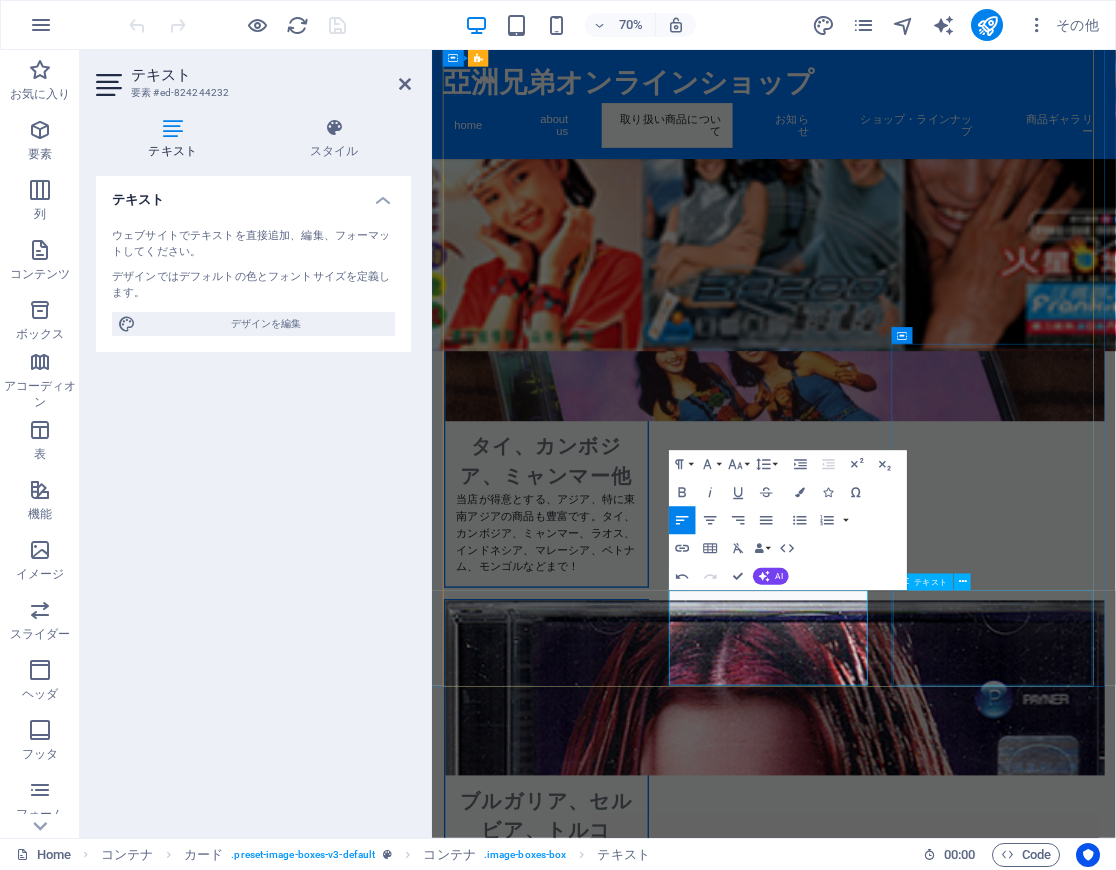 click on "洋楽（海外盤）をはじめ日本発売盤、外人歌手の日本発売日本語歌唱盤なども扱っています。特に海外R&B盤、カントリー盤、LP、CDの品揃えが豊富です！" at bounding box center (595, 3278) 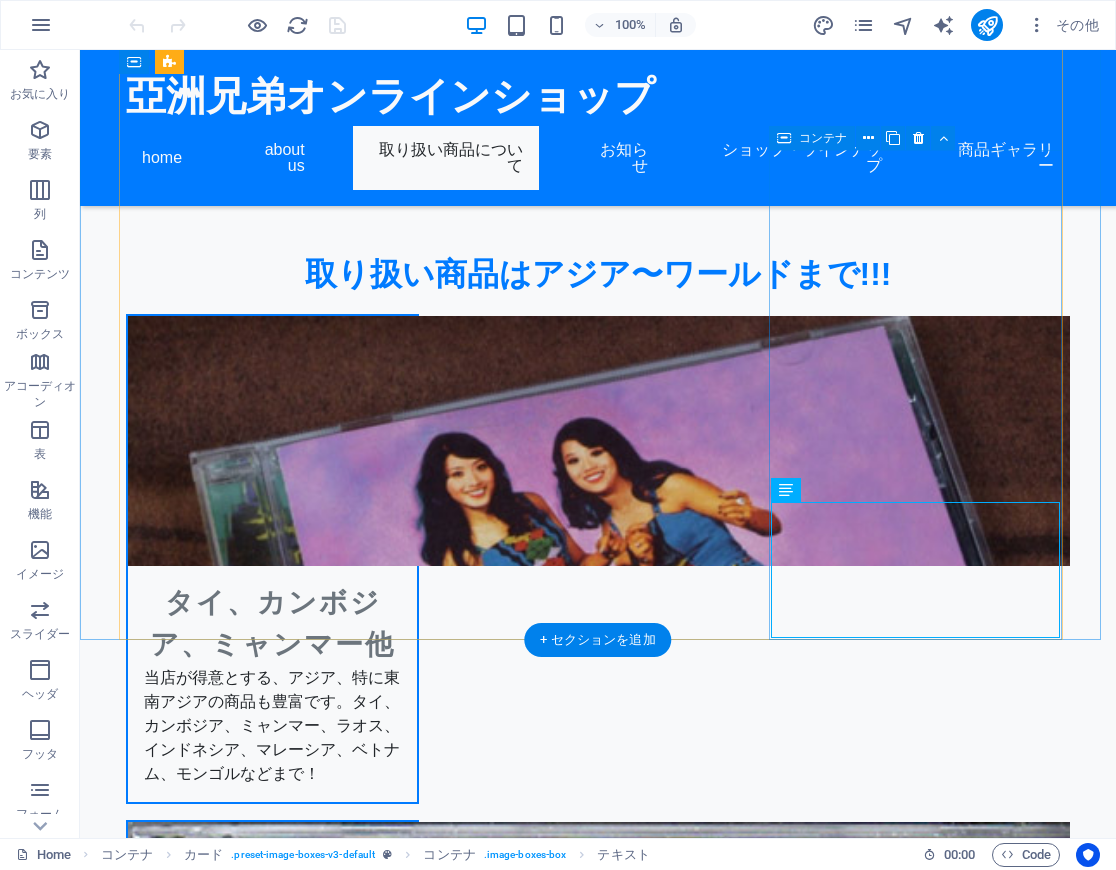 scroll, scrollTop: 1240, scrollLeft: 0, axis: vertical 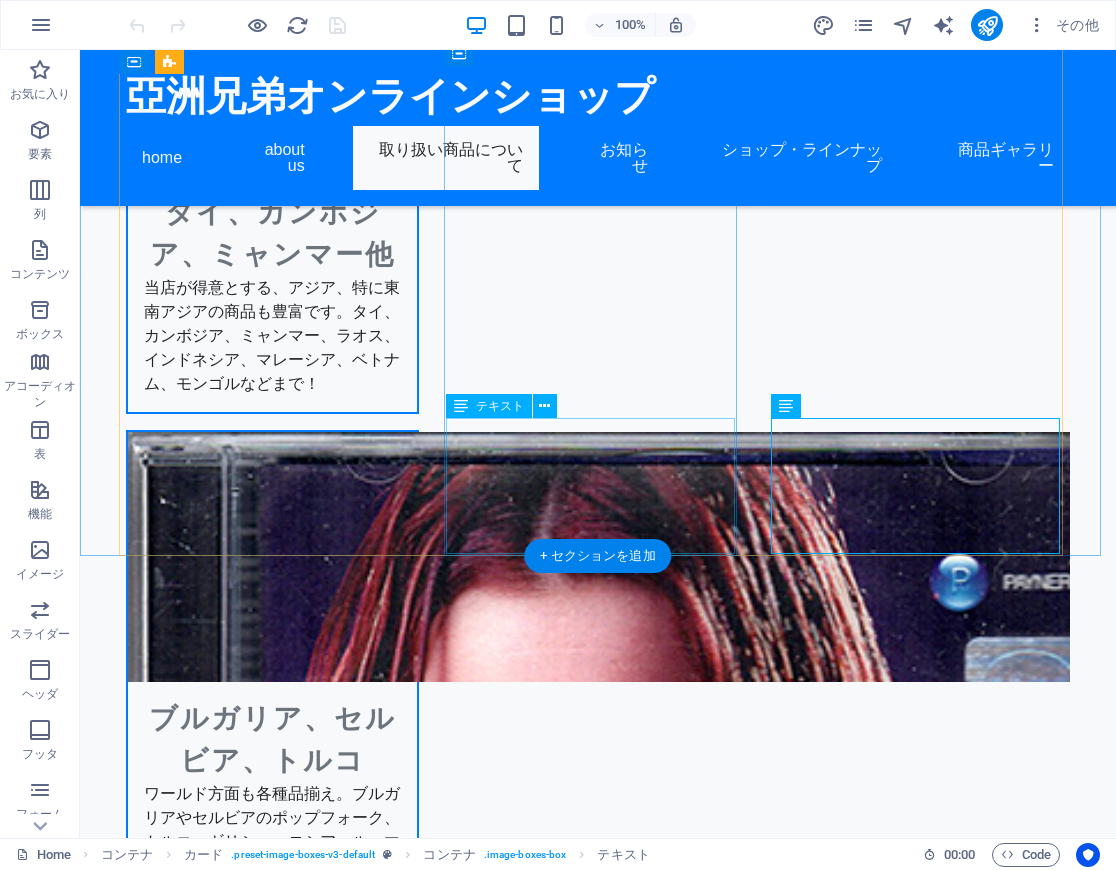click on "中国、香港、台湾発売のLP、CD、DVDばかりでなく、マレーやシンガポールなど、アジア中華圏の商品も満載！日本デビュー日本語歌唱の中華圏歌手の品揃えも豊富！" at bounding box center [272, 2368] 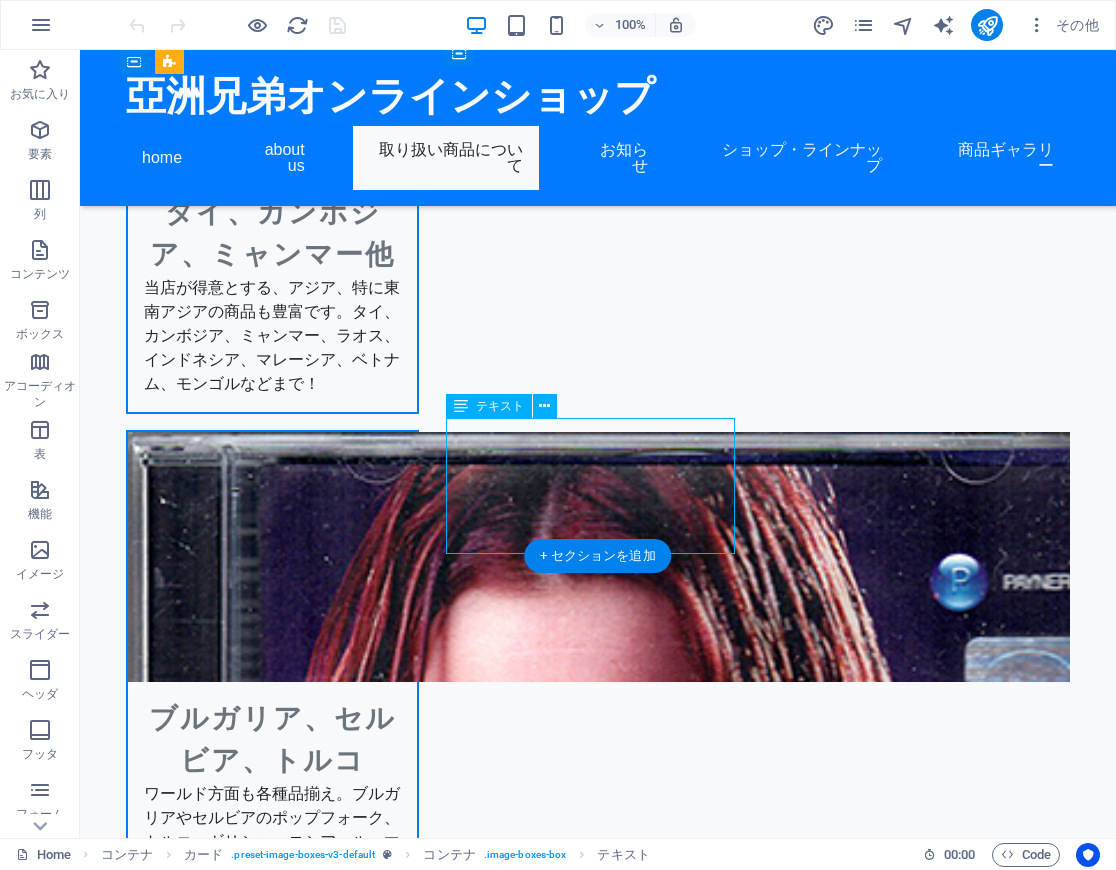 click on "中国、香港、台湾発売のLP、CD、DVDばかりでなく、マレーやシンガポールなど、アジア中華圏の商品も満載！日本デビュー日本語歌唱の中華圏歌手の品揃えも豊富！" at bounding box center [272, 2368] 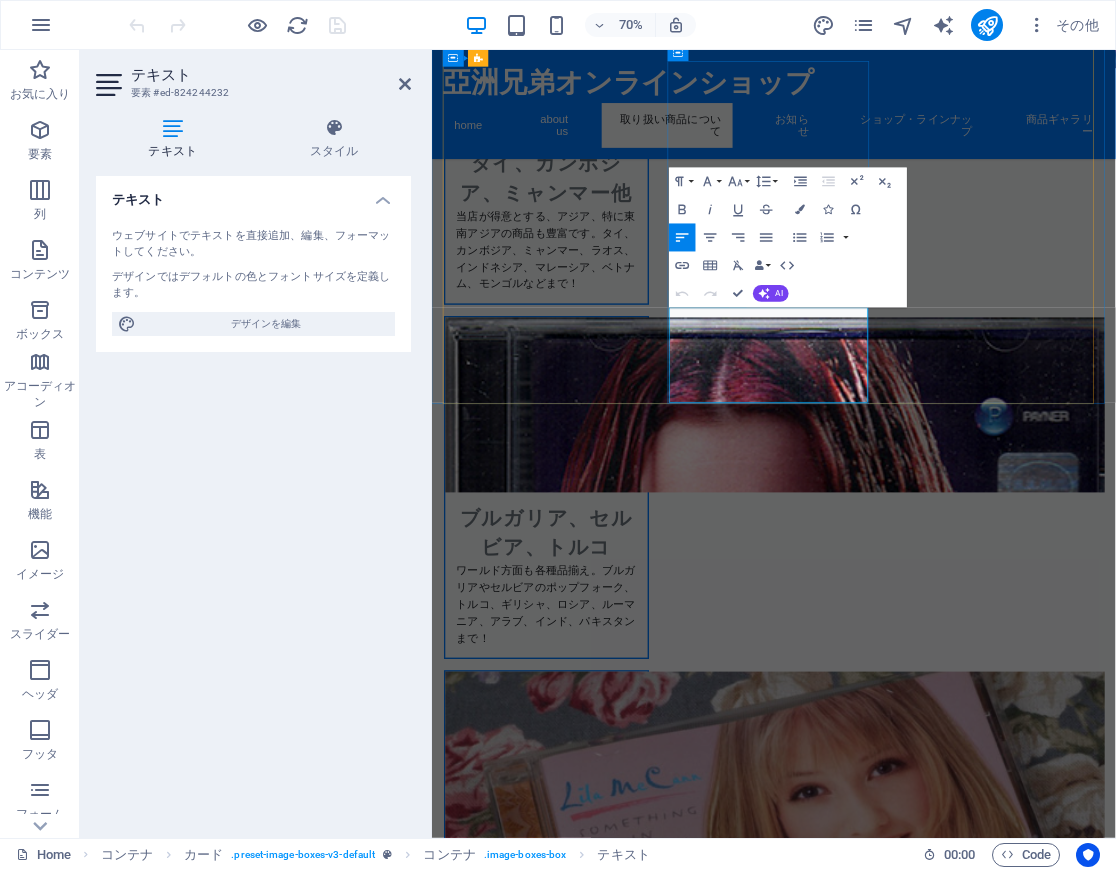 drag, startPoint x: 934, startPoint y: 458, endPoint x: 978, endPoint y: 462, distance: 44.181442 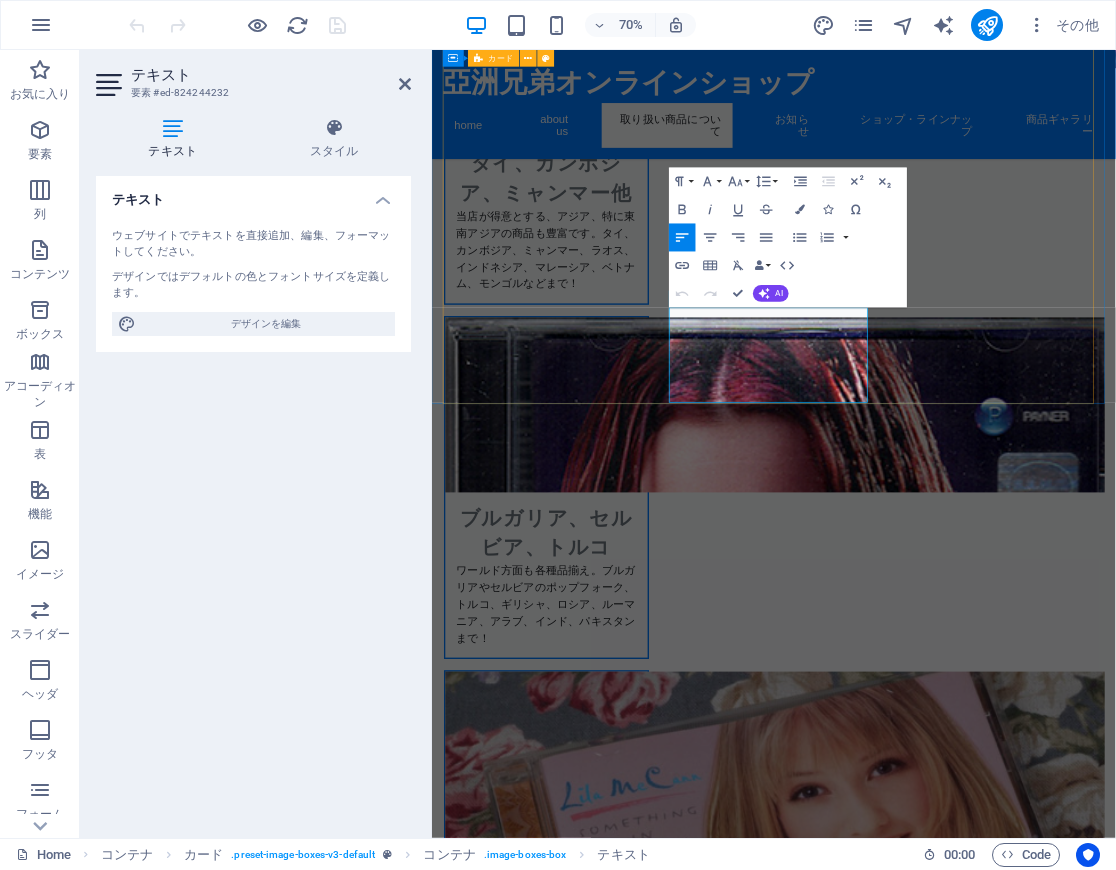 type 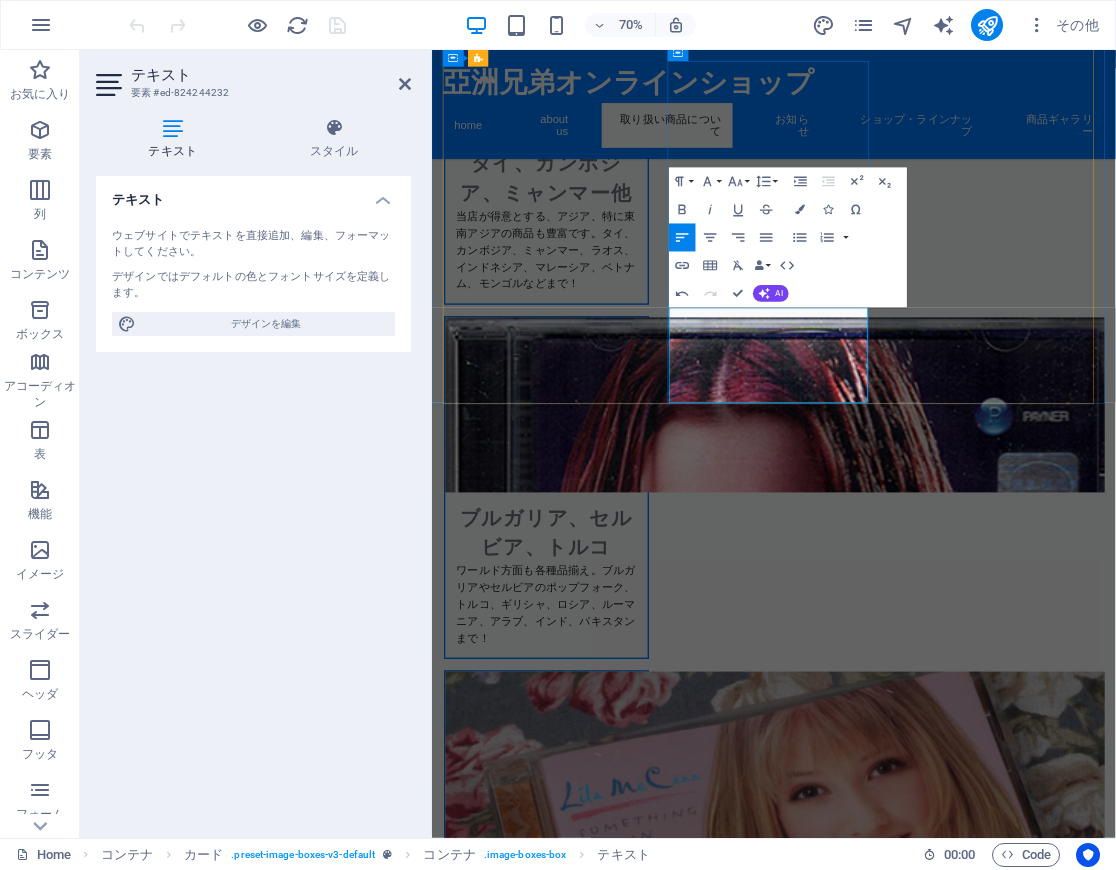 drag, startPoint x: 981, startPoint y: 455, endPoint x: 837, endPoint y: 478, distance: 145.82524 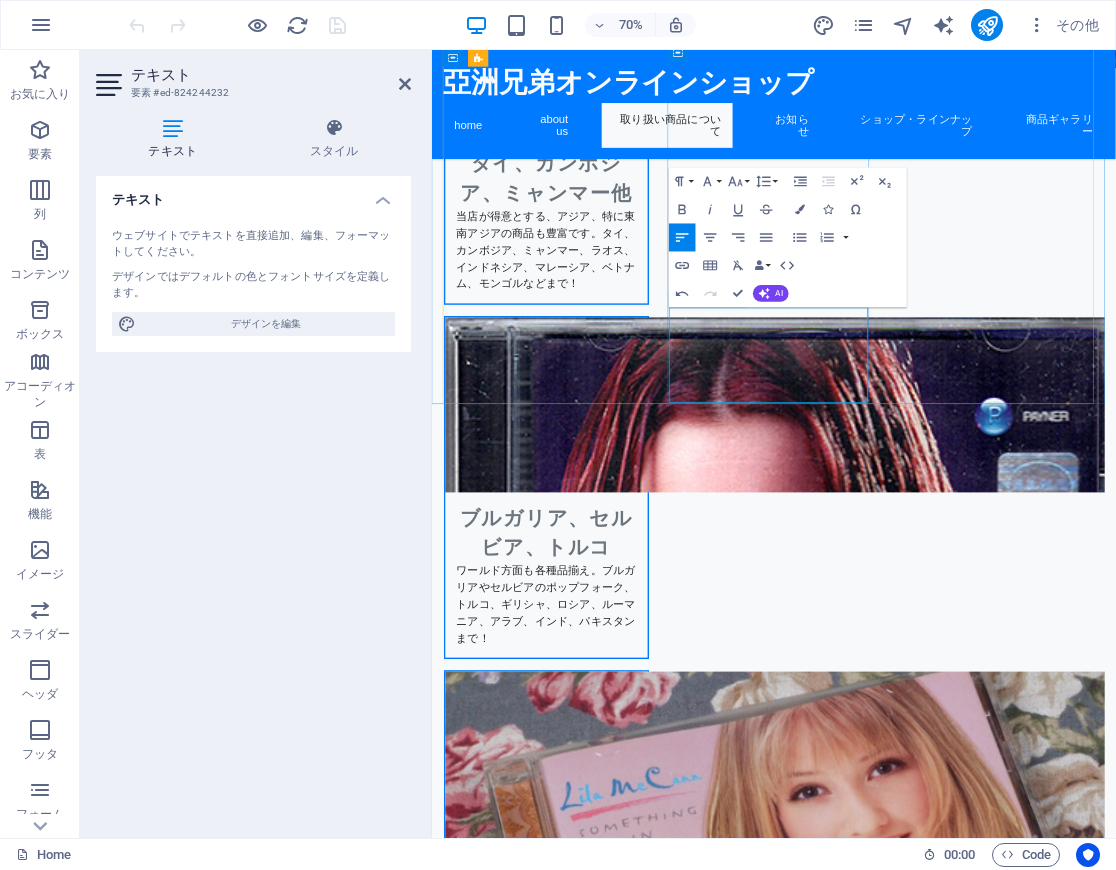 drag, startPoint x: 783, startPoint y: 531, endPoint x: 879, endPoint y: 537, distance: 96.18732 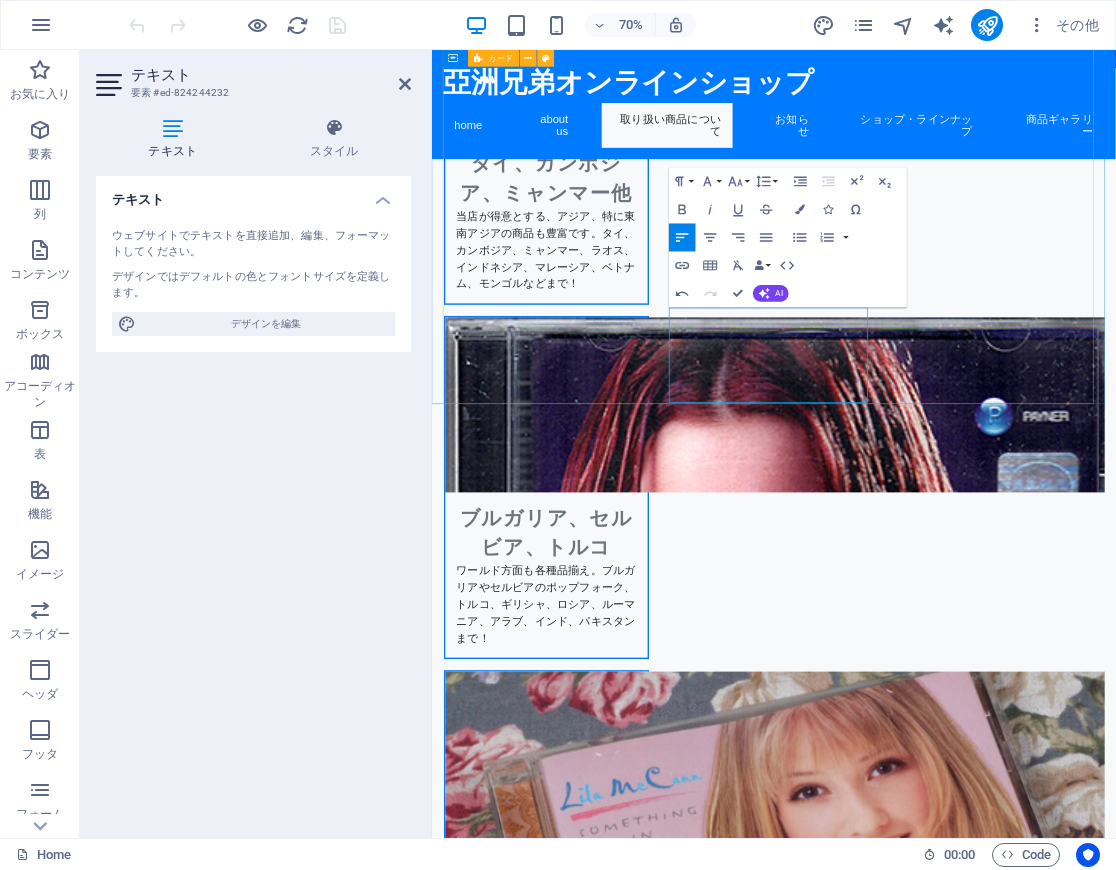 drag, startPoint x: 900, startPoint y: 528, endPoint x: 765, endPoint y: 525, distance: 135.03333 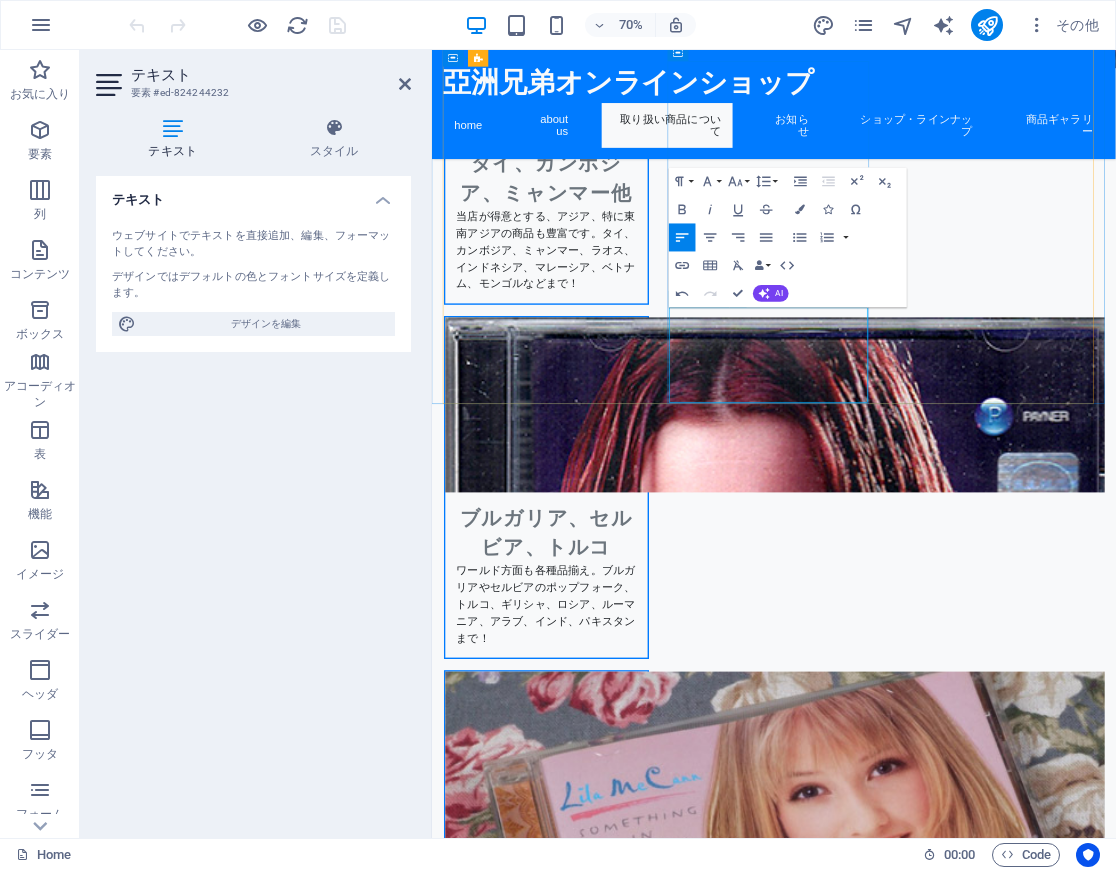 click on "中国、香港、台湾発売のLP、CD、DVDはもちろん、馬来や シンガポール など、アジア中華圏の商品も満載！中華圏歌手の日本デビュー盤や、品揃えも豊富！" at bounding box center (595, 2368) 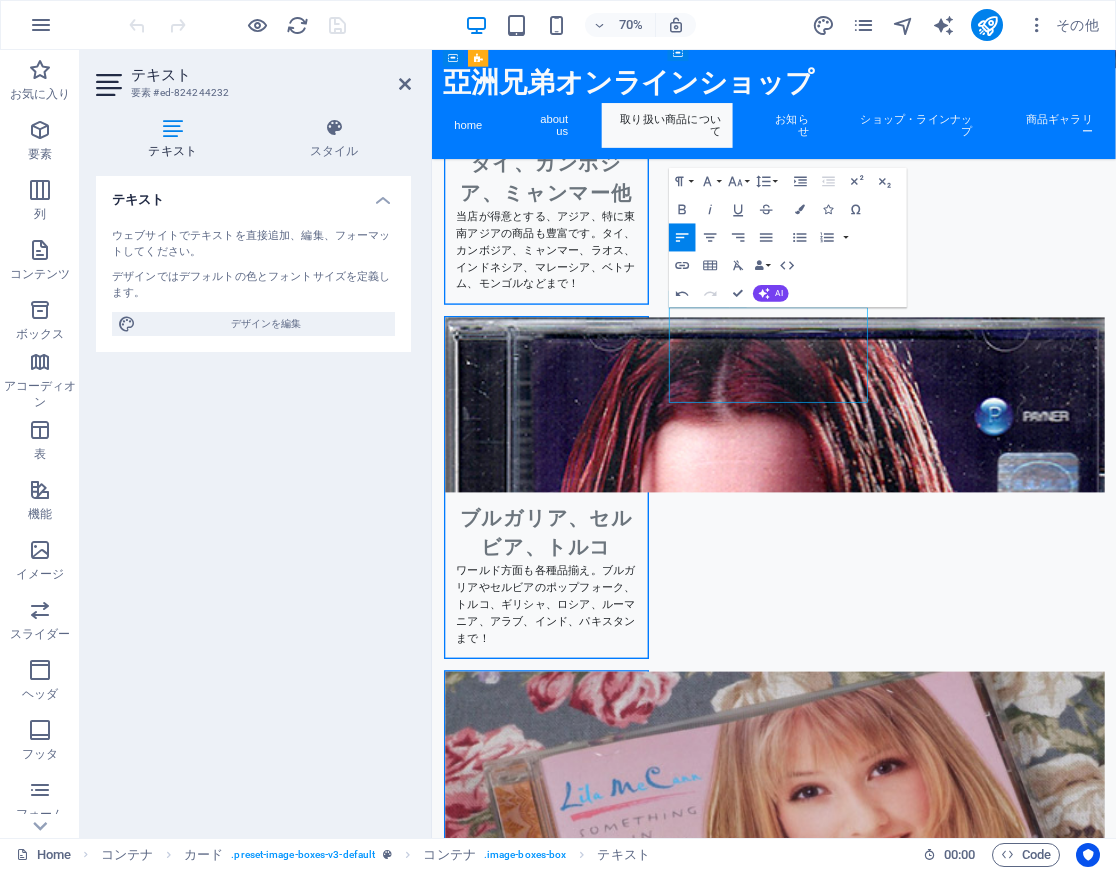 click on "中国、香港、台湾発売のLP、CD、DVDはもちろん、馬来や シンガポール など、アジア中華圏の商品も満載！中華圏歌手の日本デビュー盤や、品揃えも豊富！" at bounding box center (595, 2360) 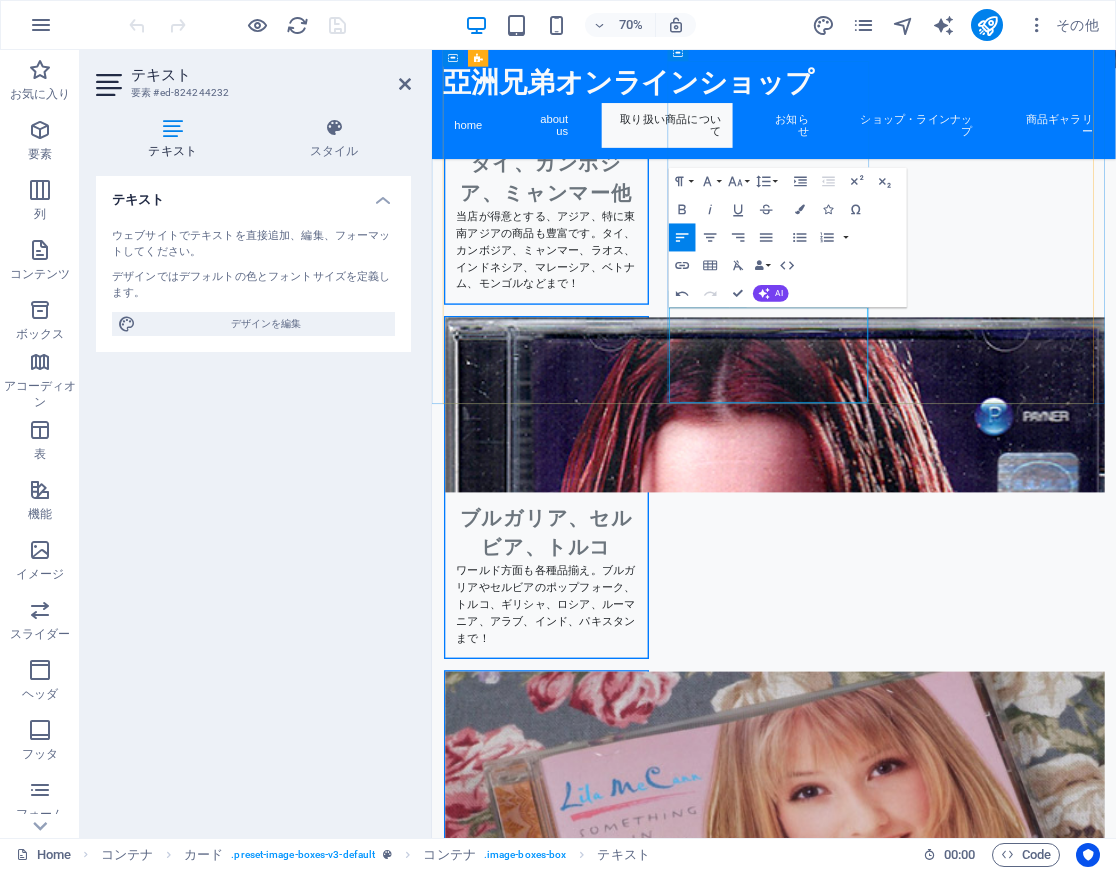 click on "中国、香港、台湾のLP、CD、DVDはもちろん、馬来や シンガポール 等、アジア中華圏の商品も満載！中華圏歌手の日本デビュー盤や、品揃えも豊富！" at bounding box center (595, 2360) 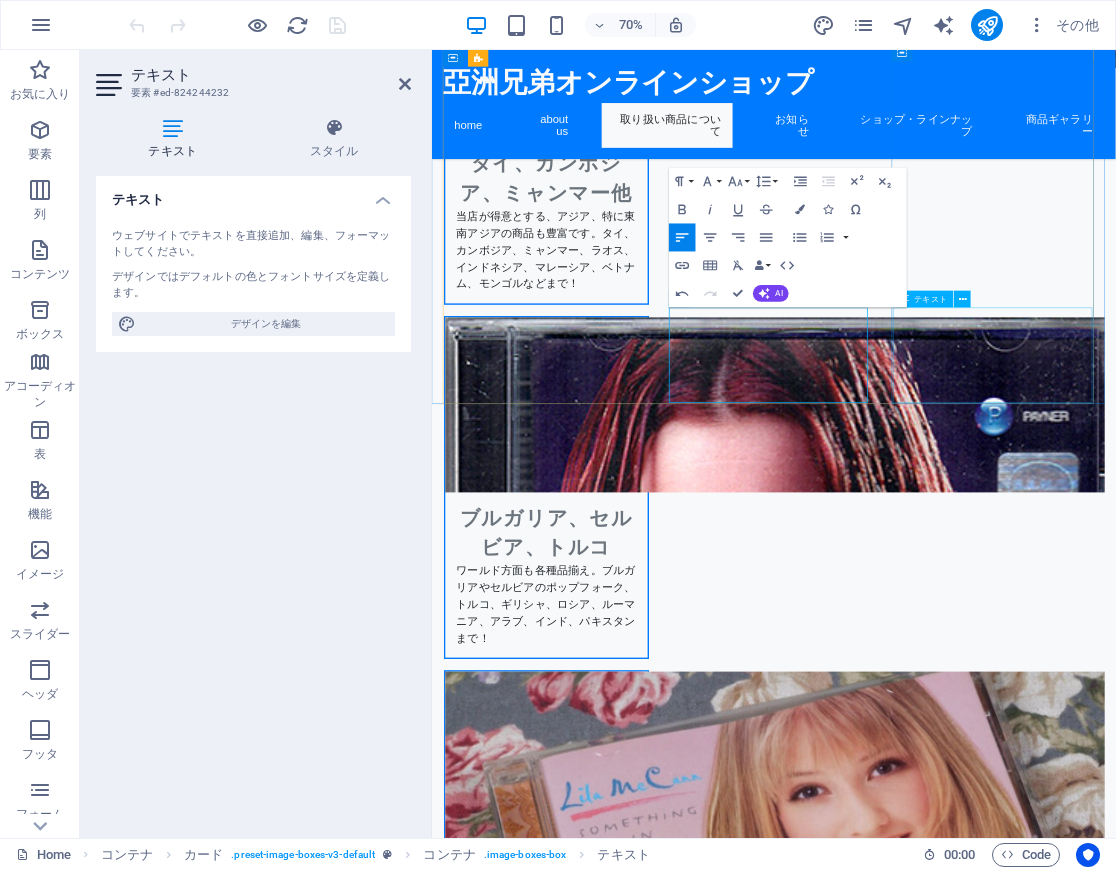 click on "洋楽（海外盤）をはじめ日本発売盤、外人歌手の日本発売日本語歌唱盤なども扱っています。特に海外R&B盤、カントリー盤、LP、CDの品揃えが豊富です！" at bounding box center [595, 2874] 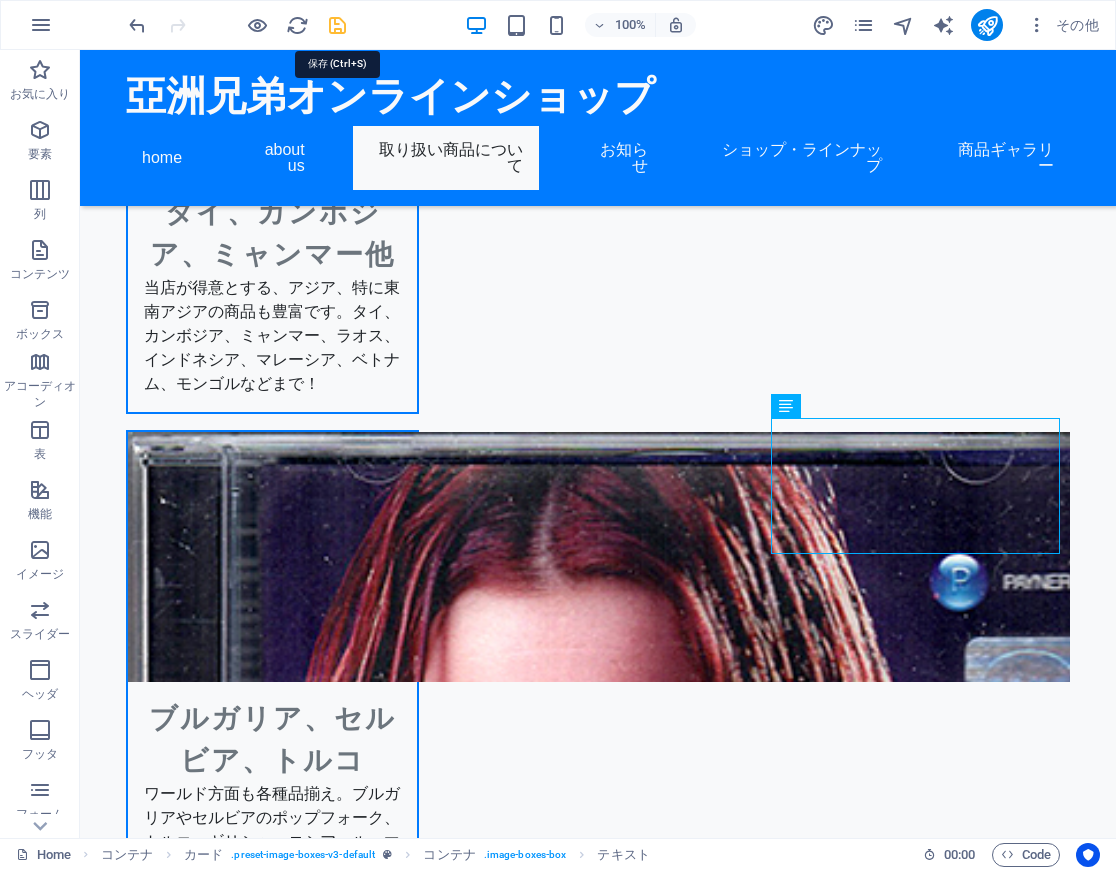 click at bounding box center [337, 25] 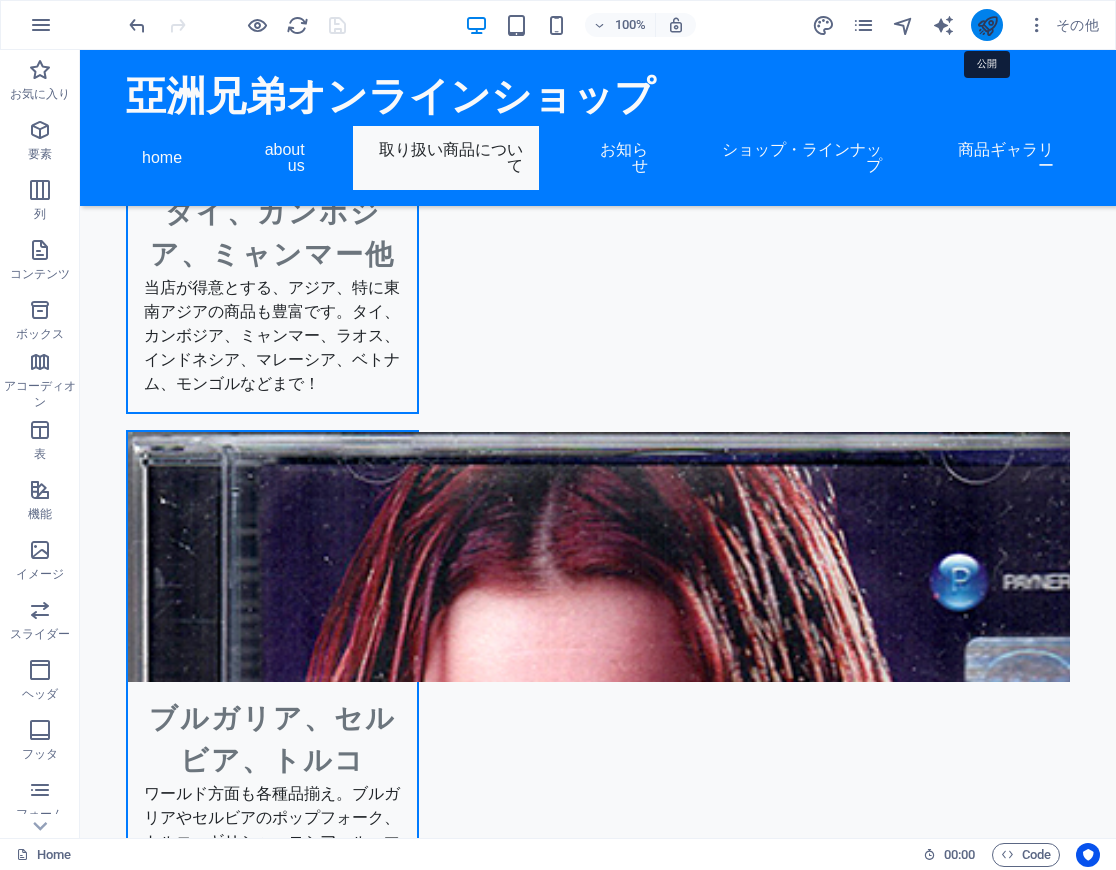 click at bounding box center [987, 25] 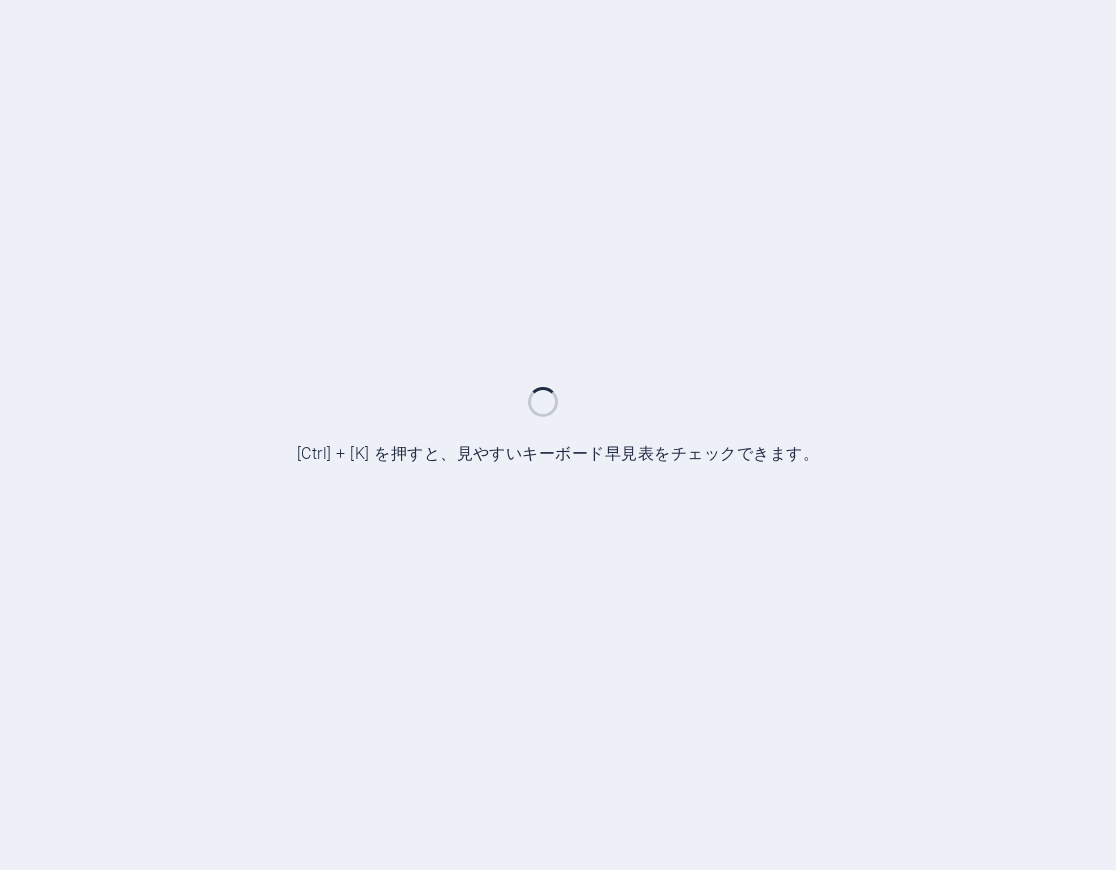 scroll, scrollTop: 0, scrollLeft: 0, axis: both 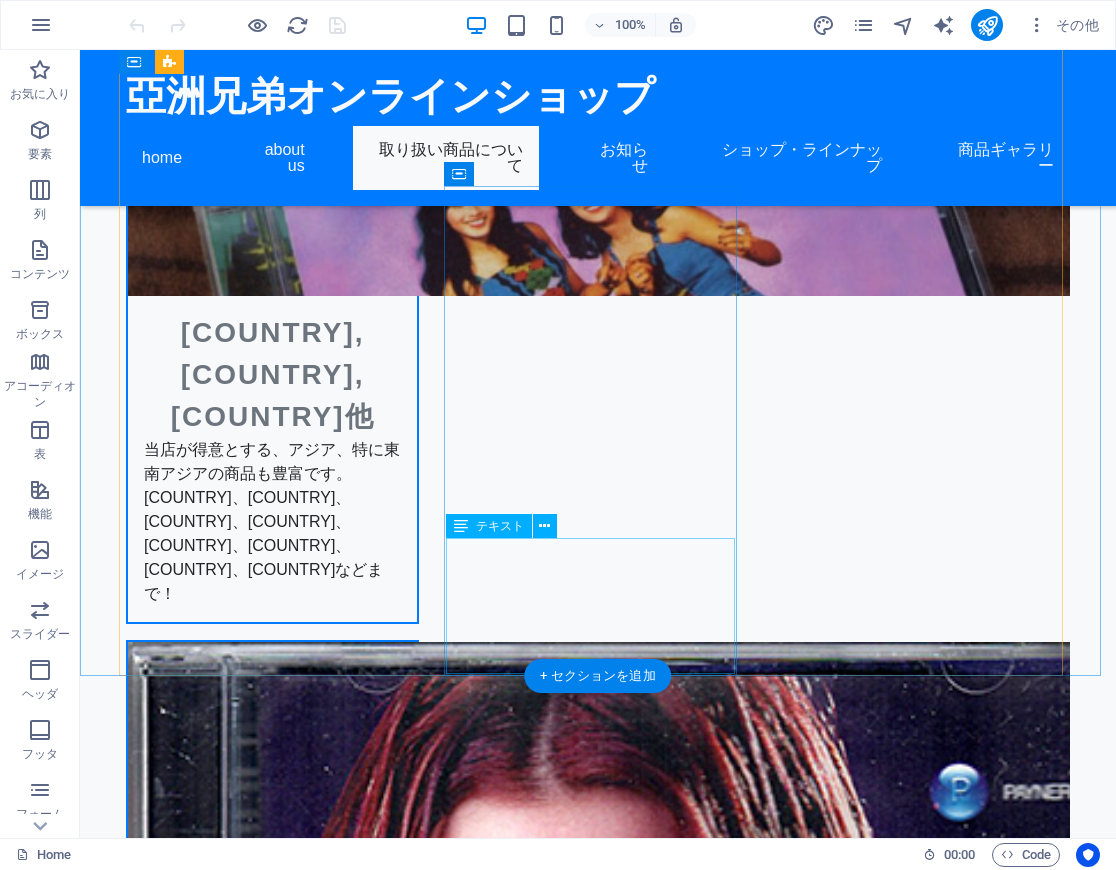 click on "中国、香港、台湾のLP、CD、DVDはもちろん、馬来や シンガポール 等、アジア中華圏の商品も満載！中華圏歌手の日本デビュー盤や、韓国K-POPまで品揃えも豊富！" at bounding box center [272, 2602] 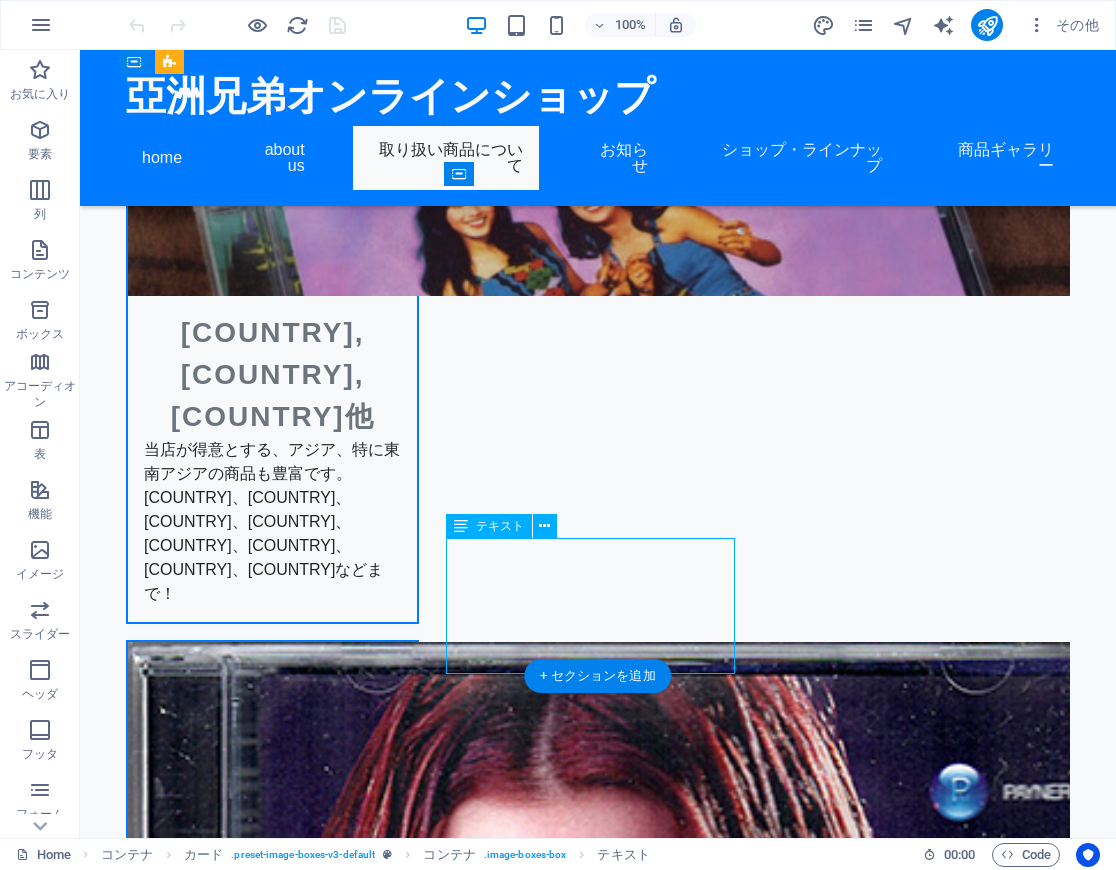 click on "中国、香港、台湾のLP、CD、DVDはもちろん、馬来や シンガポール 等、アジア中華圏の商品も満載！中華圏歌手の日本デビュー盤や、韓国K-POPまで品揃えも豊富！" at bounding box center [272, 2602] 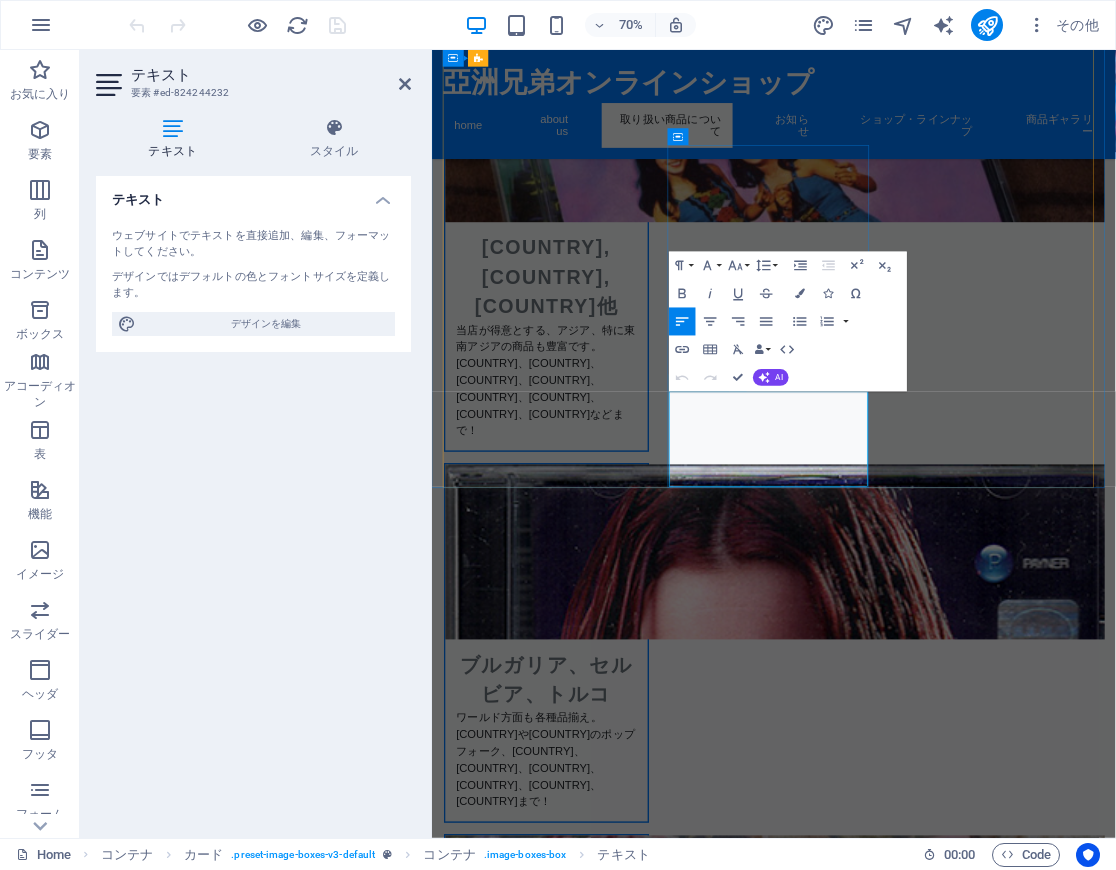 click on "中国、香港、台湾のLP、CD、DVDはもちろん、馬来や シンガポール 等、アジア中華圏の商品も満載！中華圏歌手の日本デビュー盤や、韓国K-POPまで品揃えも豊富！" at bounding box center [595, 2594] 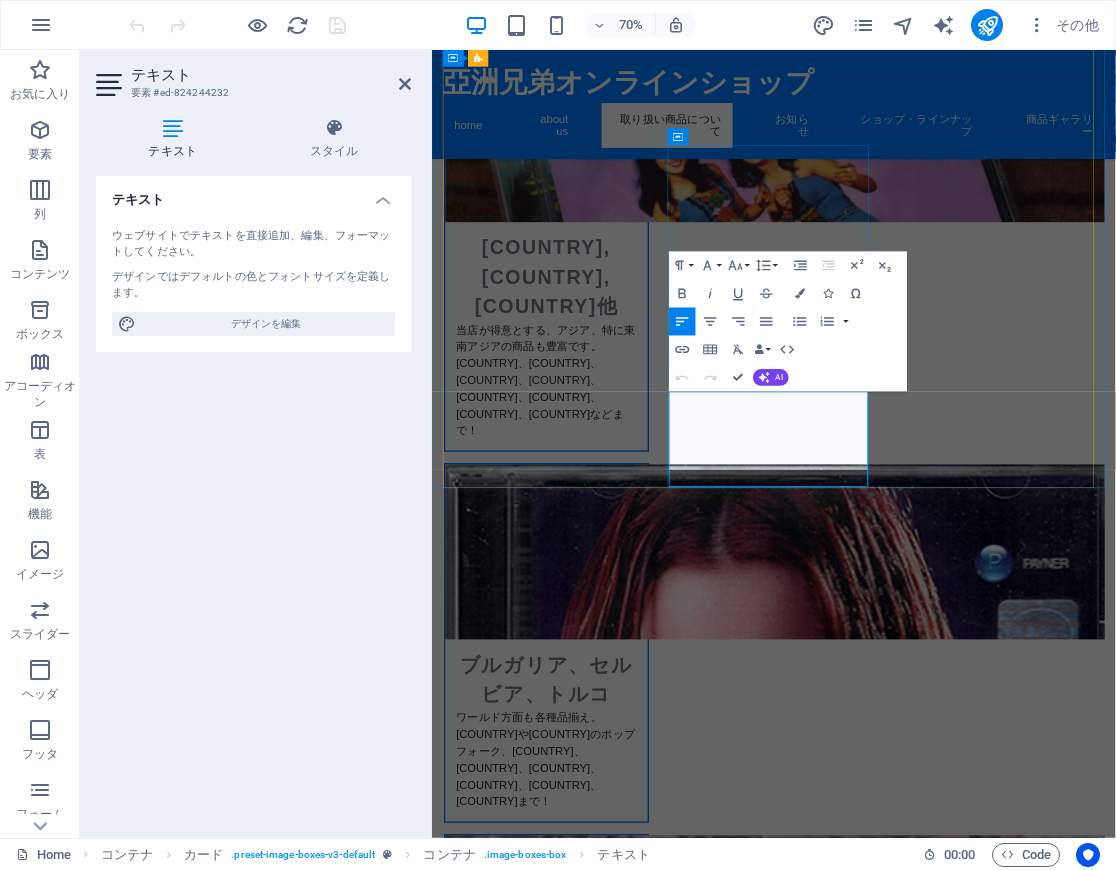 type 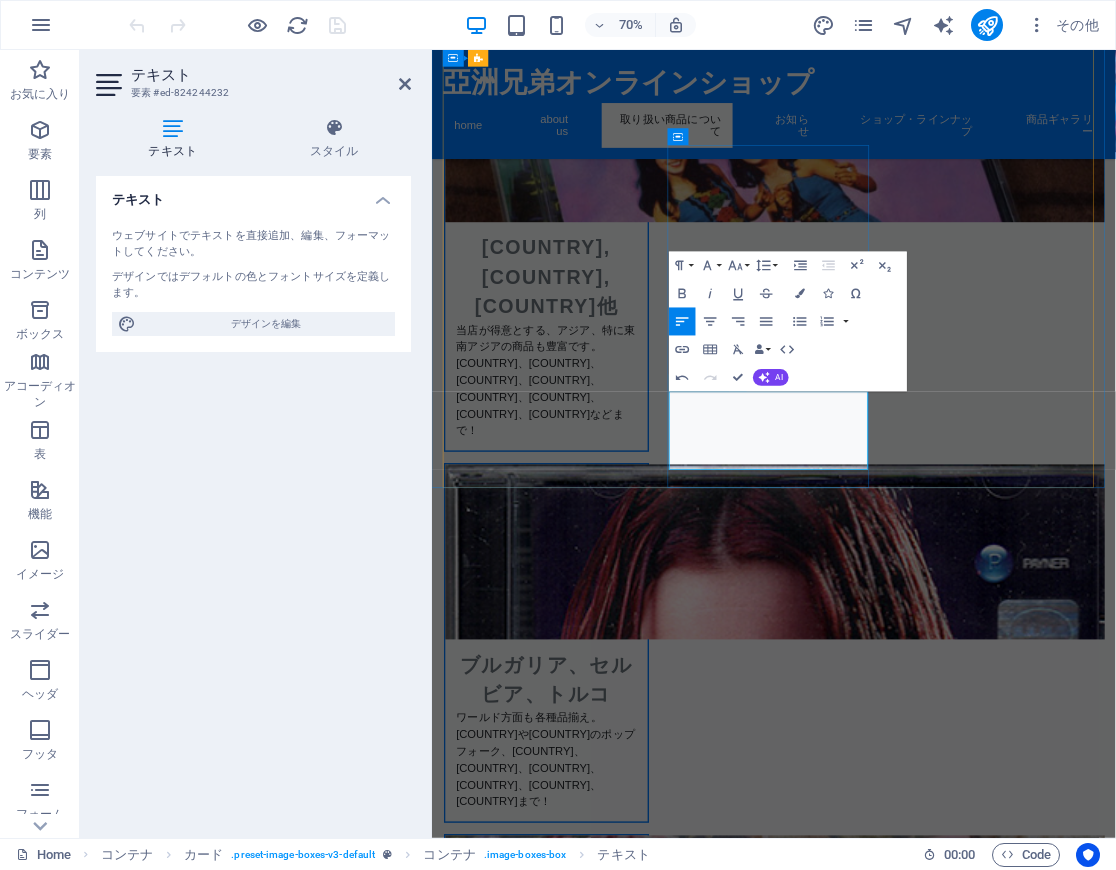 click on "中国、香港、台湾のLP、CD、DVDはもちろん、馬来や シンガポール 等、アジア中華圏の商品も満載！韓国K-POPまで品揃えも豊富！" at bounding box center (595, 2582) 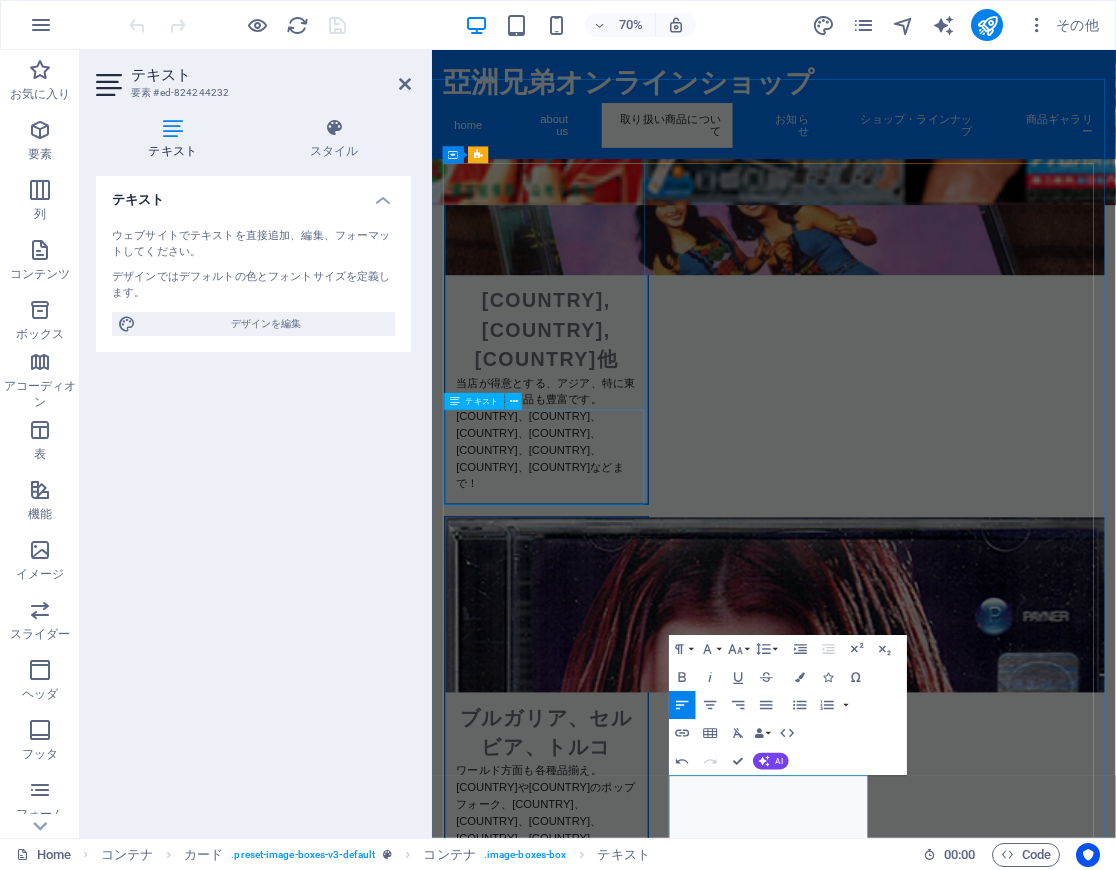 scroll, scrollTop: 352, scrollLeft: 0, axis: vertical 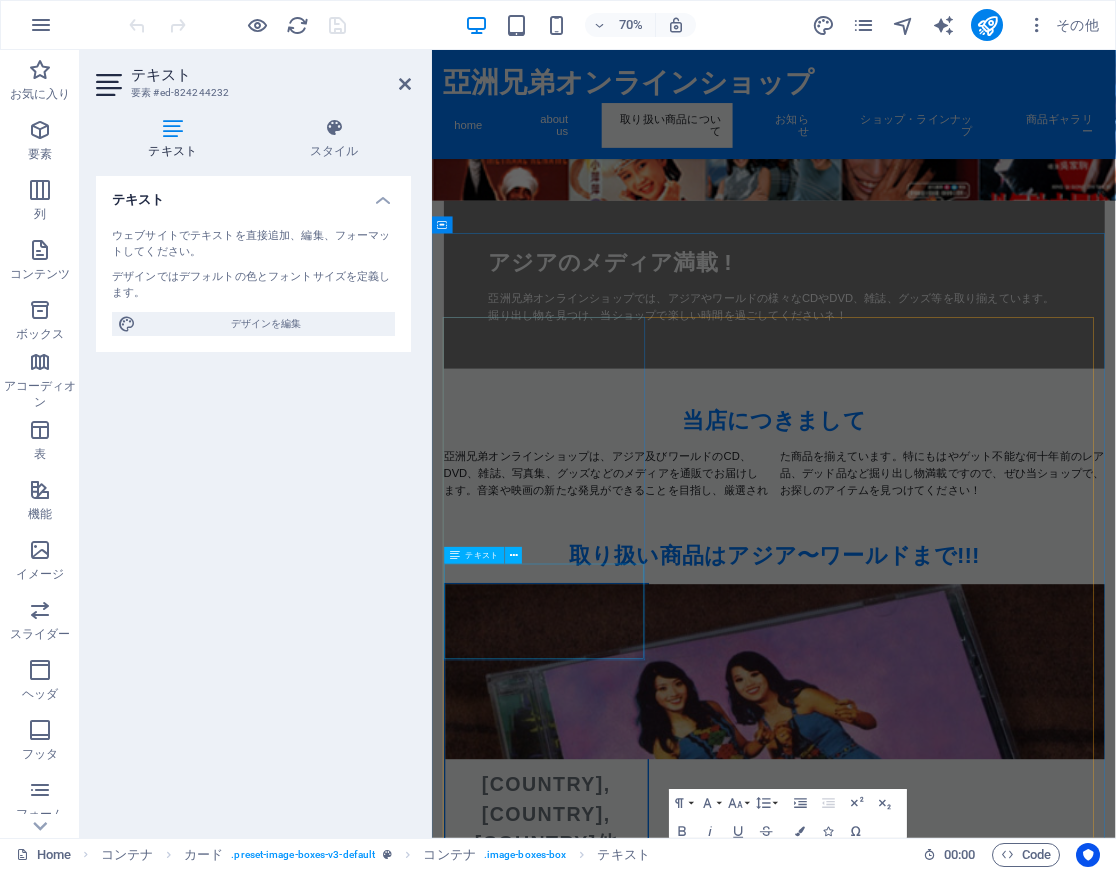 click on "当店が得意とする、アジア、特に東南アジアの商品も豊富です。タイ、カンボジア、ミャンマー、ラオス、インドネシア、マレーシア、ベトナム、モンゴルなどまで！" at bounding box center (595, 1298) 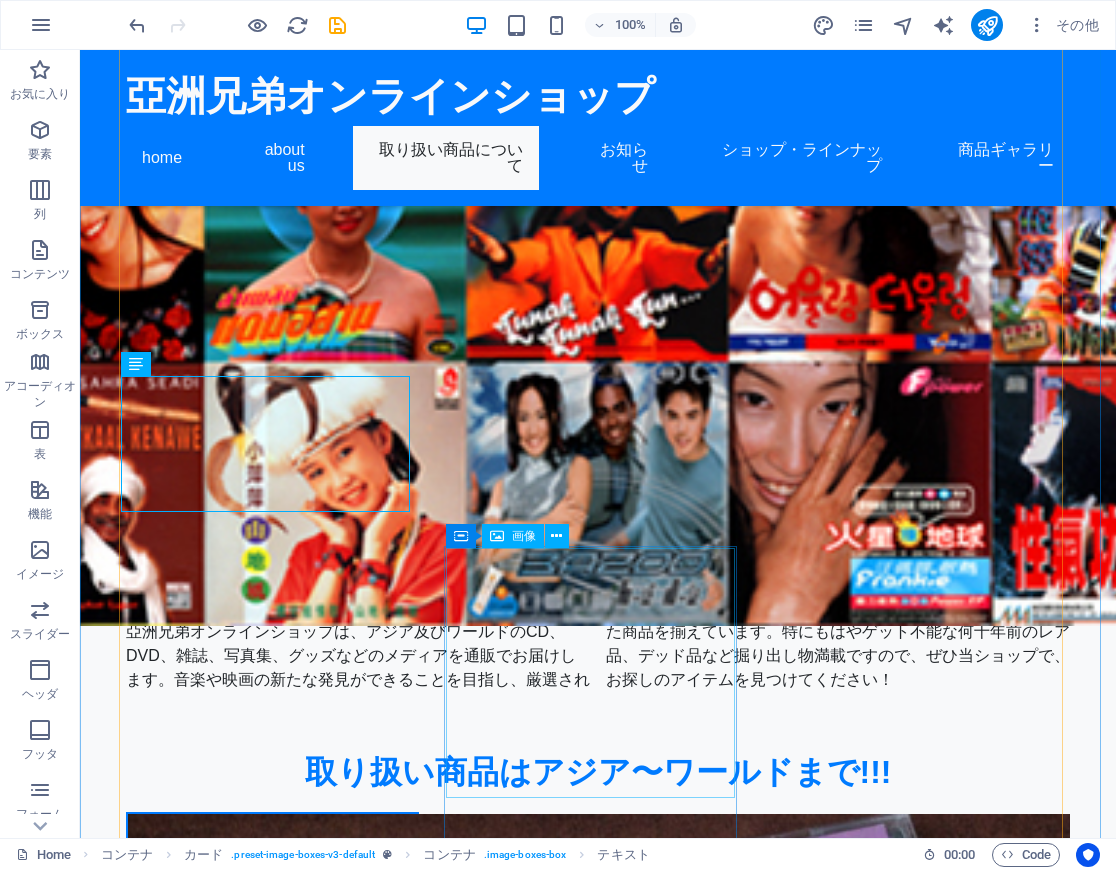 scroll, scrollTop: 760, scrollLeft: 0, axis: vertical 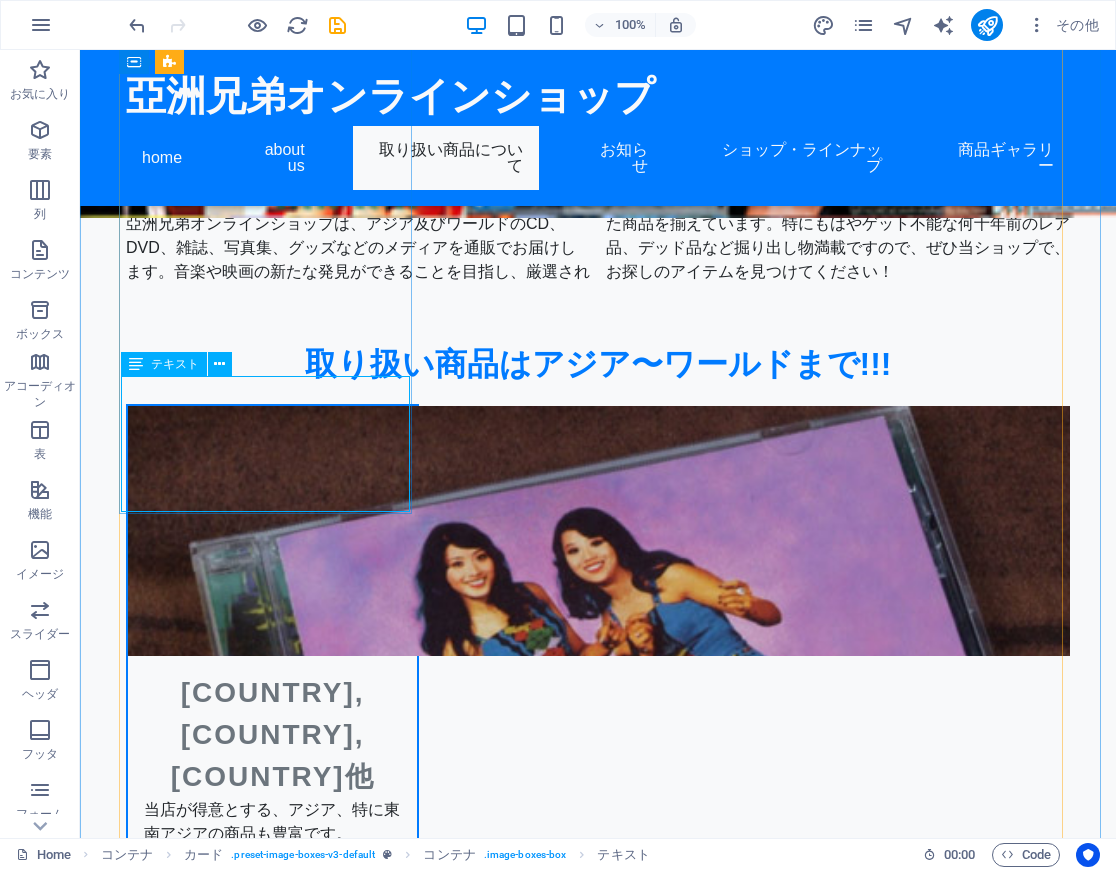 click on "当店が得意とする、アジア、特に東南アジアの商品も豊富です。タイ、カンボジア、ミャンマー、ラオス、インドネシア、マレーシア、ベトナム、モンゴルなどまで！" at bounding box center (272, 890) 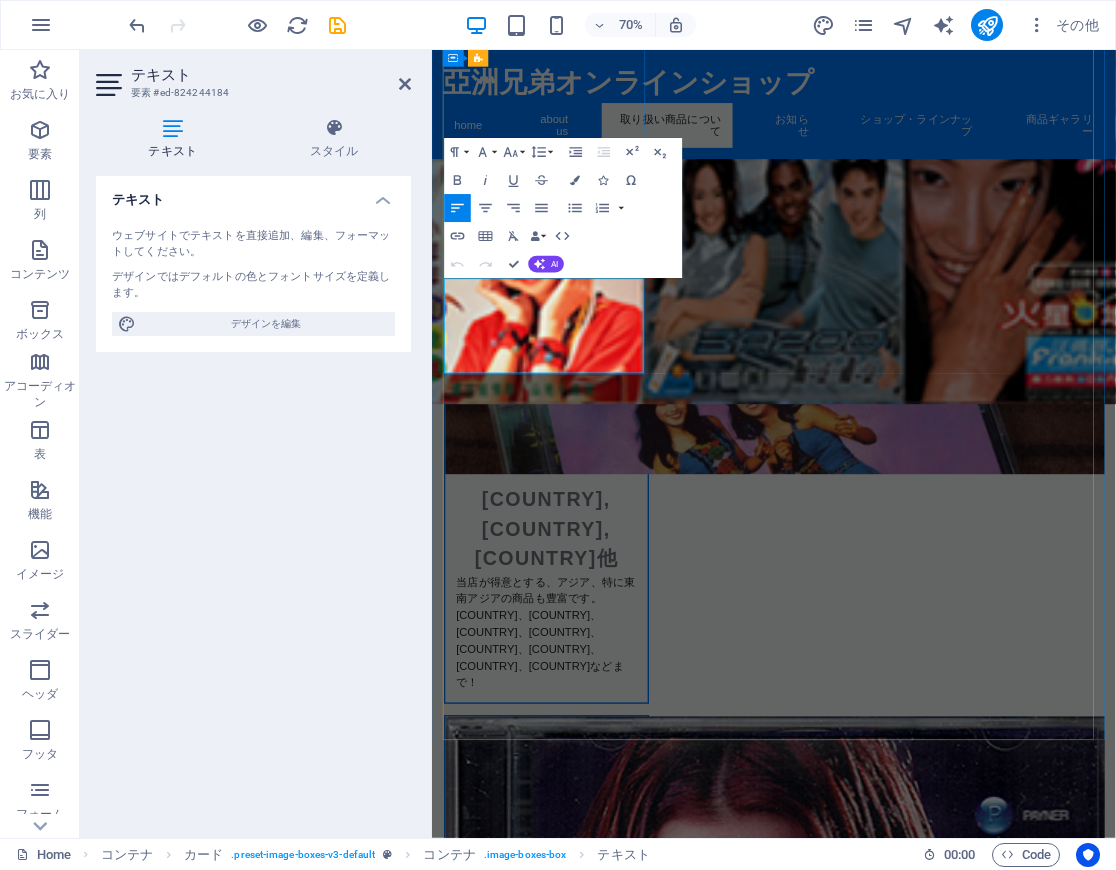 click on "当店が得意とする、アジア、特に東南アジアの商品も豊富です。タイ、カンボジア、ミャンマー、ラオス、インドネシア、マレーシア、ベトナム、モンゴルなどまで！" at bounding box center [595, 882] 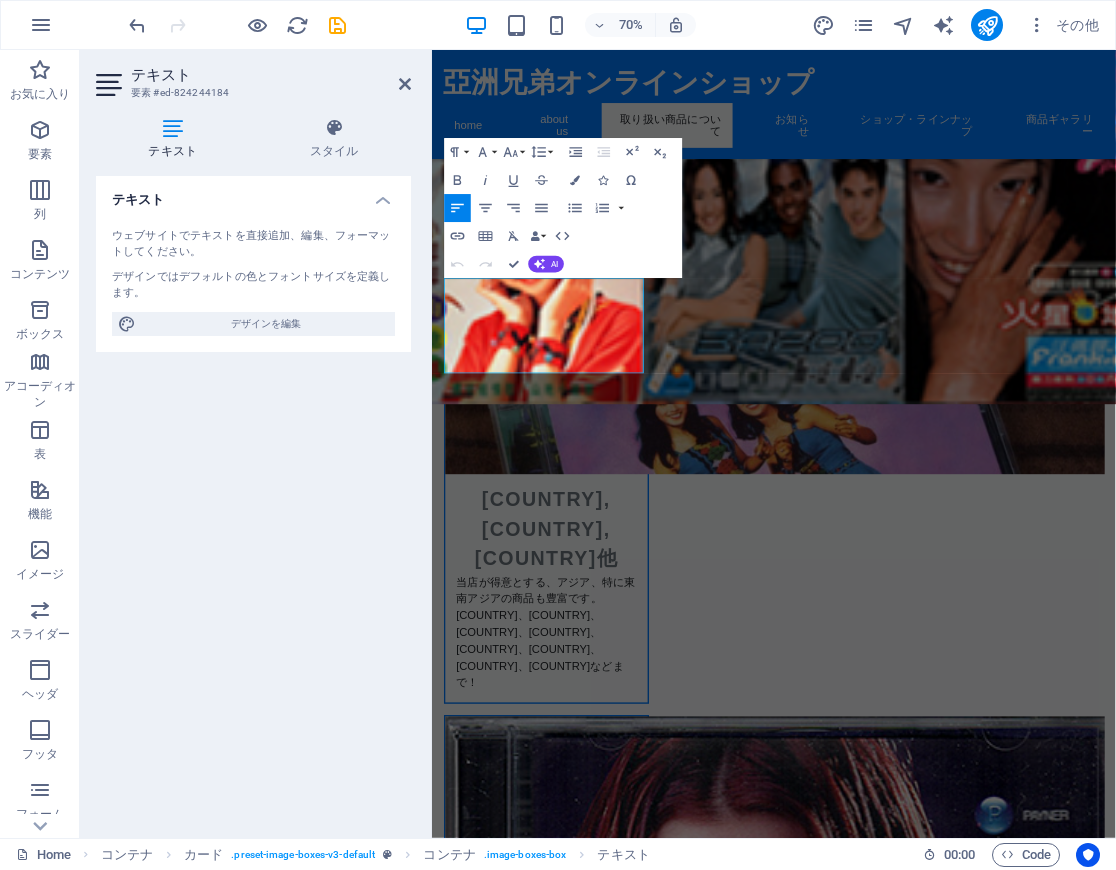 type 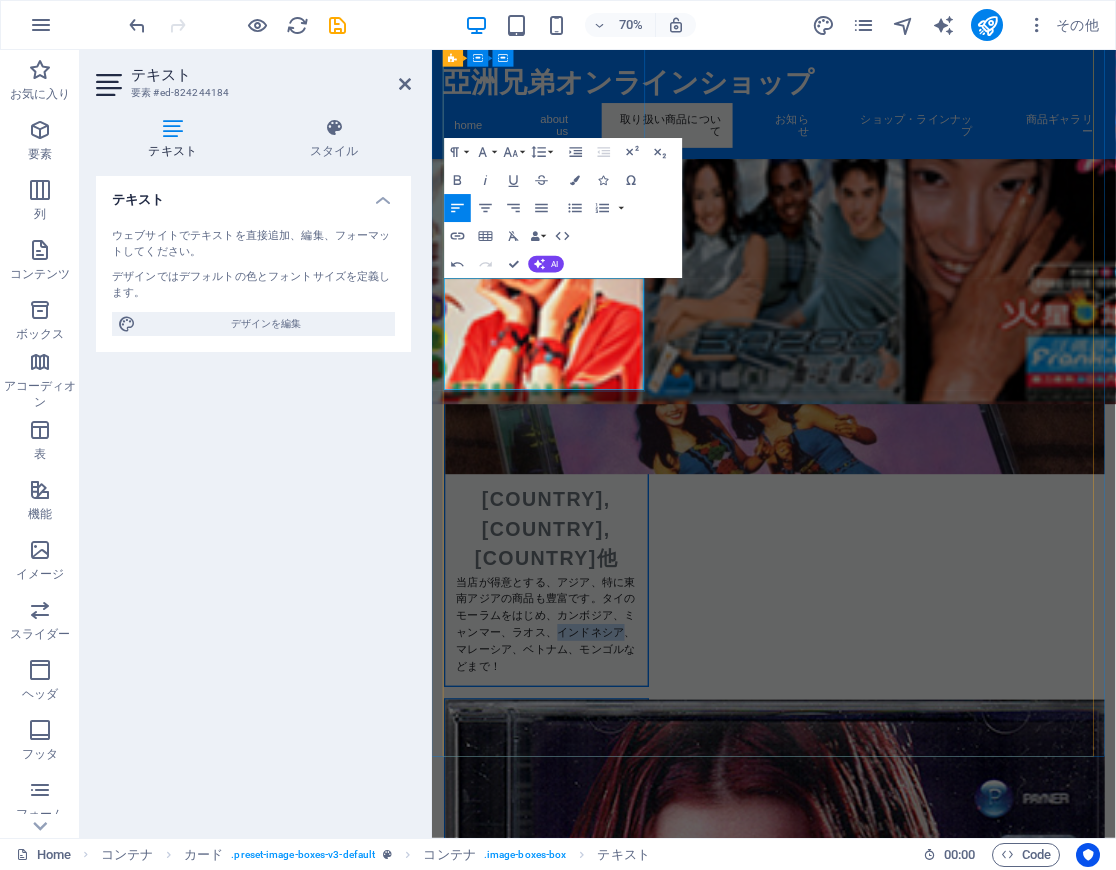 drag, startPoint x: 655, startPoint y: 458, endPoint x: 502, endPoint y: 479, distance: 154.43445 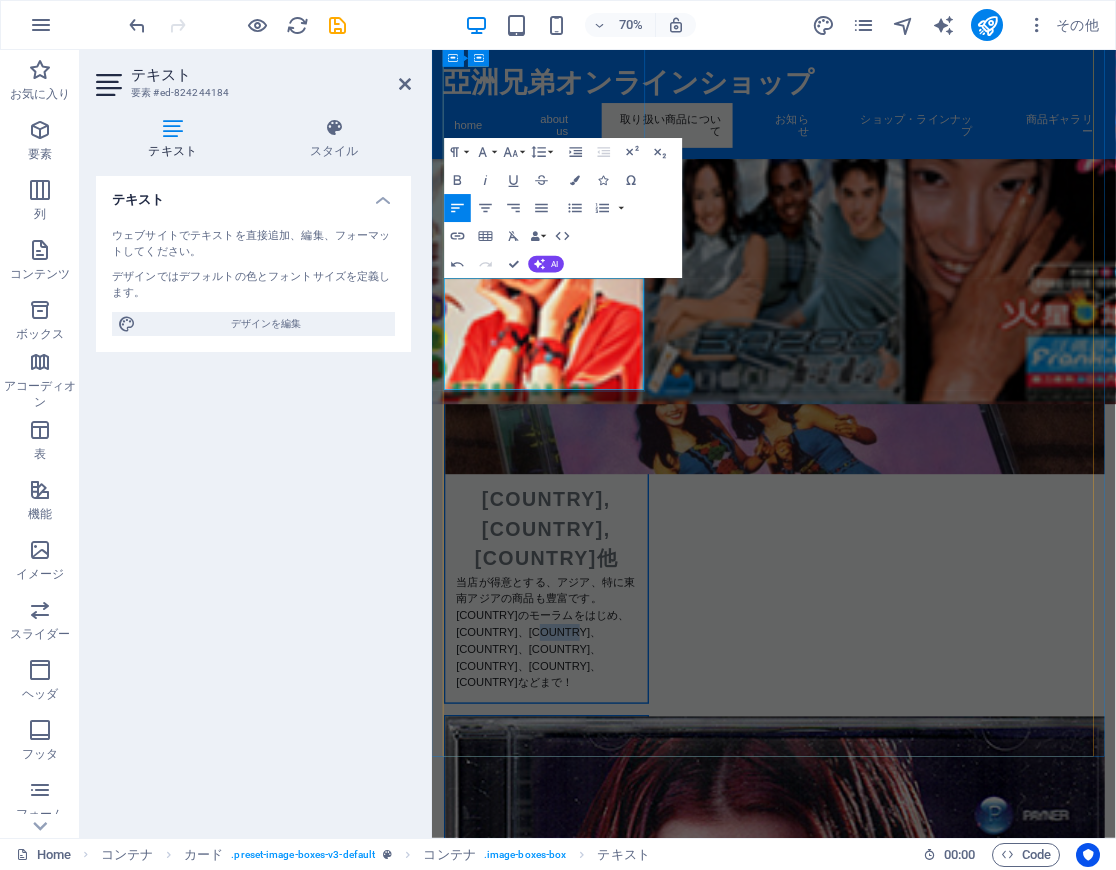 drag, startPoint x: 523, startPoint y: 485, endPoint x: 706, endPoint y: 463, distance: 184.31766 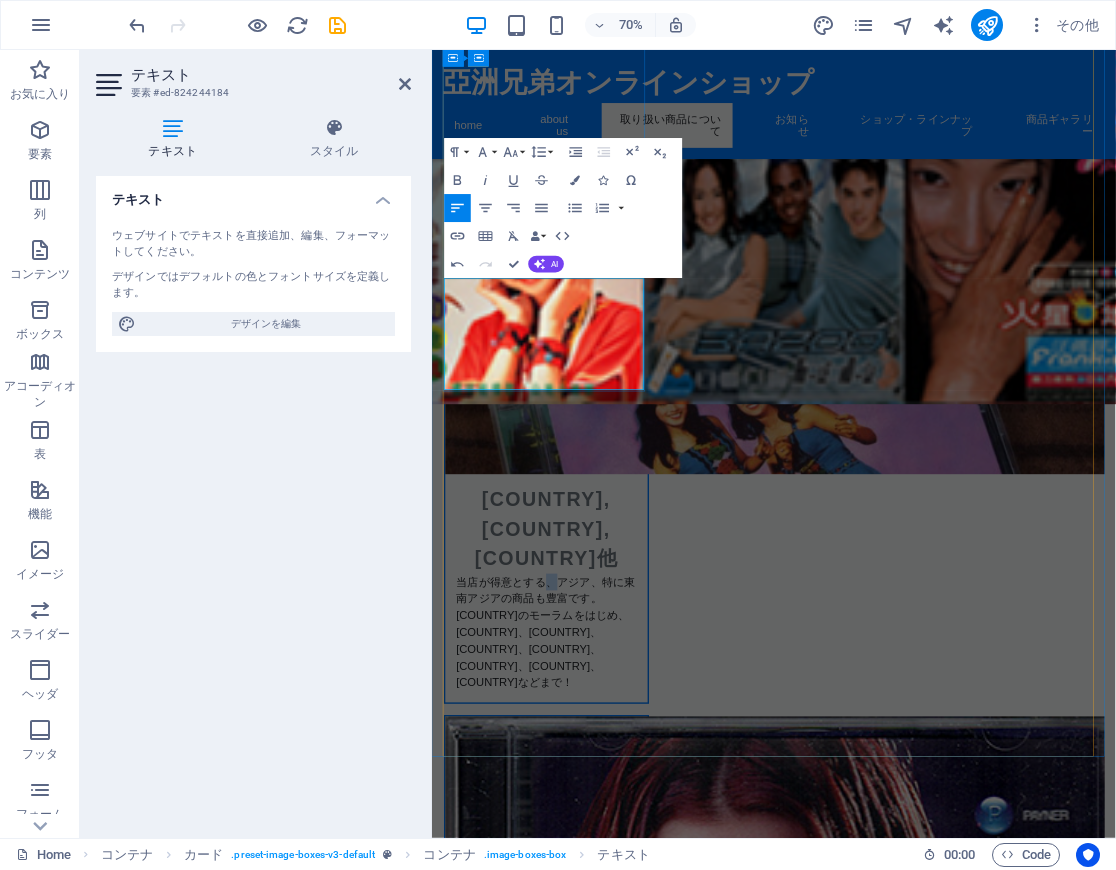 click on "当店が得意とする、アジア、特に東南アジアの商品も豊富です。タイのモーラムをはじめ、カンボジア、ミャンマー、ラオス、印尼、馬来、ベトナム、モンゴルなどまで！" at bounding box center (595, 882) 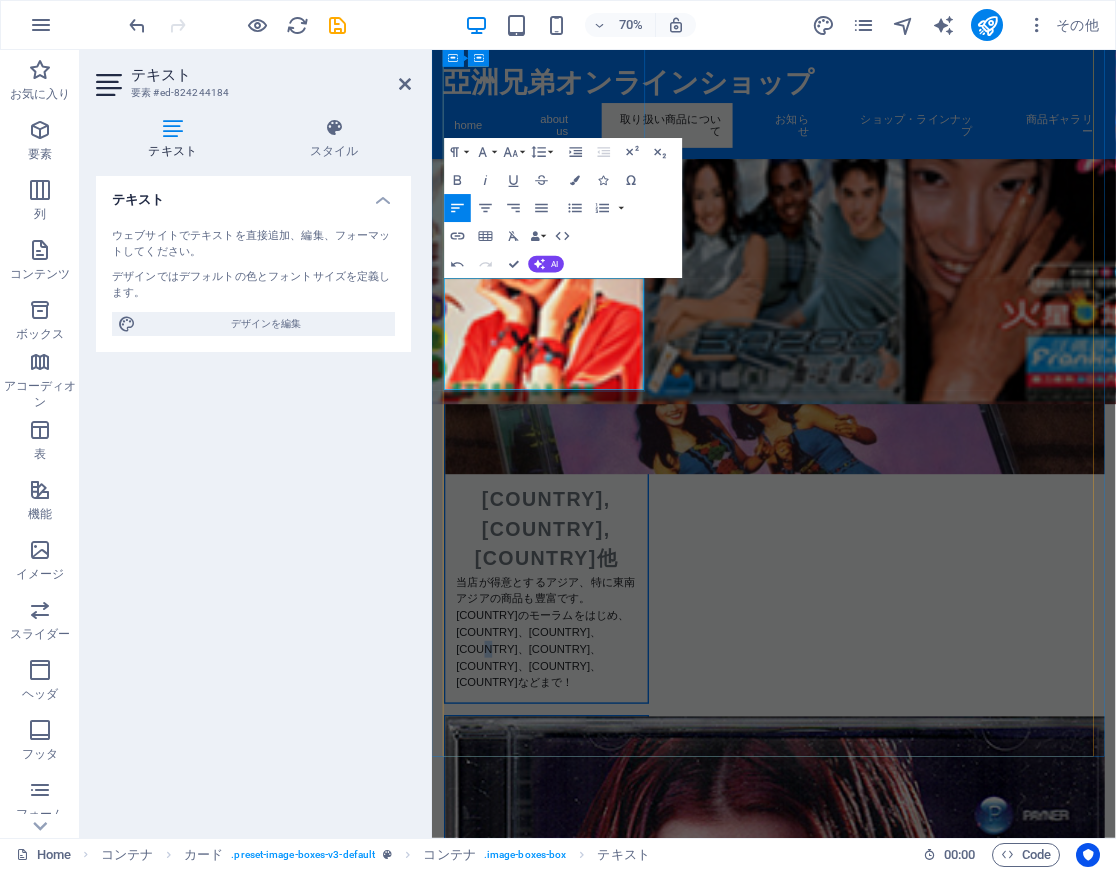 drag, startPoint x: 643, startPoint y: 483, endPoint x: 655, endPoint y: 483, distance: 12 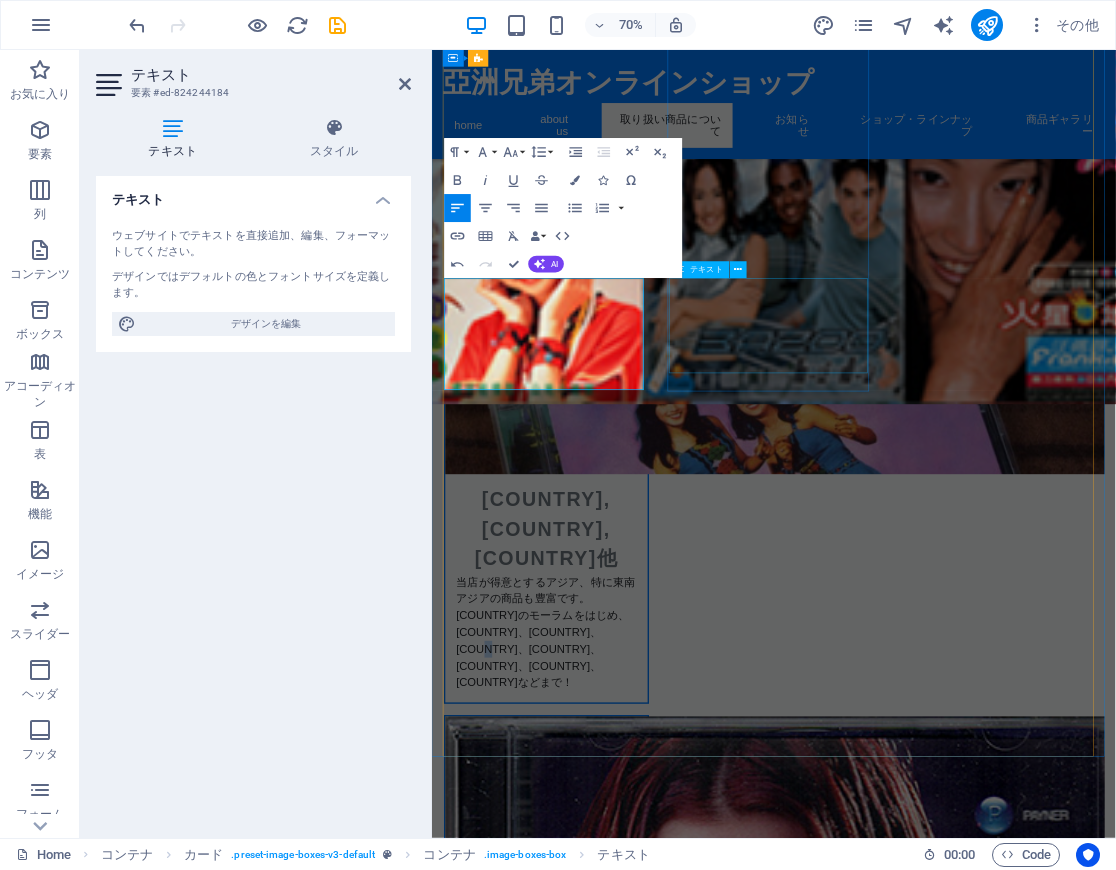 click on "ワールド方面も各種品揃え。ブルガリアやセルビアのポップフォーク、トルコ、ギリシャ、ロシア、ルーマニア、アラブ、インド、パキスタンまで！" at bounding box center [595, 1432] 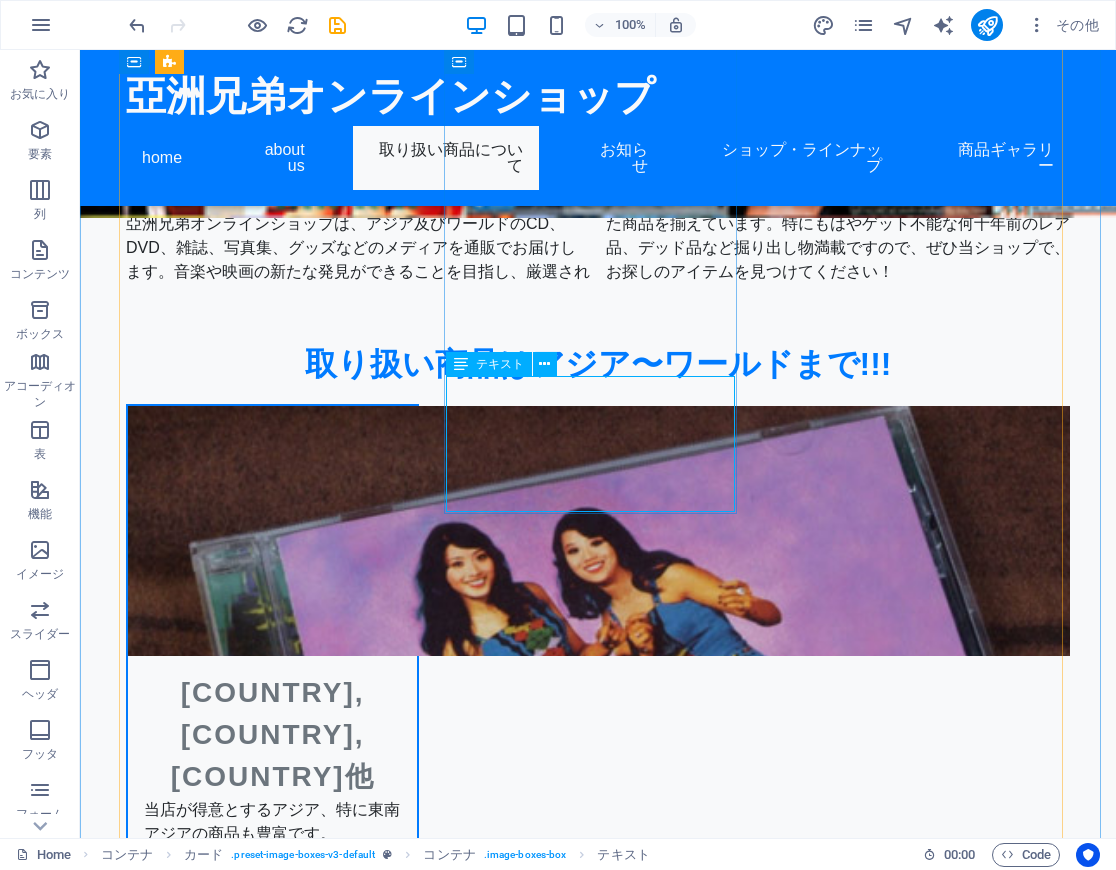 click on "ワールド方面も各種品揃え。ブルガリアやセルビアのポップフォーク、トルコ、ギリシャ、ロシア、ルーマニア、アラブ、インド、パキスタンまで！" at bounding box center [272, 1432] 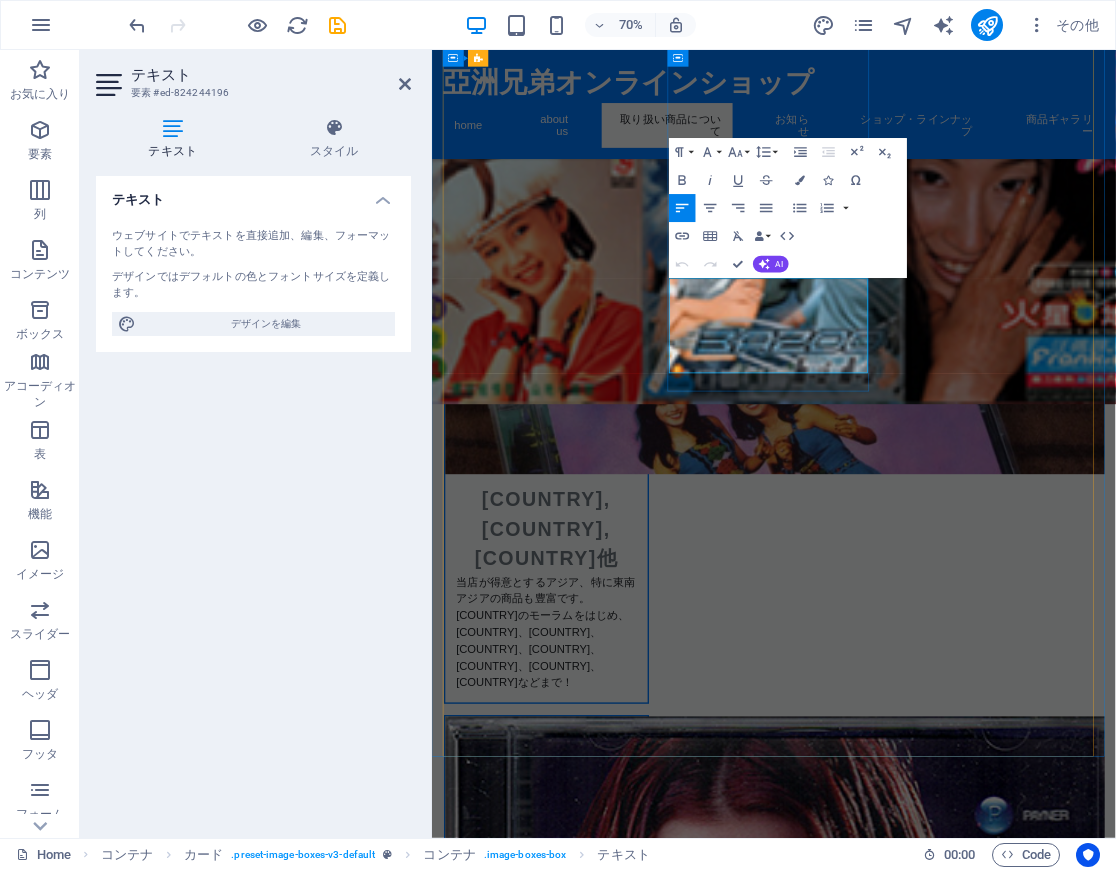 drag, startPoint x: 799, startPoint y: 435, endPoint x: 820, endPoint y: 444, distance: 22.847319 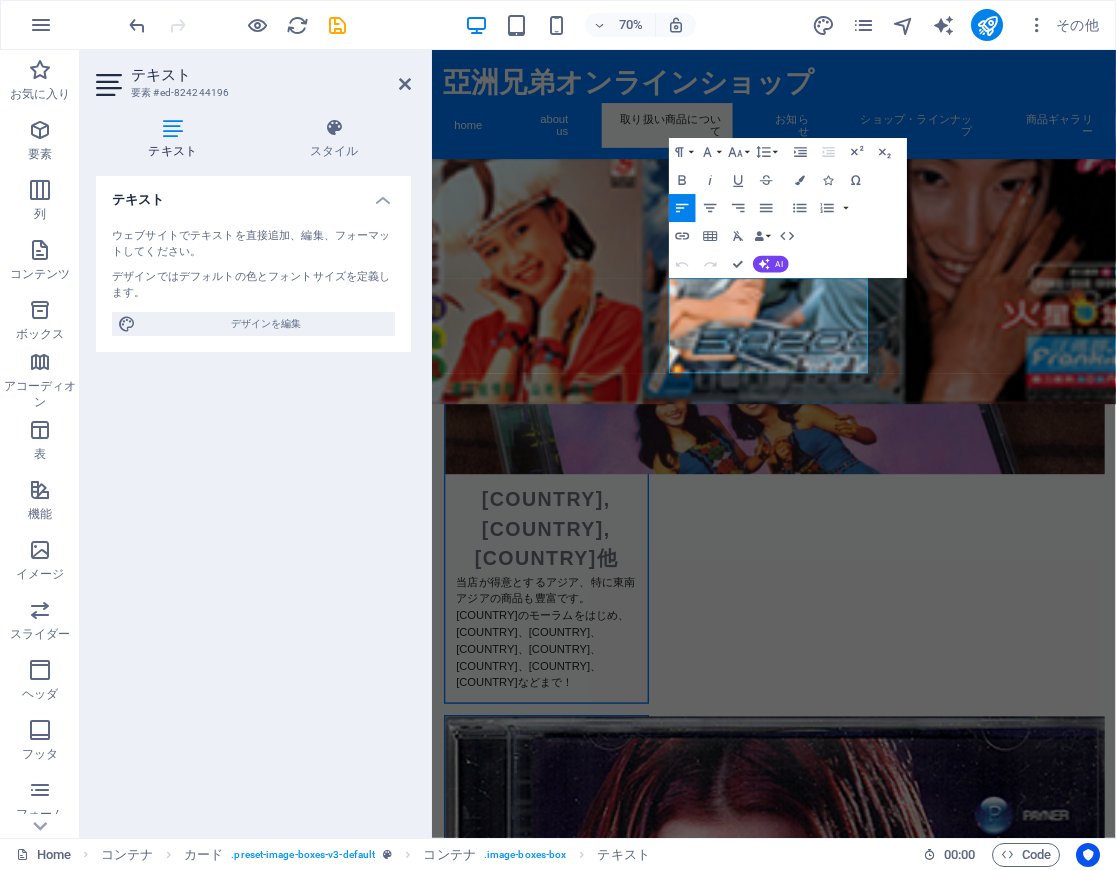 type 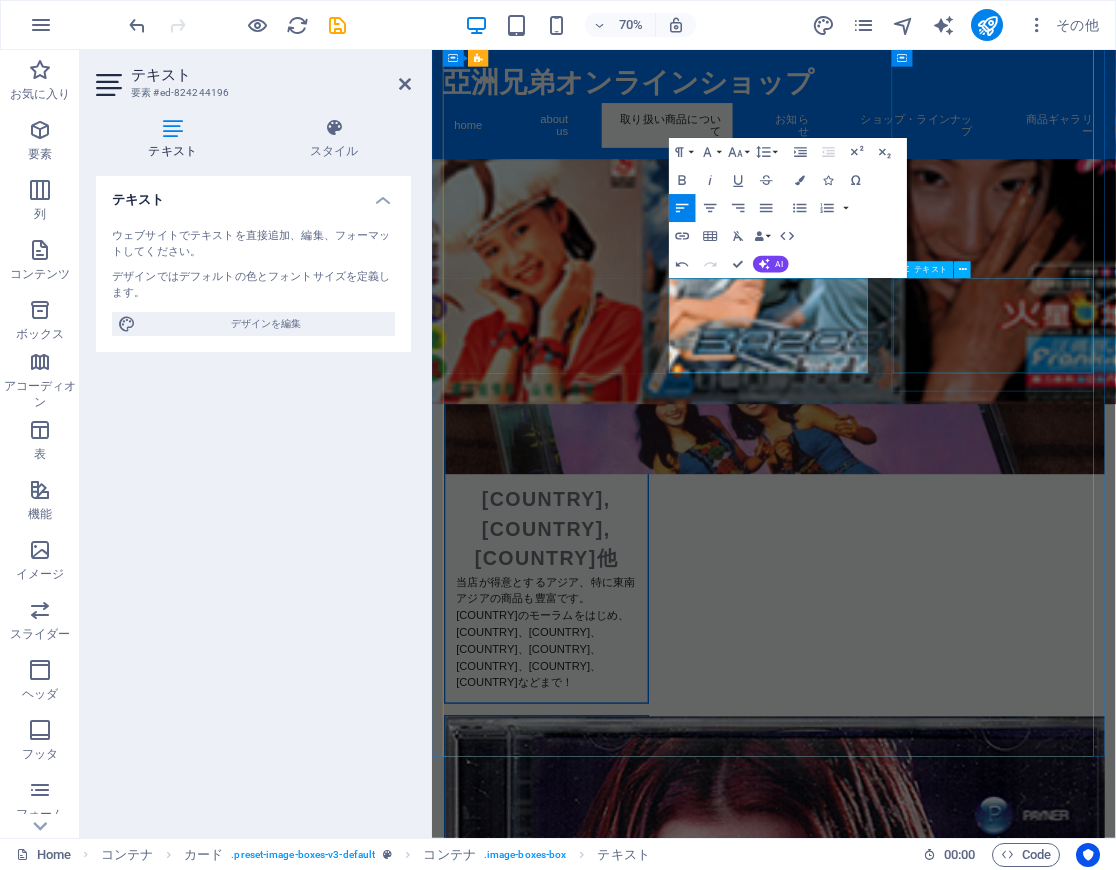 click on "洋楽の中でも特にフォークカントリー、ルーツミュージックの品揃えも豊富です。80年代90年代のポップカントリーやブルーグラス、ザディコ、ケイジャンまで満載！" at bounding box center [595, 1950] 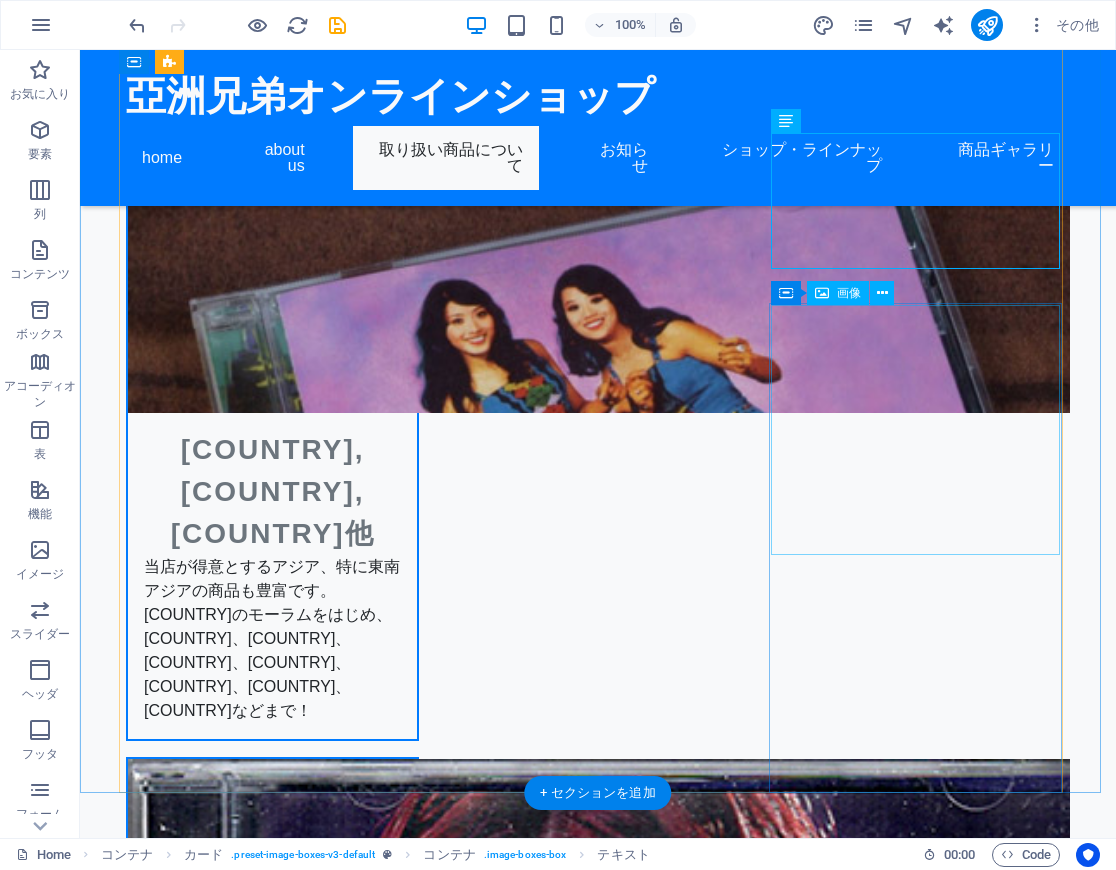 scroll, scrollTop: 1168, scrollLeft: 0, axis: vertical 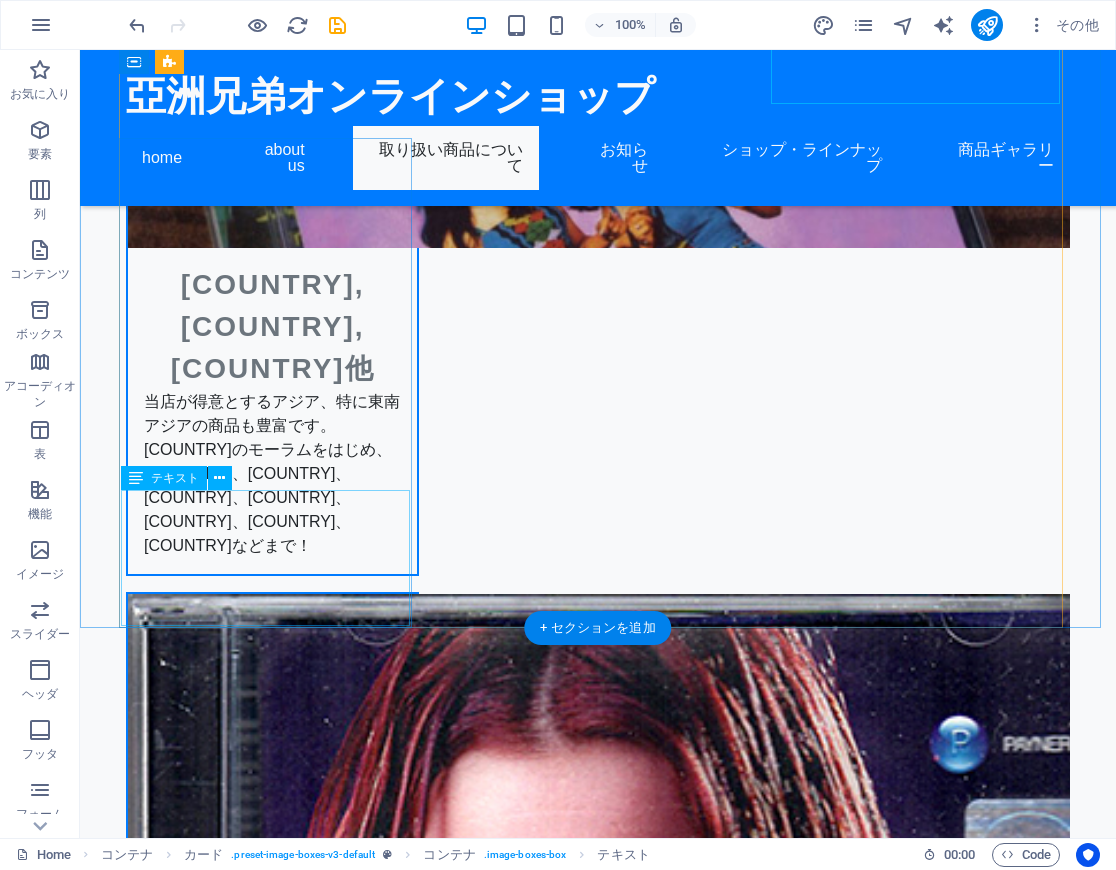 click on "邦楽も充実！70〜80年代を中心に広くアイドル等を品揃え。また60年代からのフェロモン歌謡や、ディープ歌謡、レアレーベルのマイナー歌手らの音盤も扱っています！" at bounding box center (272, 2048) 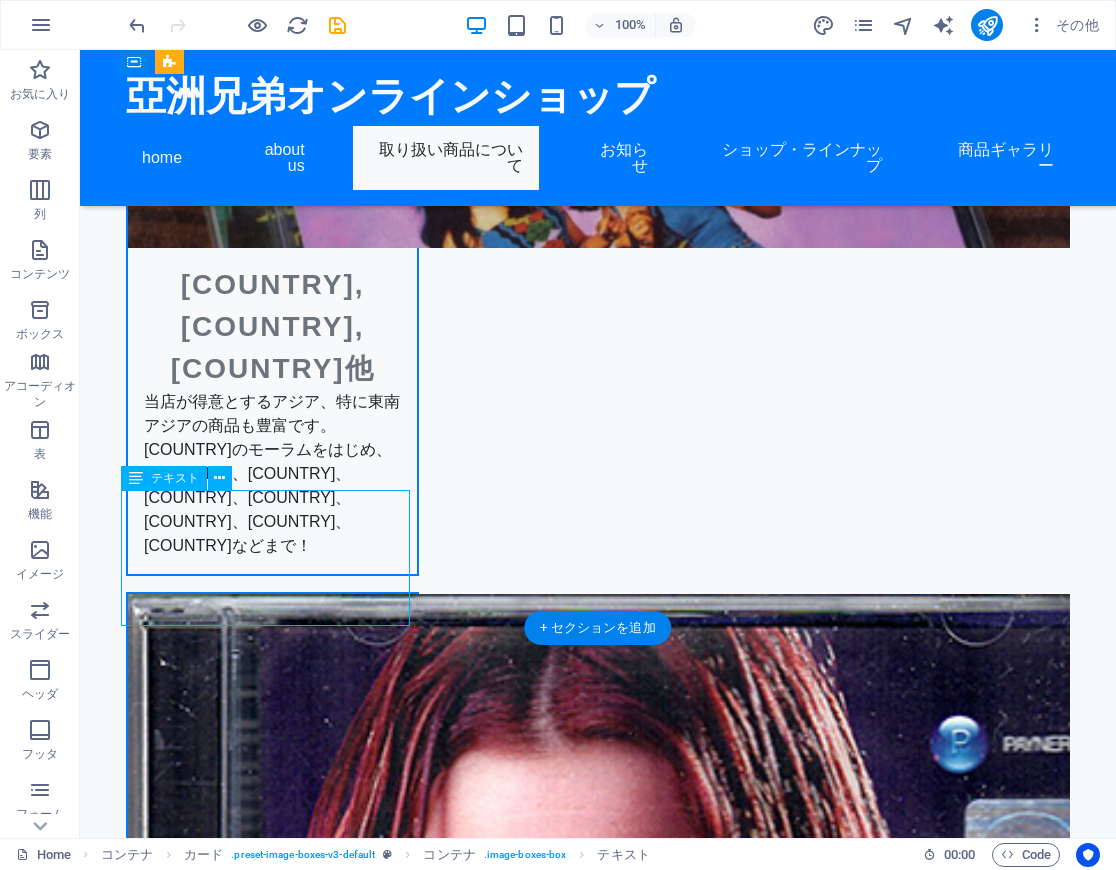 click on "邦楽も充実！70〜80年代を中心に広くアイドル等を品揃え。また60年代からのフェロモン歌謡や、ディープ歌謡、レアレーベルのマイナー歌手らの音盤も扱っています！" at bounding box center [272, 2048] 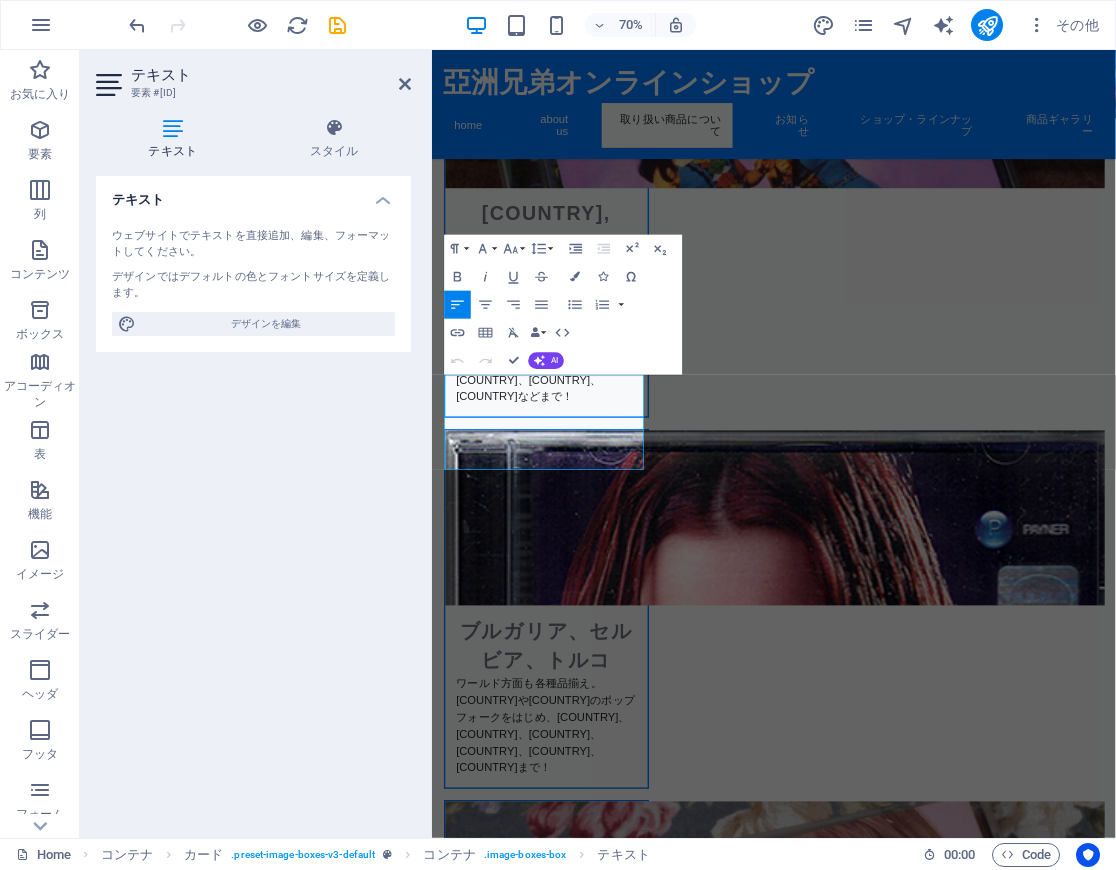 click on "邦楽も充実！70〜80年代を中心に広くアイドル等を品揃え。また60年代からのフェロモン歌謡や、ディープ歌謡、レアレーベルのマイナー歌手らの音盤も扱っています！" at bounding box center [595, 2040] 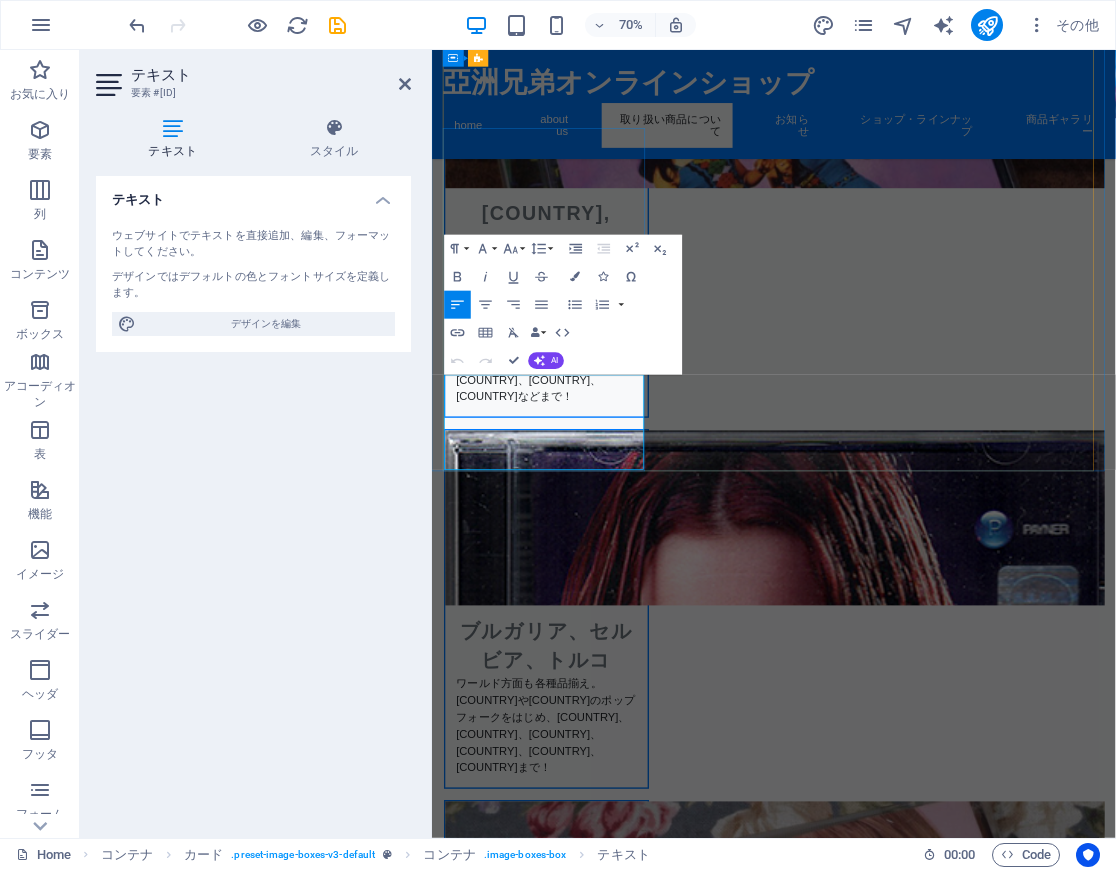 click on "邦楽も充実！70〜80年代を中心に広くアイドル等を品揃え。また60年代からのフェロモン歌謡や、ディープ歌謡、レアレーベルのマイナー歌手らの音盤も扱っています！" at bounding box center (595, 2040) 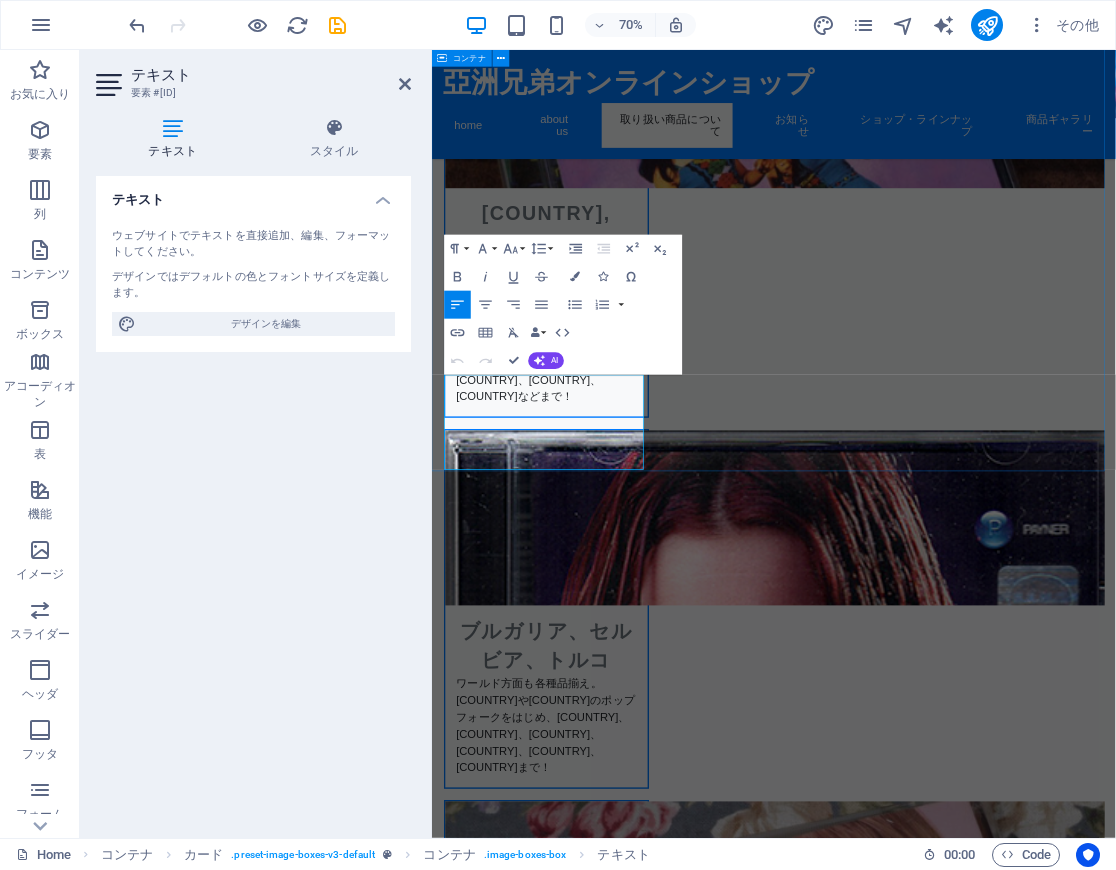 type 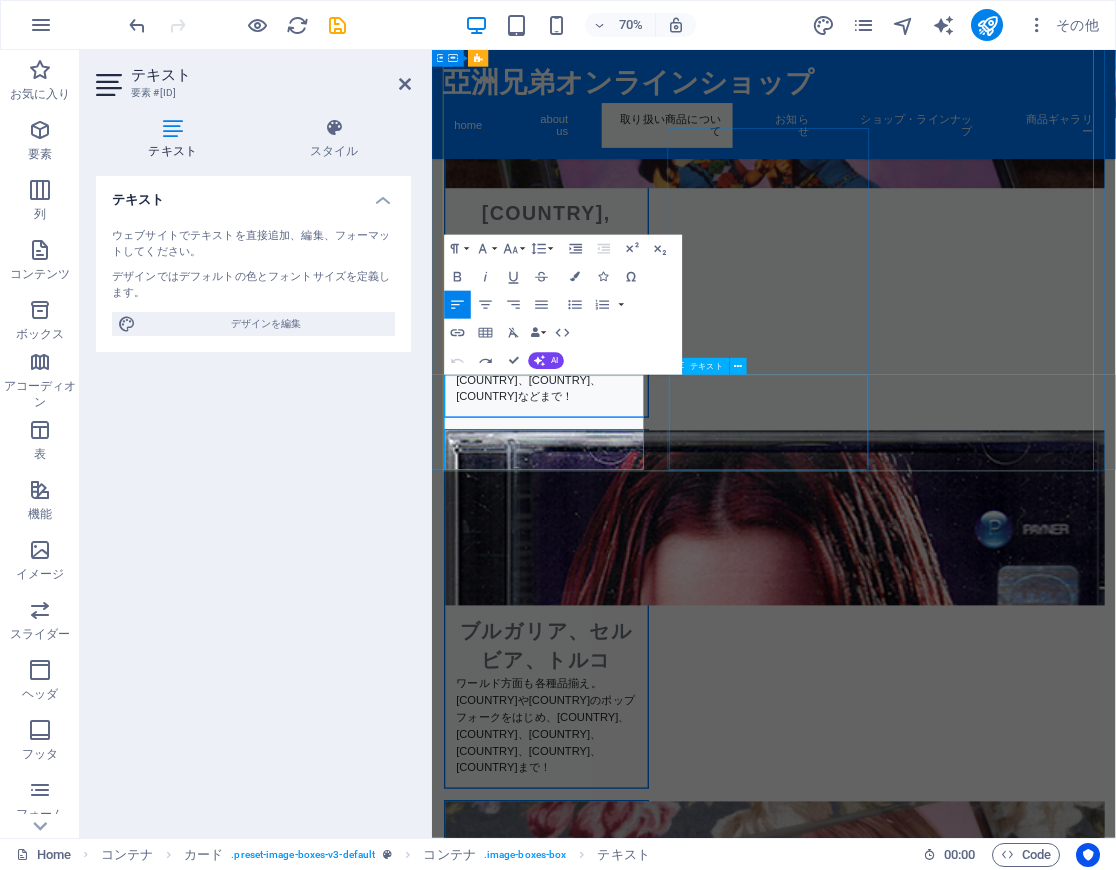 click on "中国、香港、台湾のLP、CD、DVDはもちろん、馬来や シンガポール 等、アジア中華圏の商品も満載！韓国のレトロLPやポンチャック、K-POPまで品揃えも豊富！" at bounding box center (595, 2554) 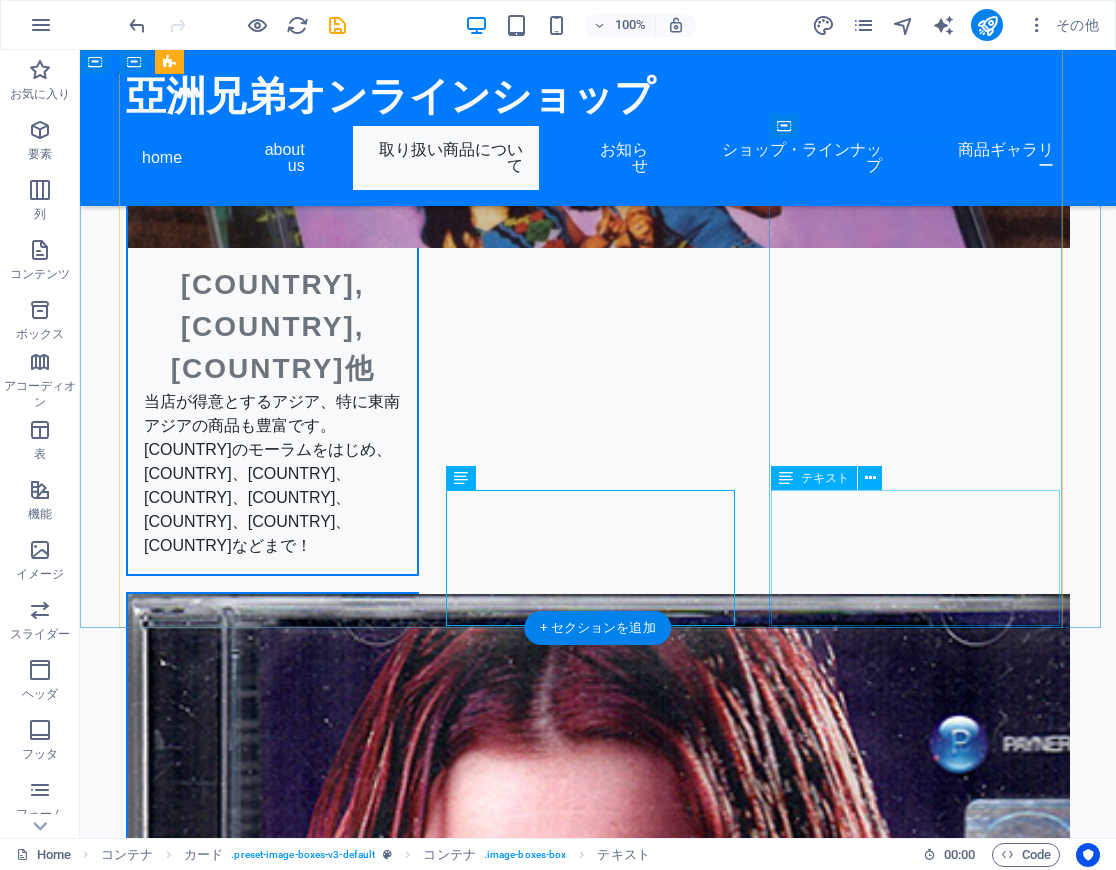 click on "洋楽（海外盤）をはじめ日本発売盤、外人歌手の日本発売日本語歌唱盤なども扱っています。特に海外R&B盤、カントリー盤、LP、CDの品揃えが豊富です！" at bounding box center (272, 3060) 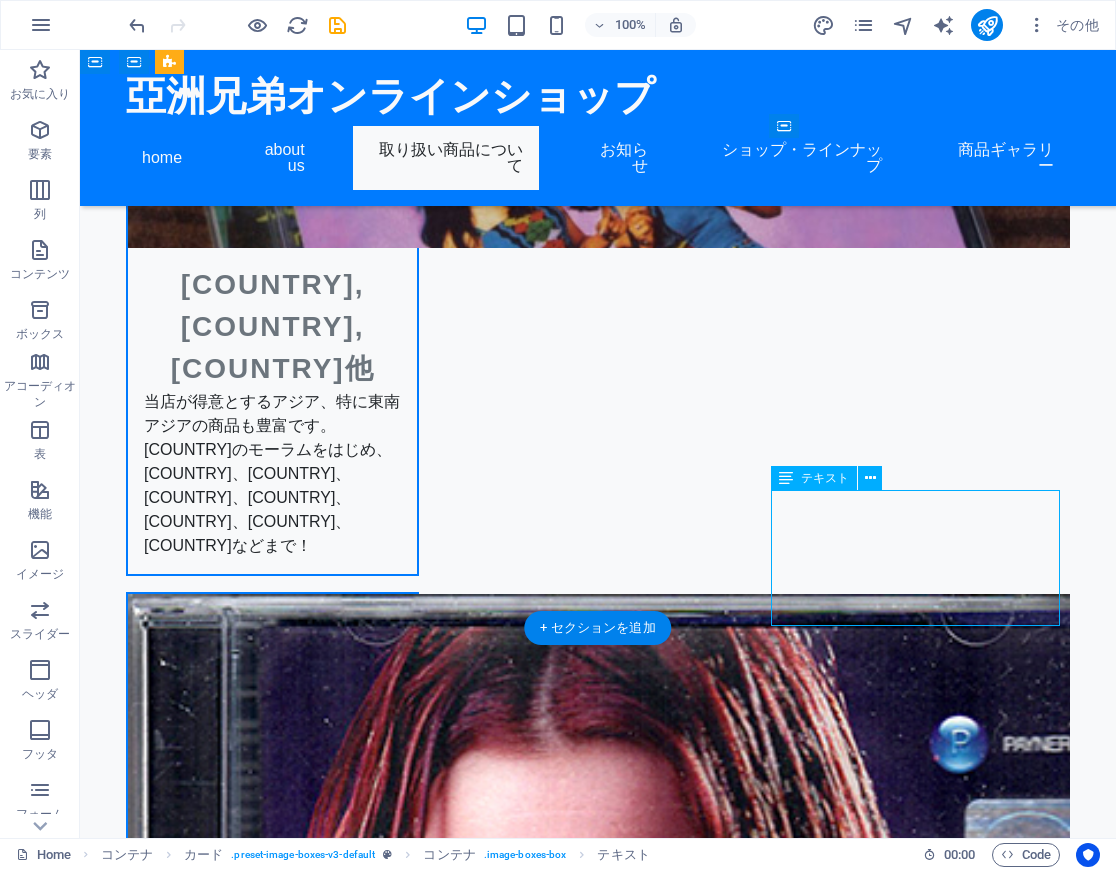 click on "洋楽（海外盤）をはじめ日本発売盤、外人歌手の日本発売日本語歌唱盤なども扱っています。特に海外R&B盤、カントリー盤、LP、CDの品揃えが豊富です！" at bounding box center [272, 3060] 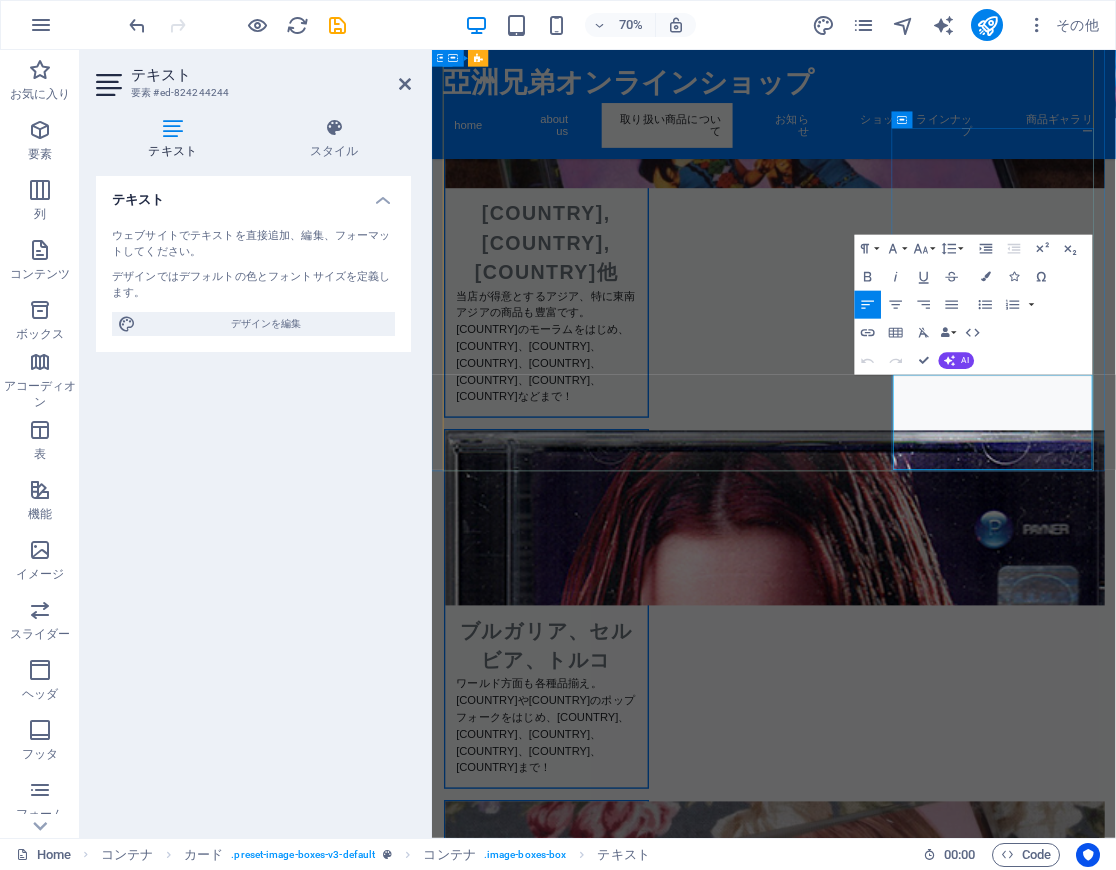 click on "洋楽（海外盤）をはじめ日本発売盤、外人歌手の日本発売日本語歌唱盤なども扱っています。特に海外R&B盤、カントリー盤、LP、CDの品揃えが豊富です！" at bounding box center [595, 3052] 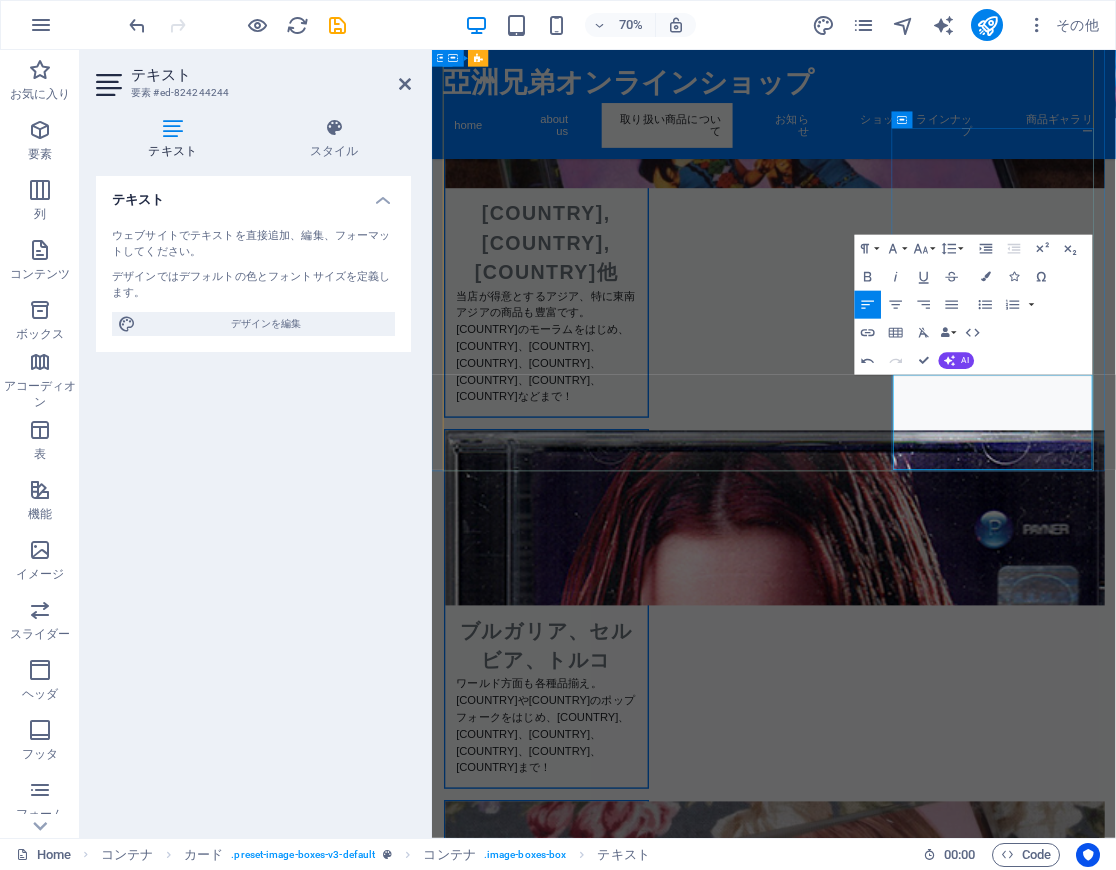 click on "洋楽（海外盤）をはじめ日本発売盤、外人歌手の日本発売日本語歌唱盤なども扱っています。特に海外カントリー盤、LP、CDの品揃えが豊富です！" at bounding box center [595, 3052] 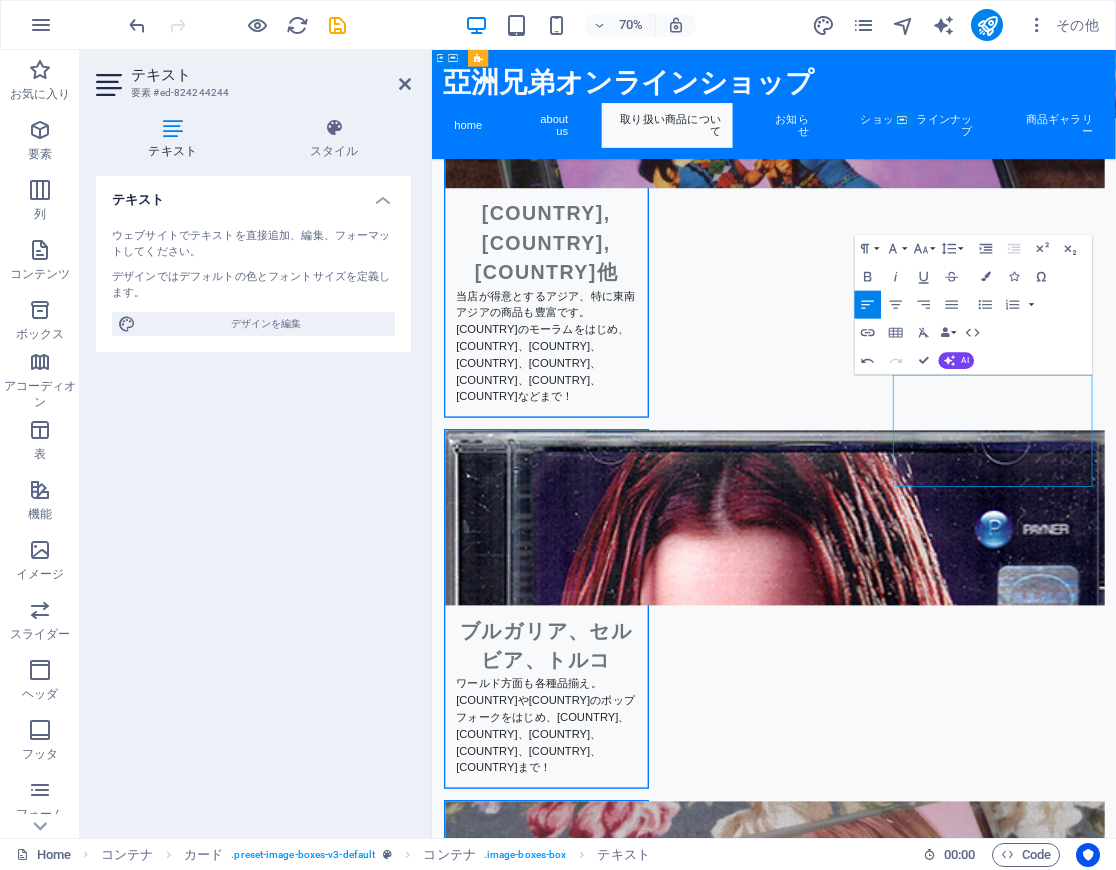 drag, startPoint x: 1102, startPoint y: 623, endPoint x: 1223, endPoint y: 593, distance: 124.66354 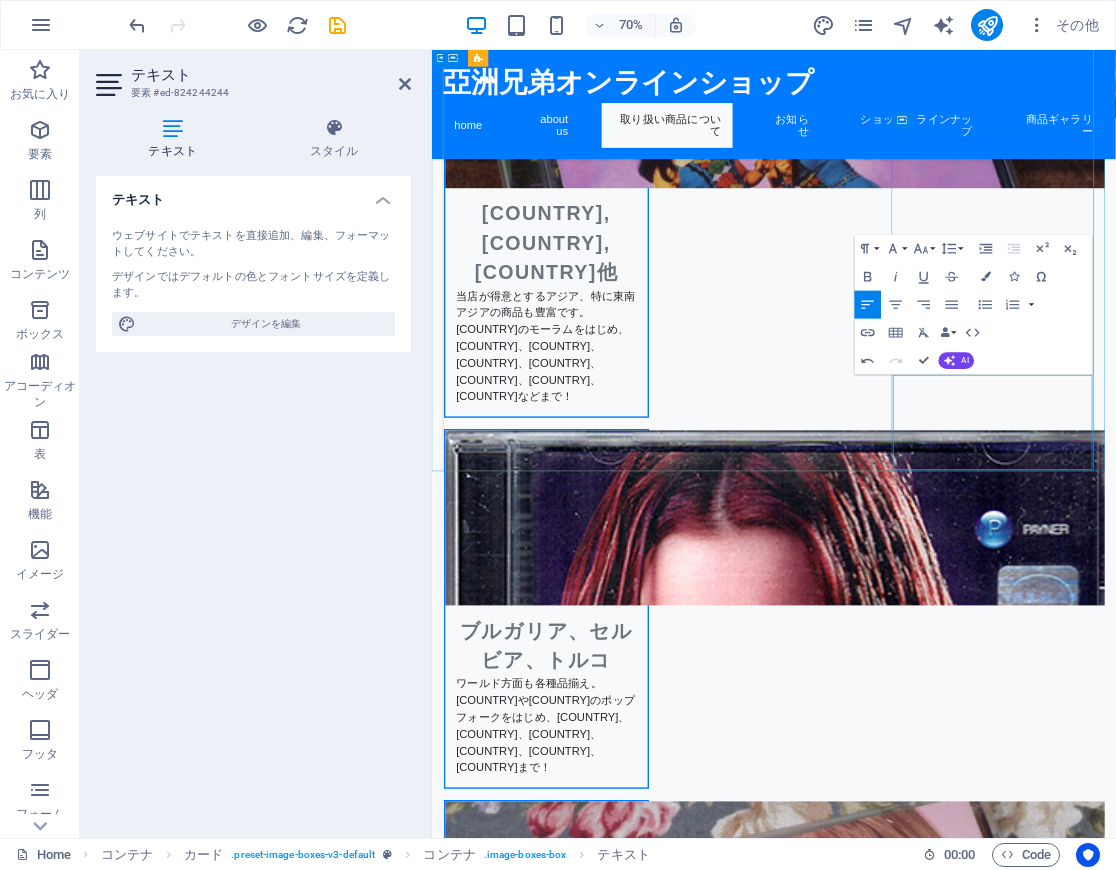 click on "洋楽（海外盤）をはじめ日本発売盤、外人歌手の日本発売日本語歌唱盤なども扱っています。特に海外のカントリーやR&B盤、 LP、CDの品揃えが豊富です！" at bounding box center (595, 3060) 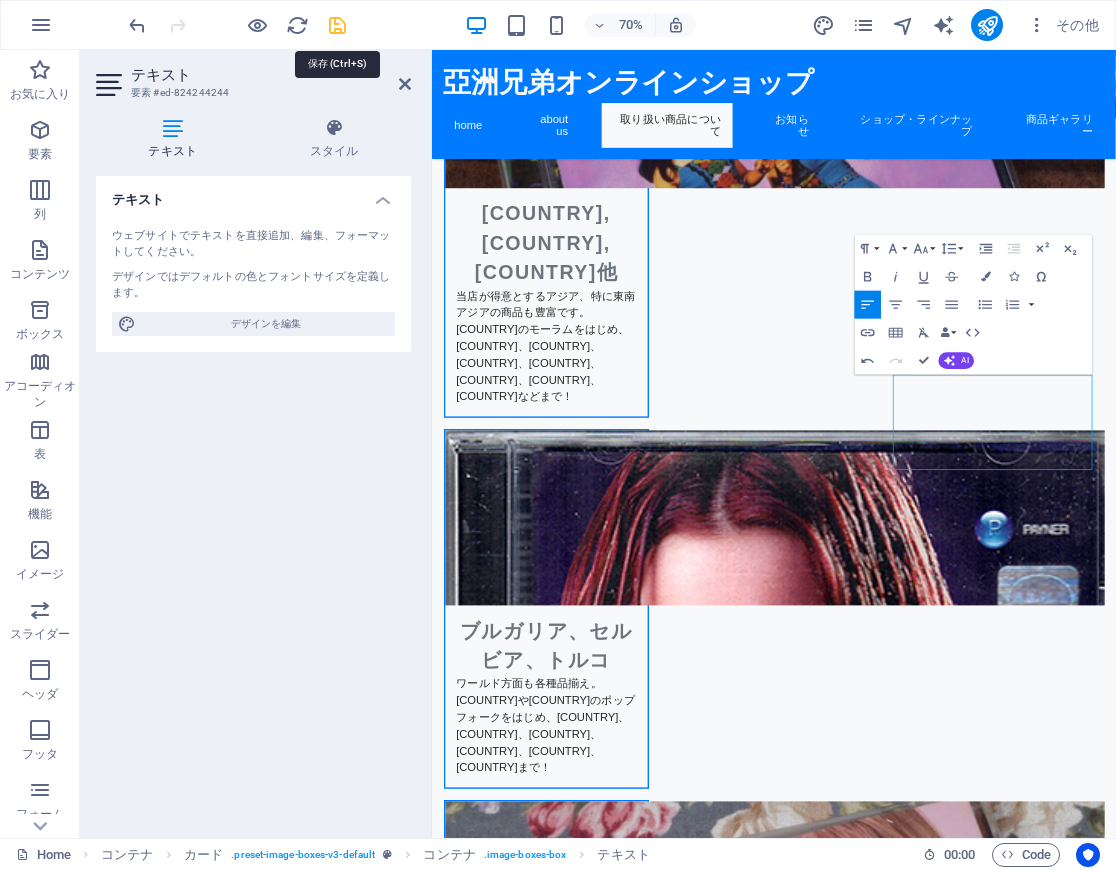 click at bounding box center [337, 25] 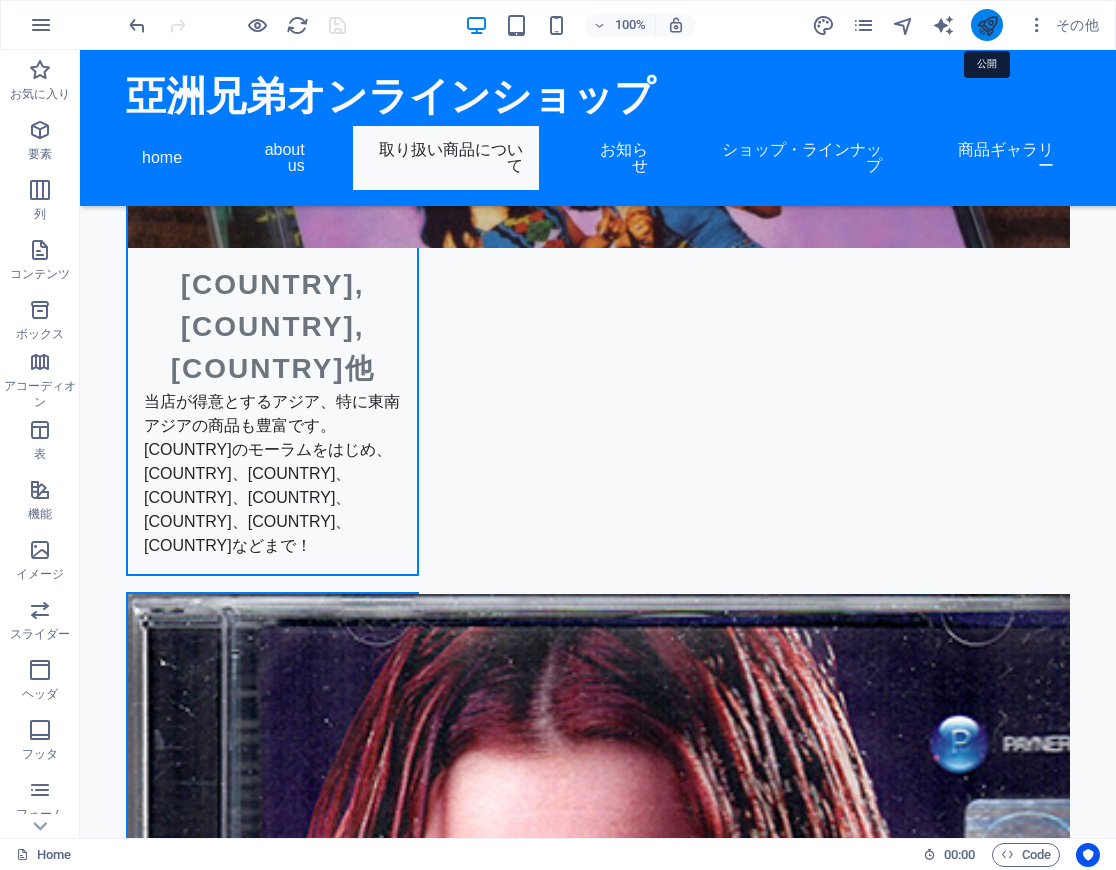 click at bounding box center (987, 25) 